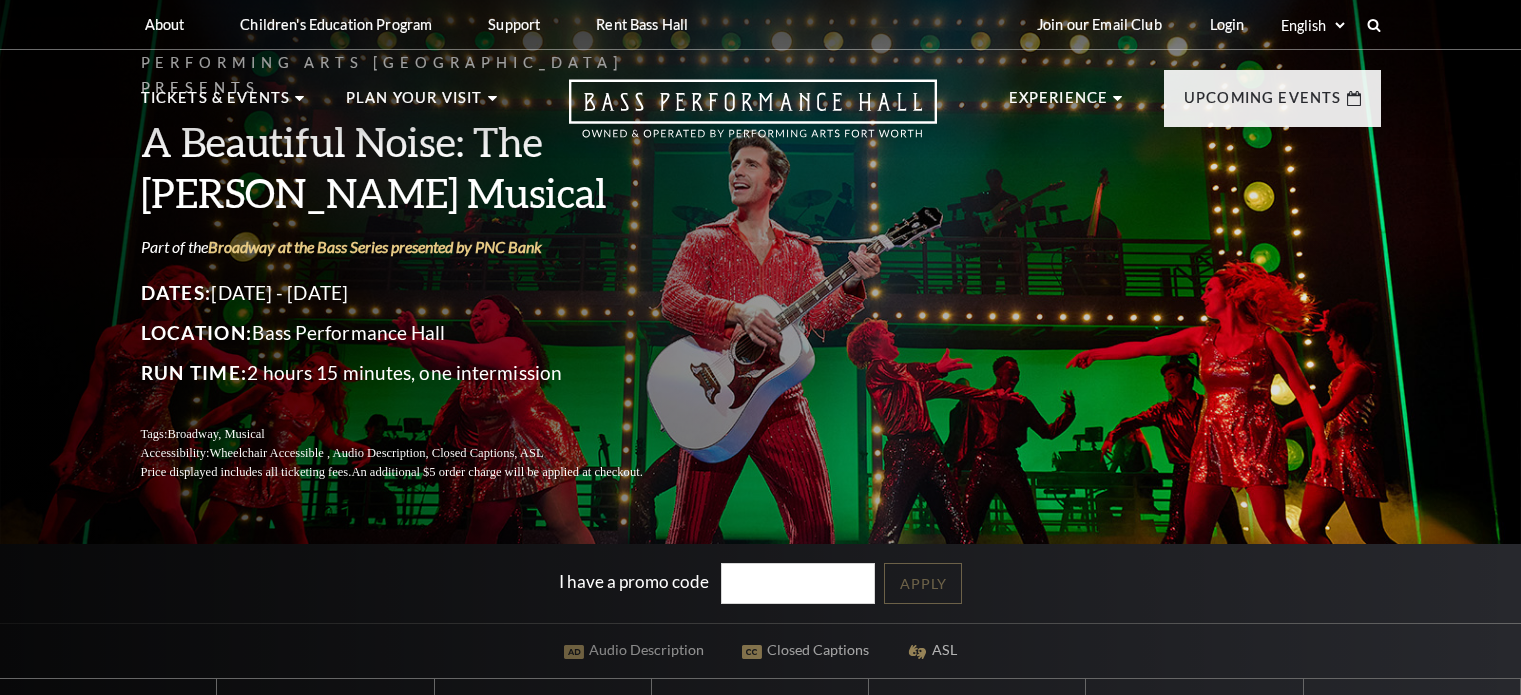 scroll, scrollTop: 0, scrollLeft: 0, axis: both 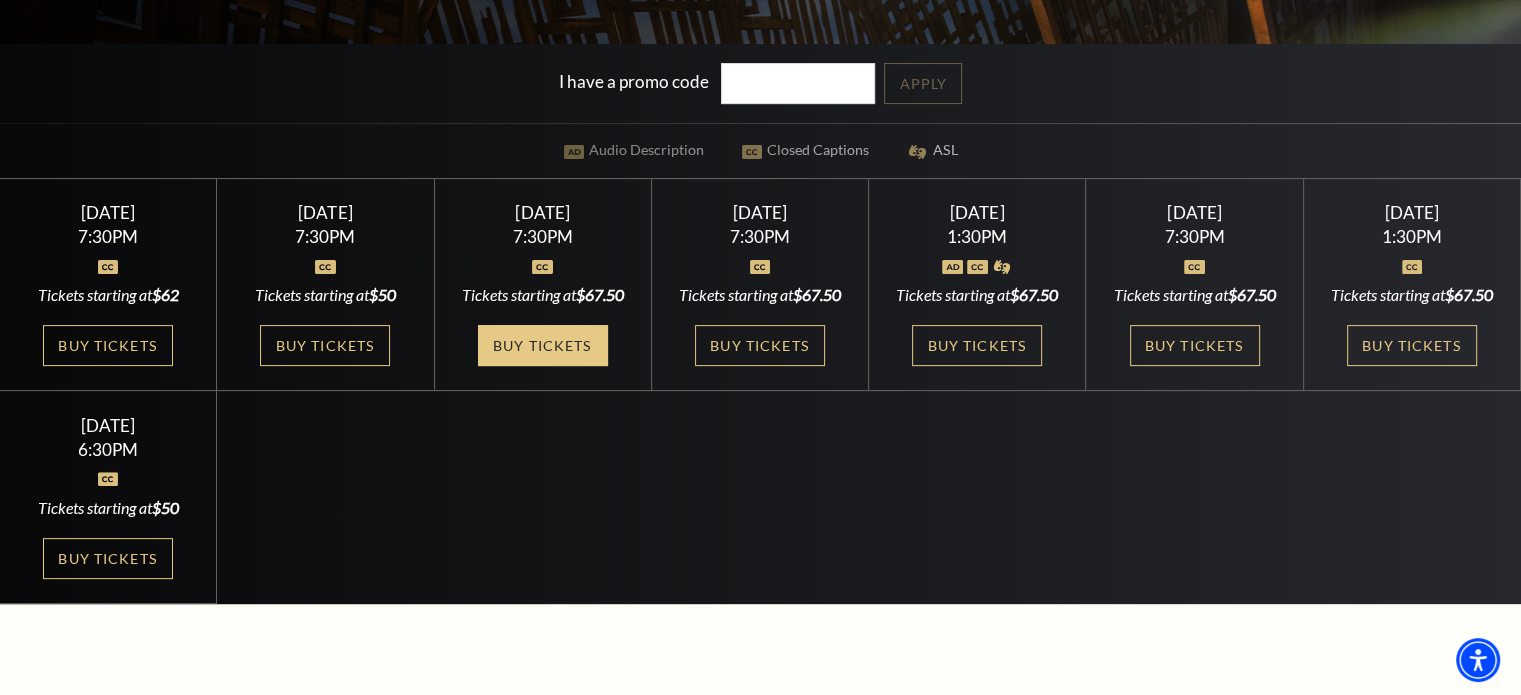 click on "Buy Tickets" at bounding box center [543, 345] 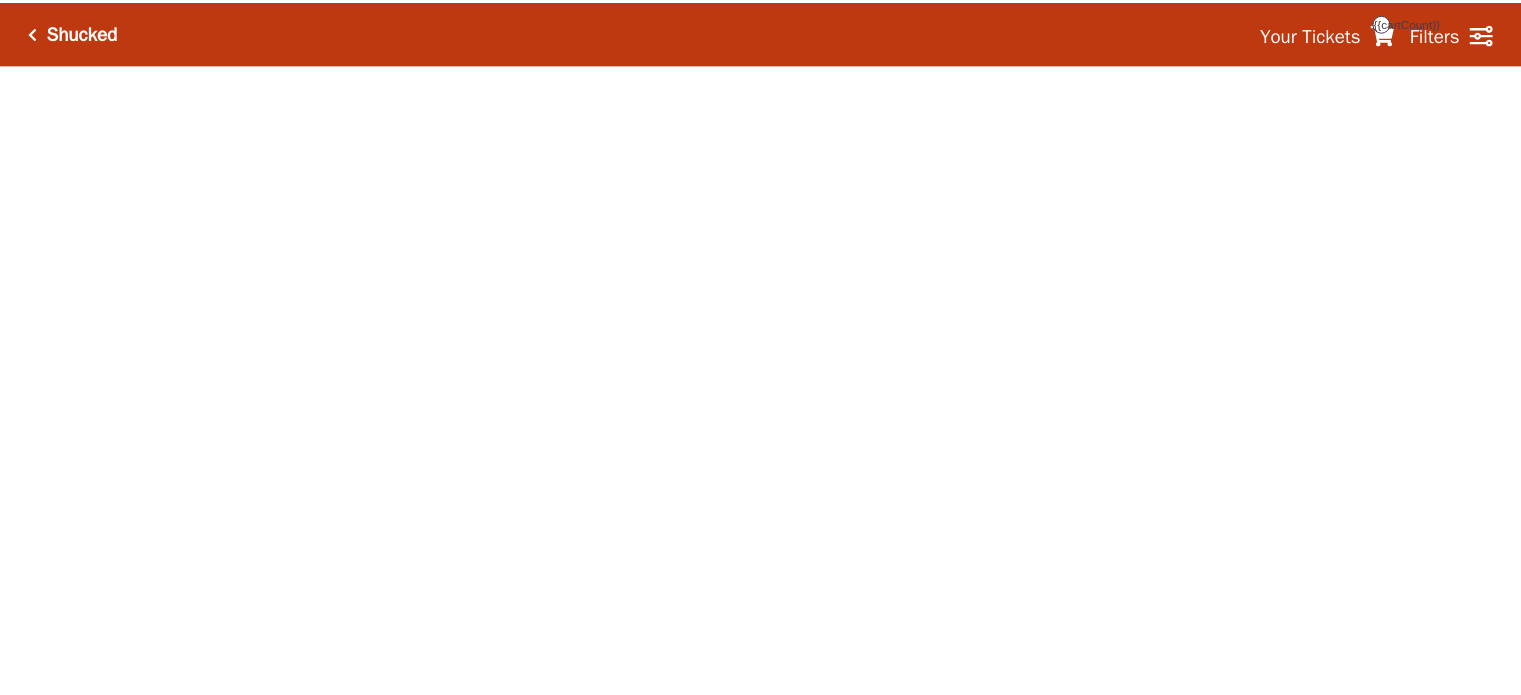 scroll, scrollTop: 0, scrollLeft: 0, axis: both 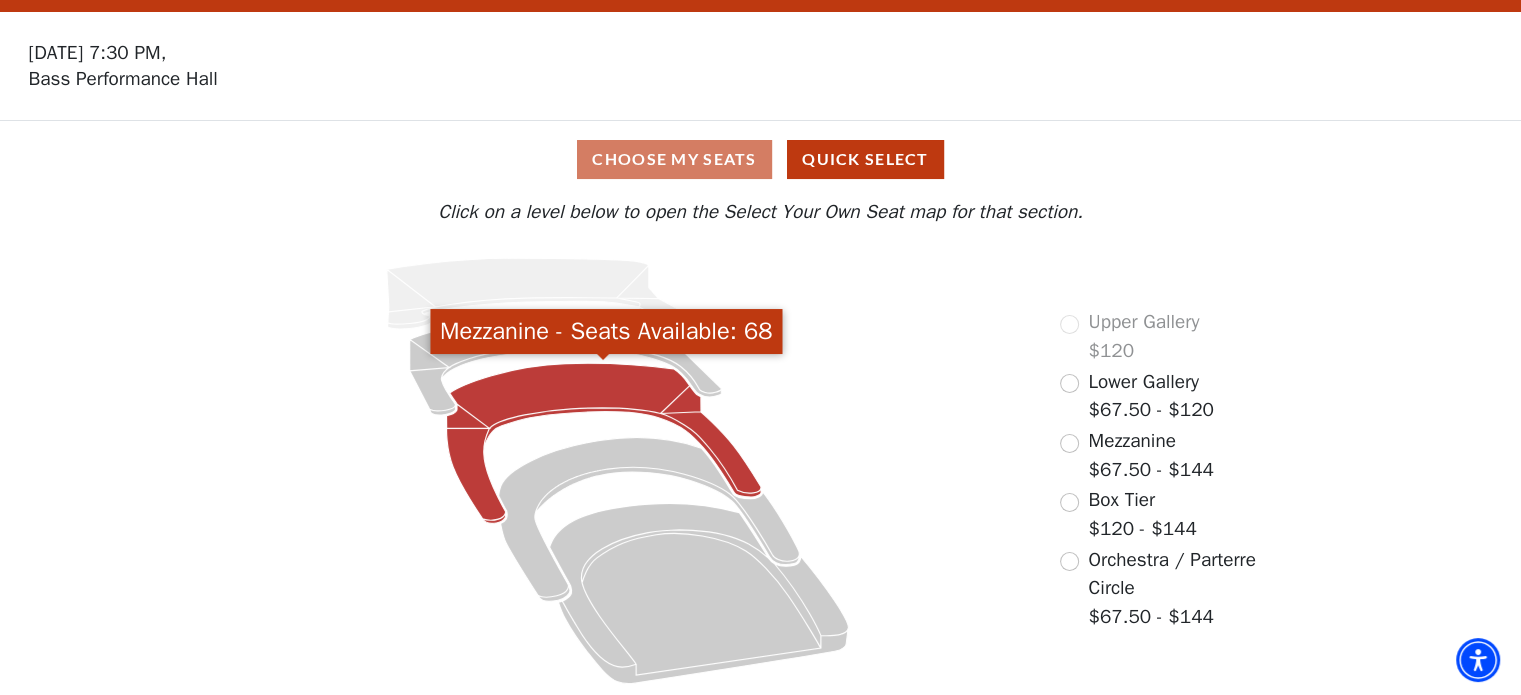 click 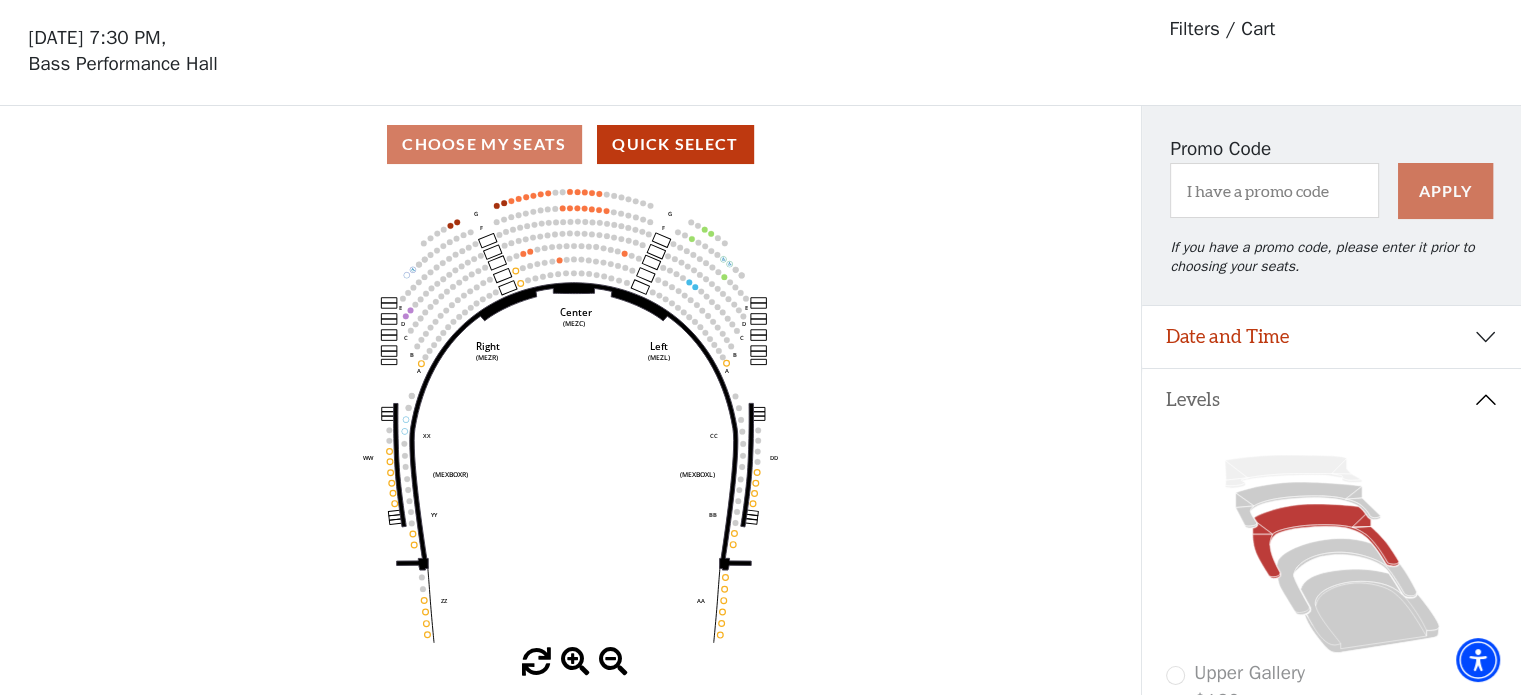 scroll, scrollTop: 92, scrollLeft: 0, axis: vertical 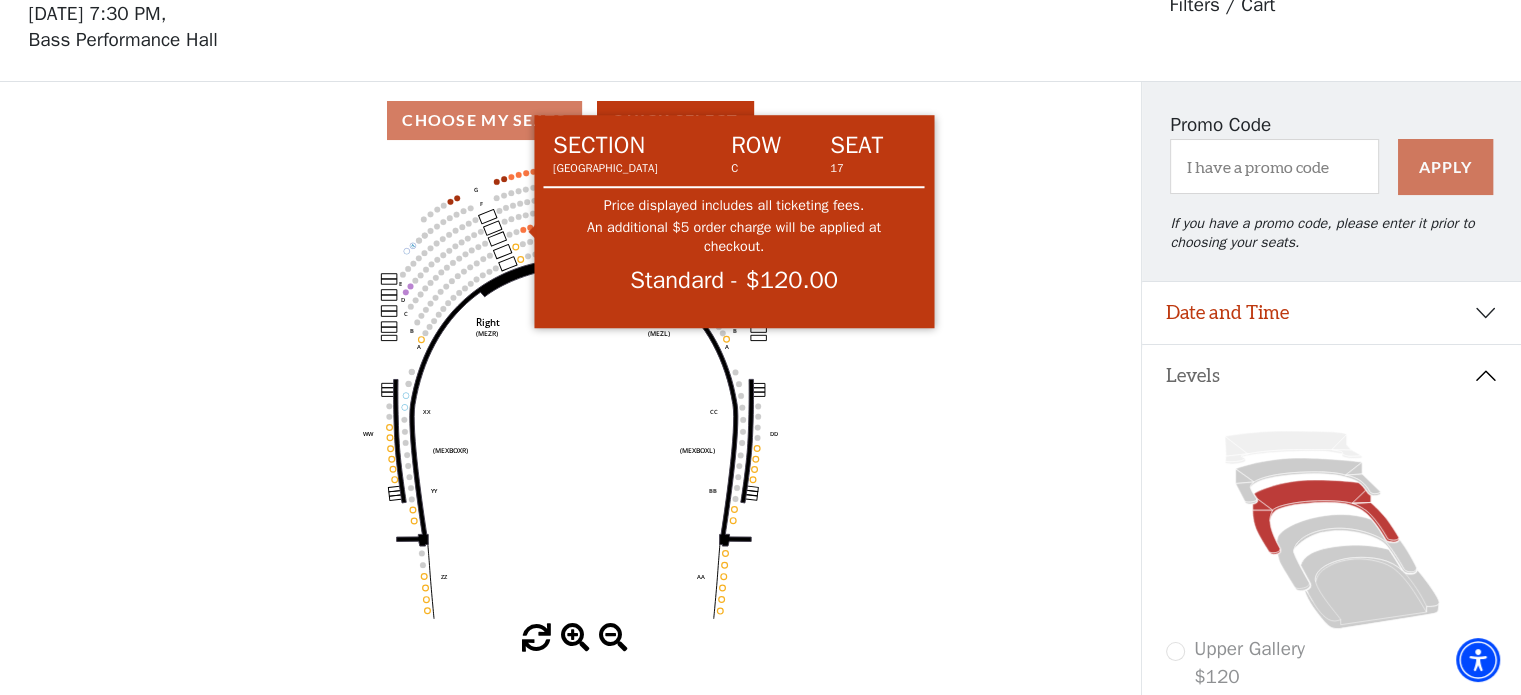 click 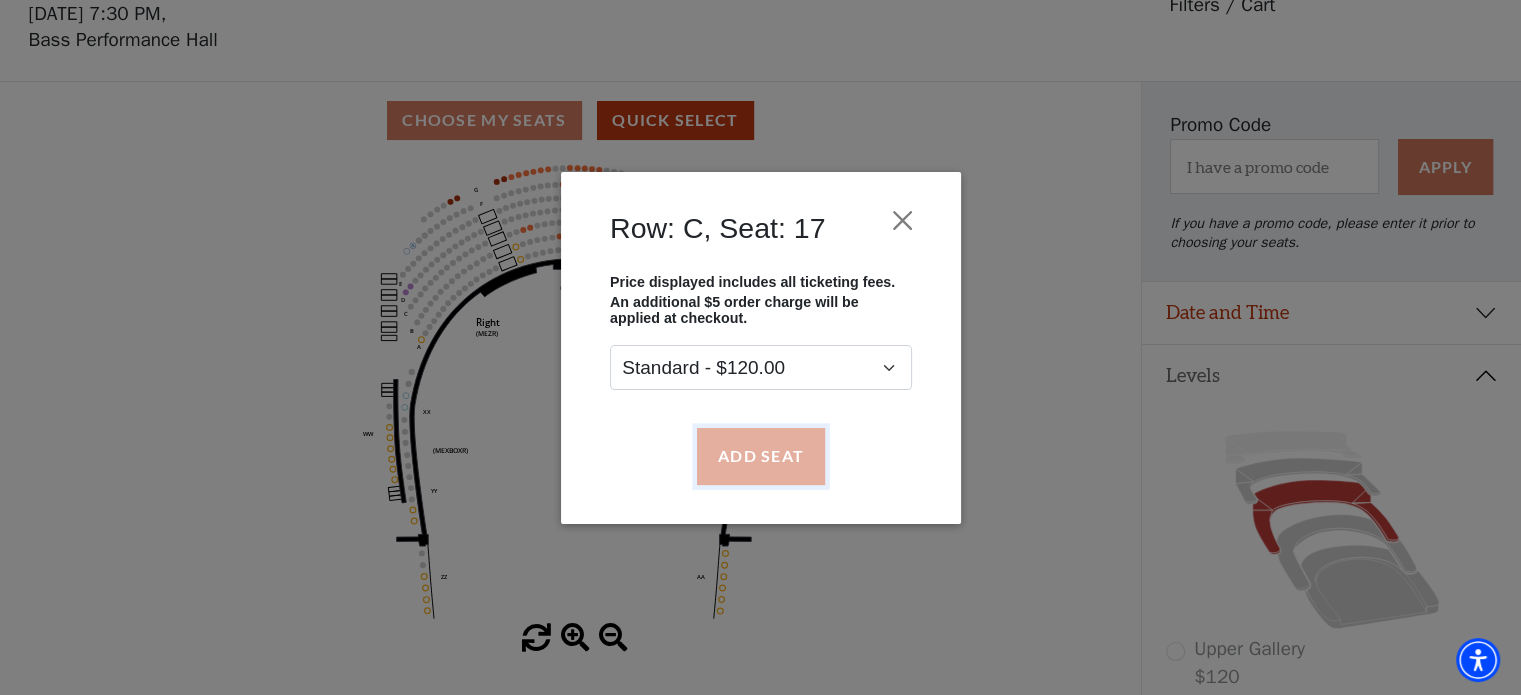click on "Add Seat" at bounding box center (760, 456) 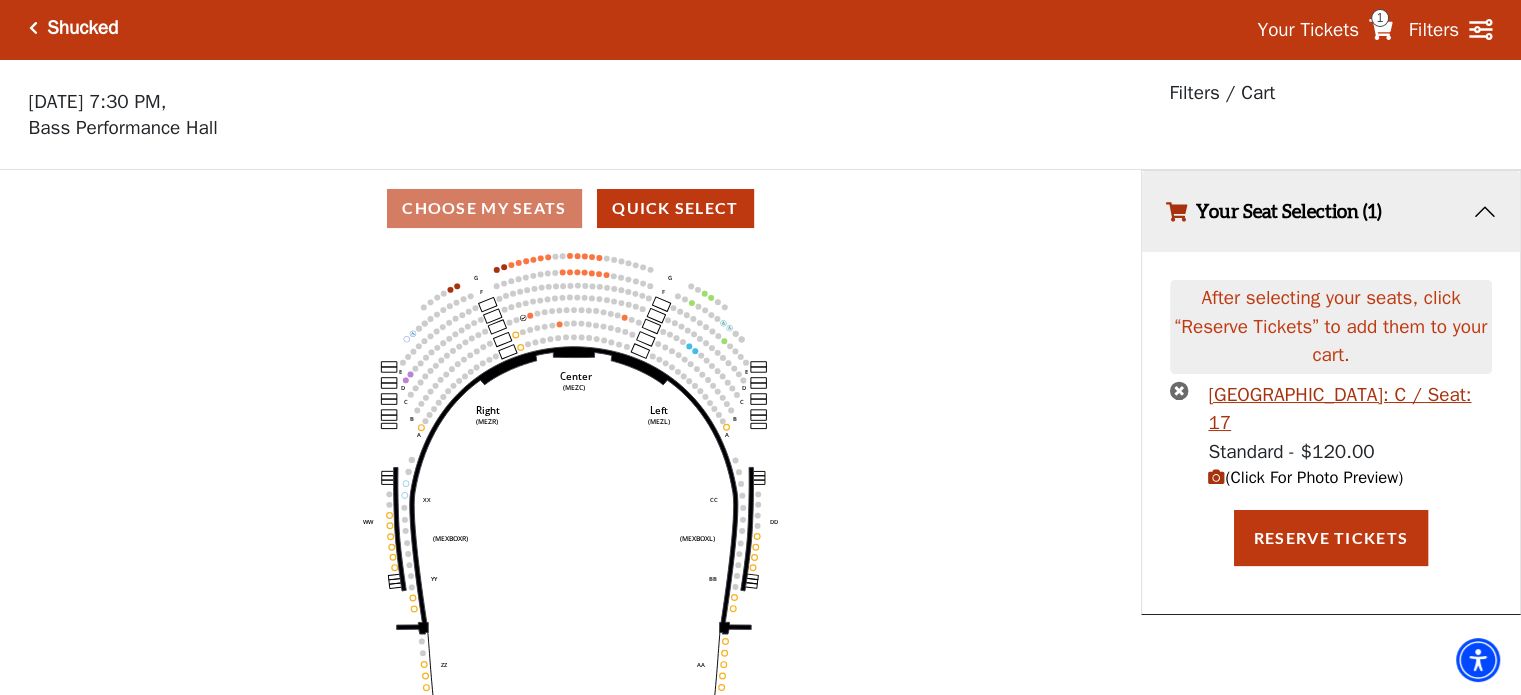 scroll, scrollTop: 0, scrollLeft: 0, axis: both 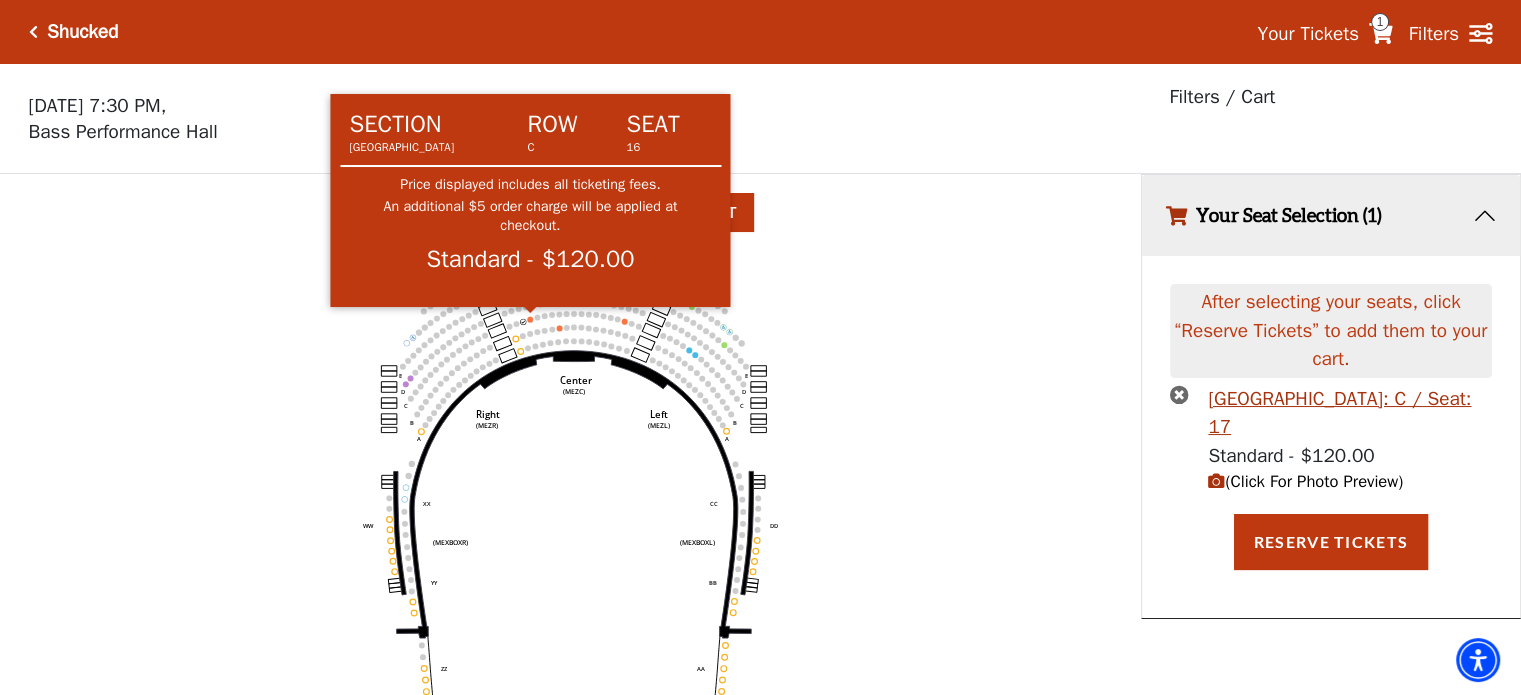 click 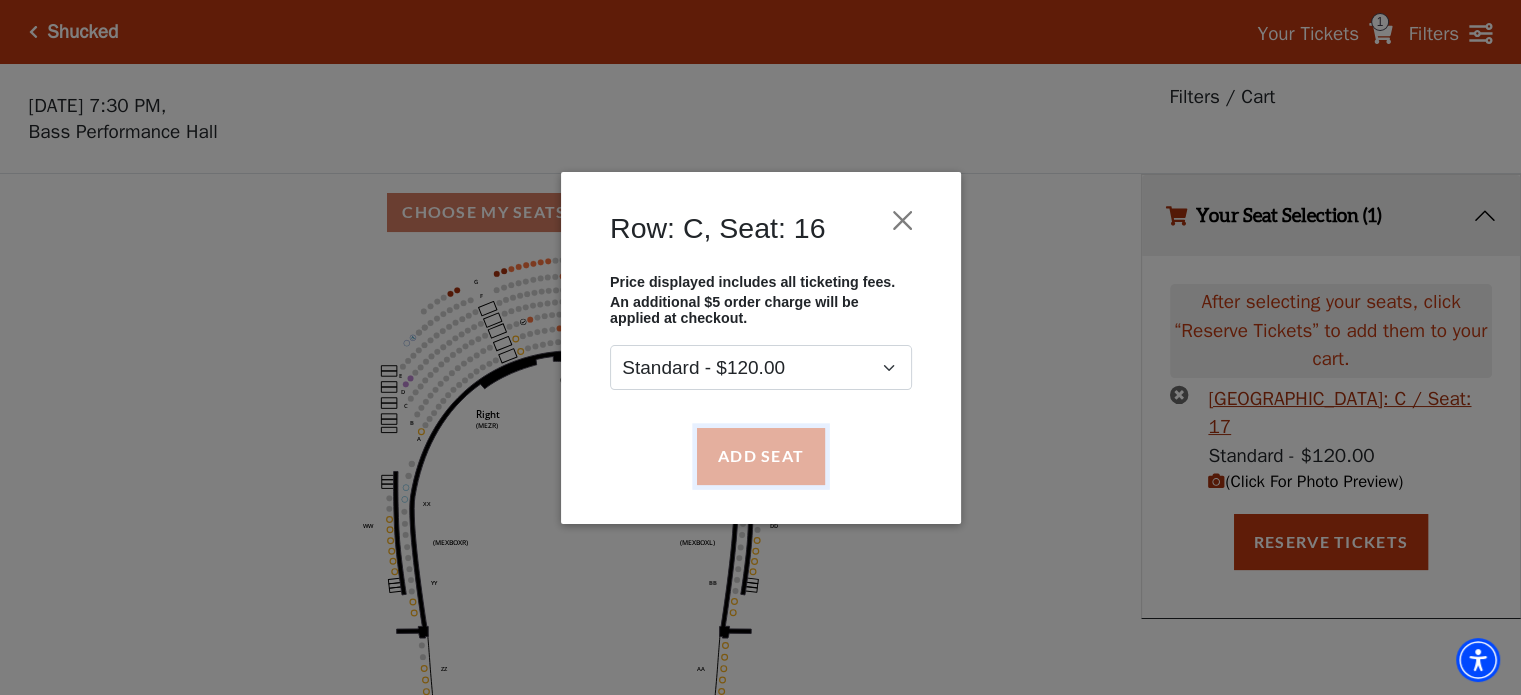 click on "Add Seat" at bounding box center [760, 456] 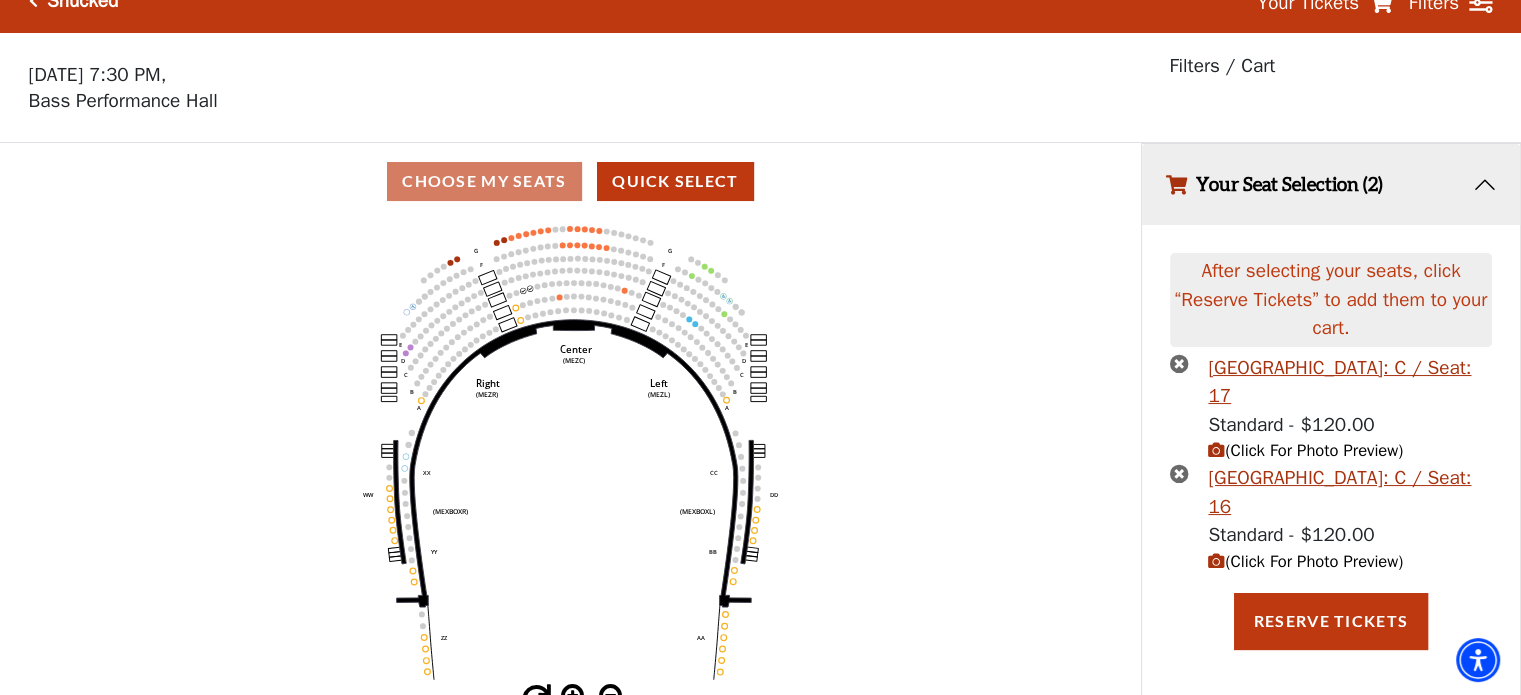 scroll, scrollTop: 48, scrollLeft: 0, axis: vertical 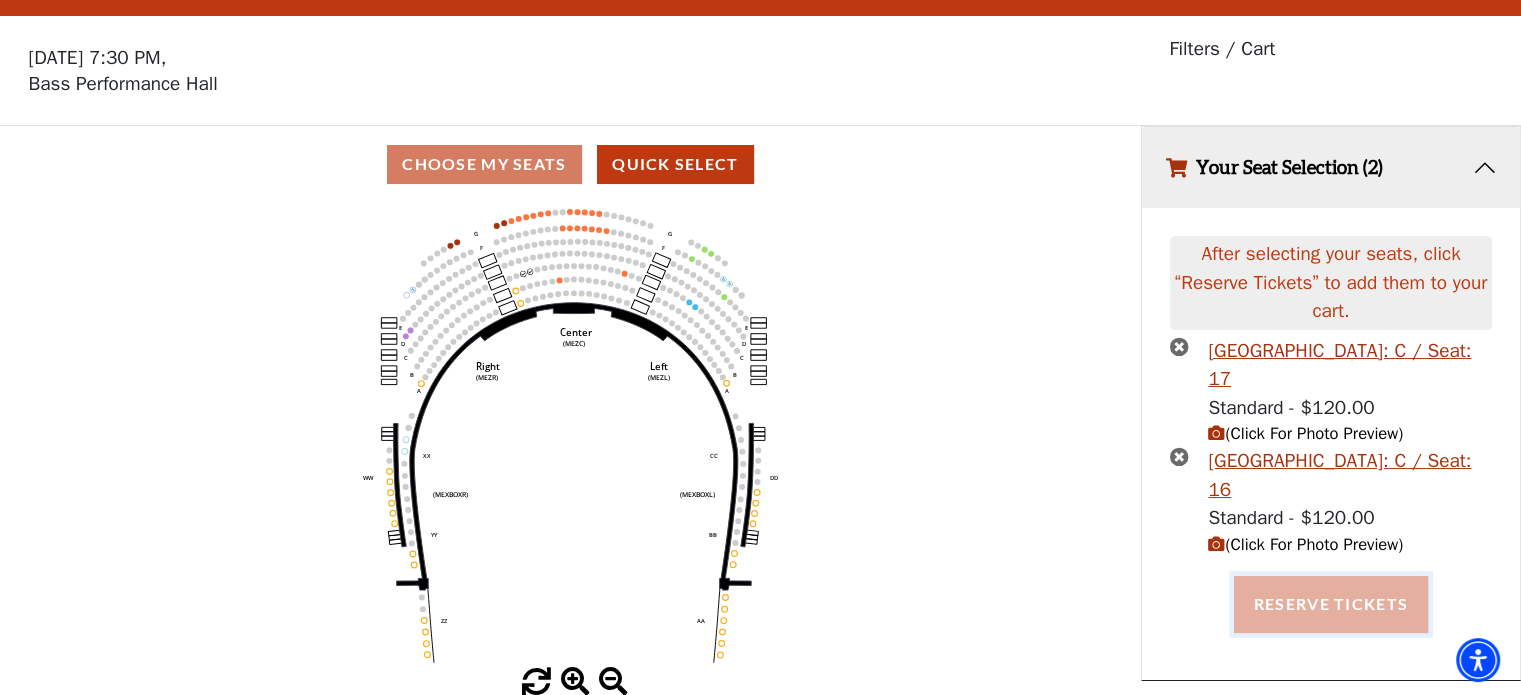 click on "Reserve Tickets" at bounding box center (1331, 604) 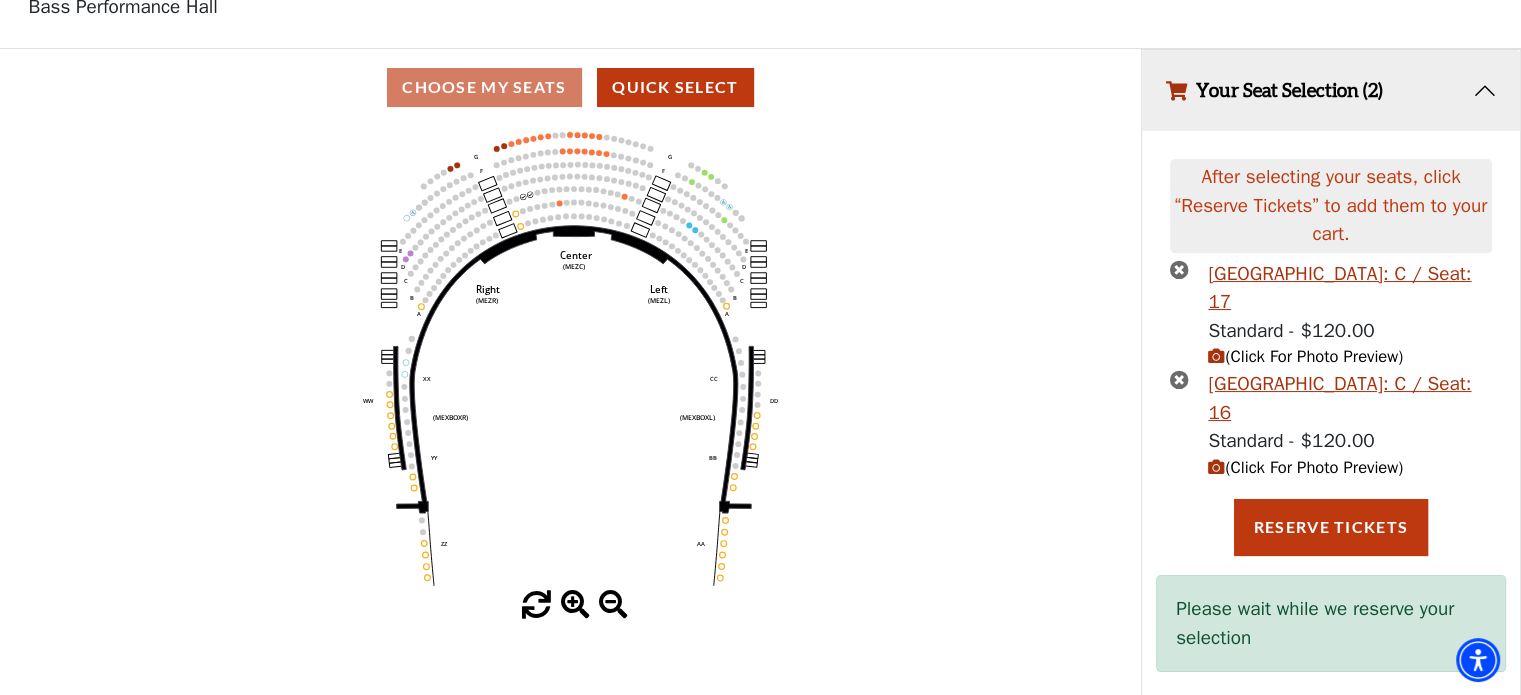 scroll, scrollTop: 147, scrollLeft: 0, axis: vertical 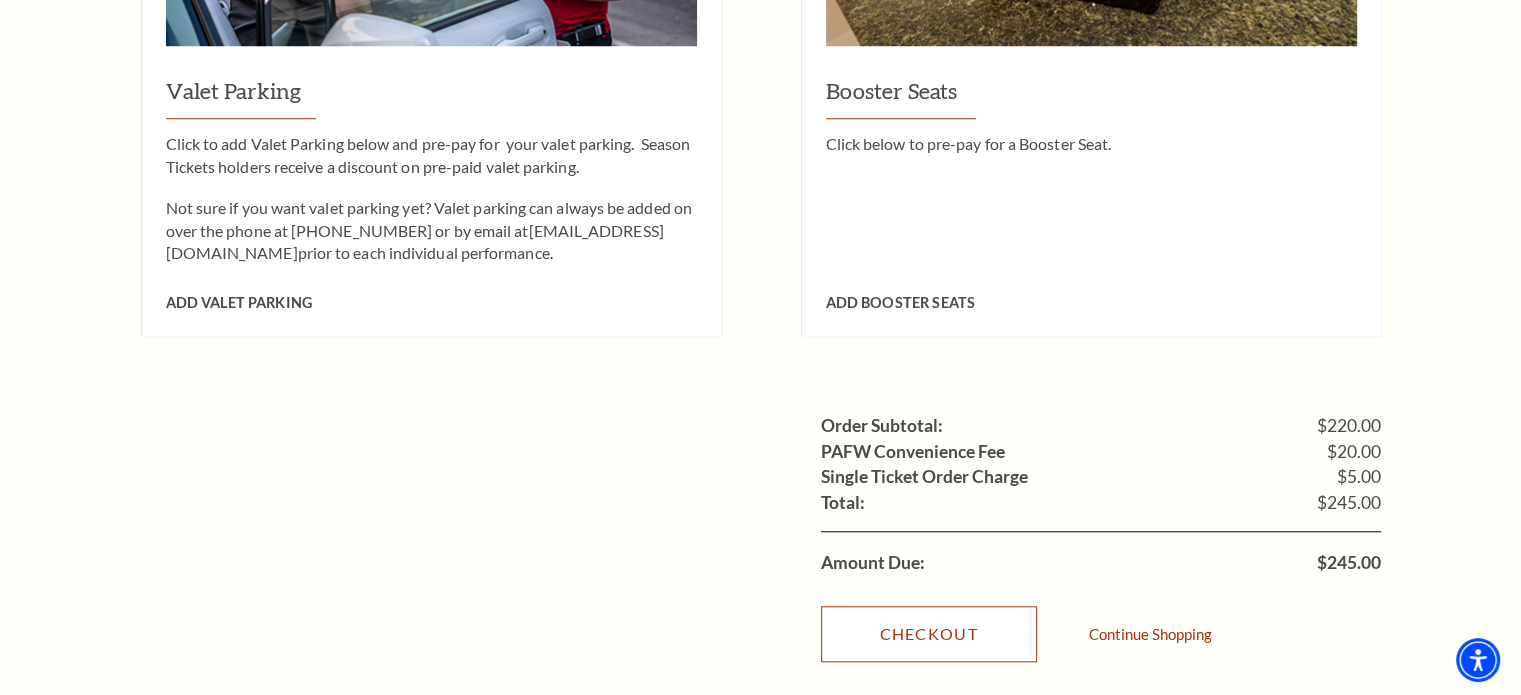 click on "Checkout" at bounding box center (929, 634) 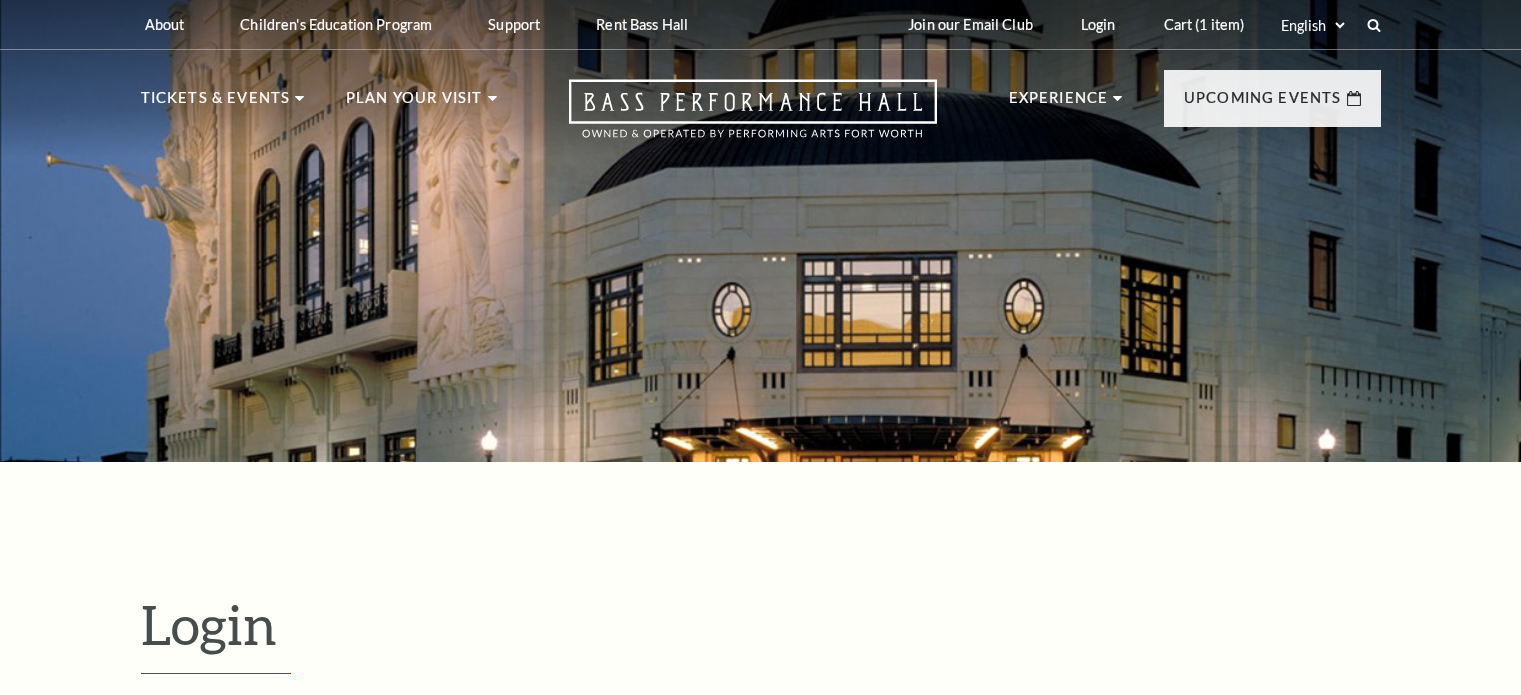 scroll, scrollTop: 484, scrollLeft: 0, axis: vertical 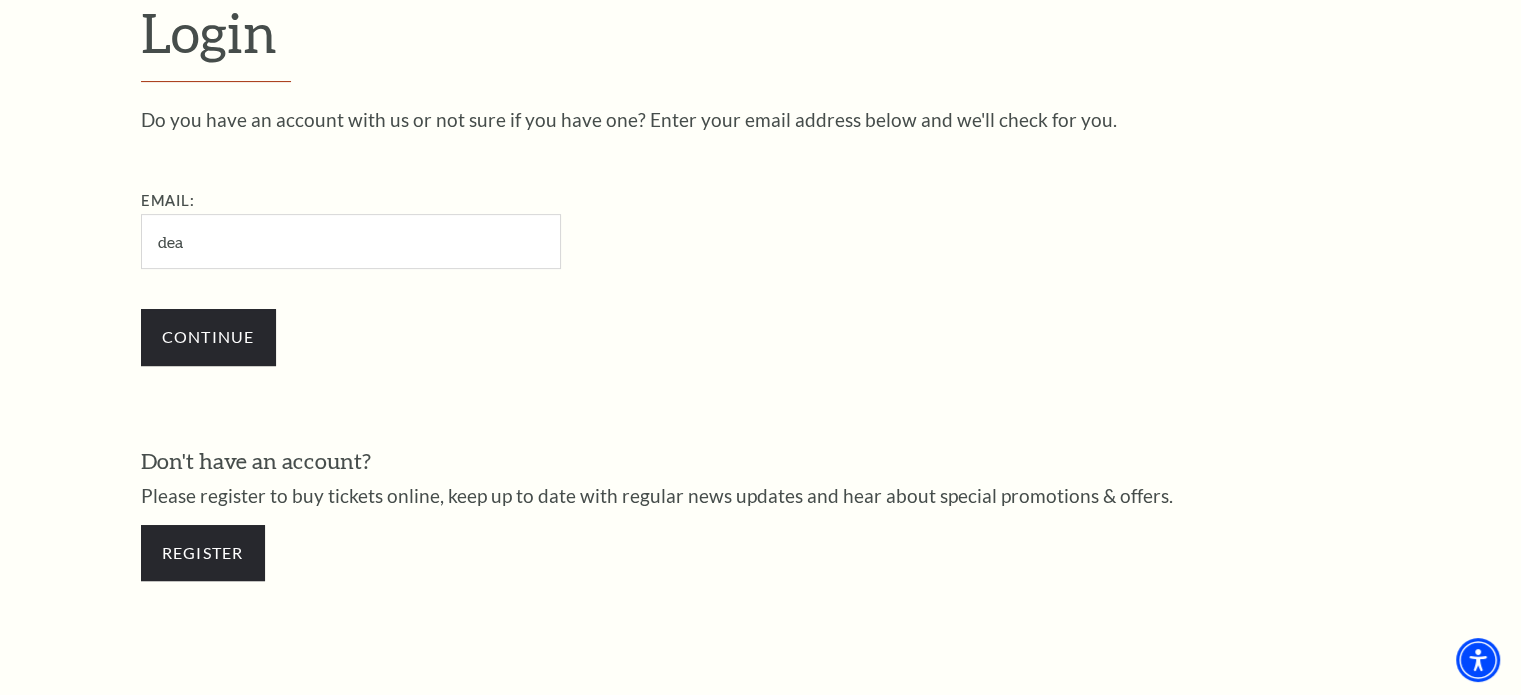 type on "[EMAIL_ADDRESS][DOMAIN_NAME]" 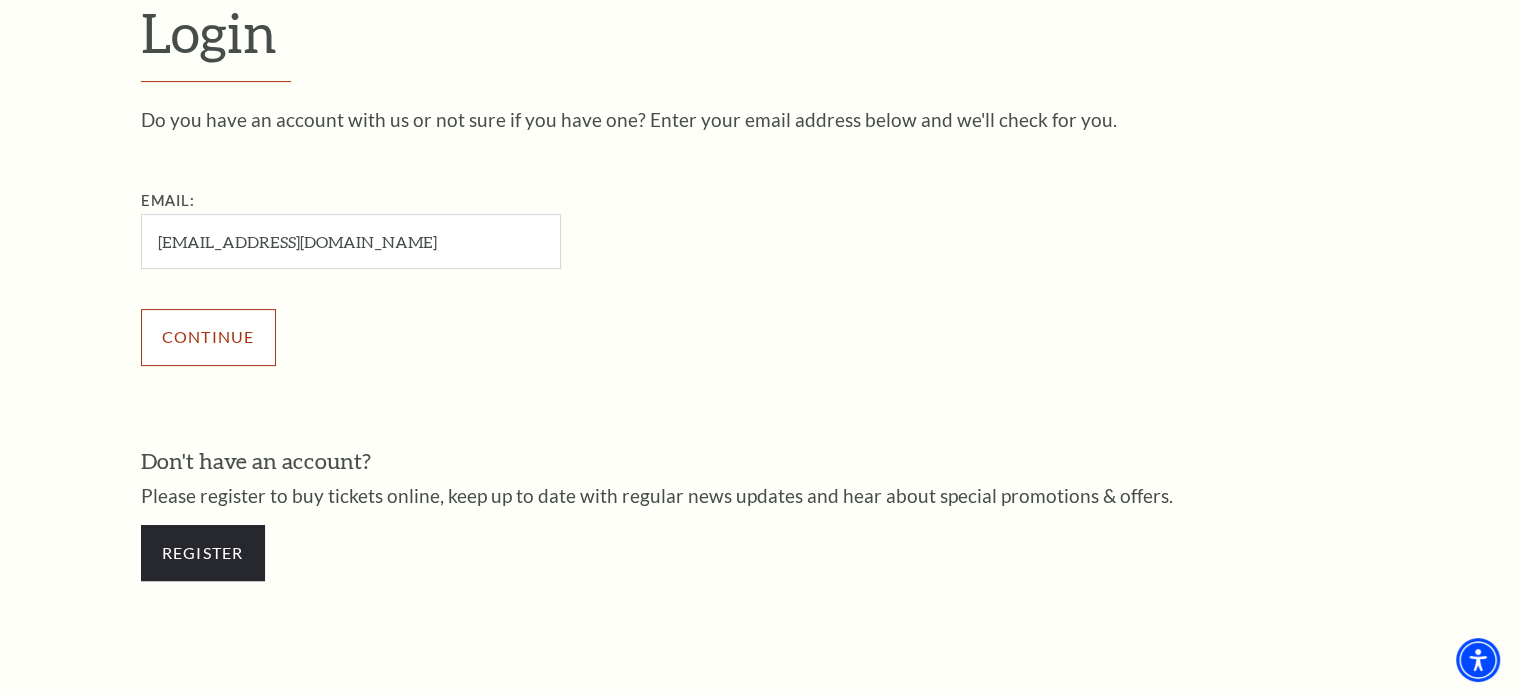 click on "Continue" at bounding box center (208, 337) 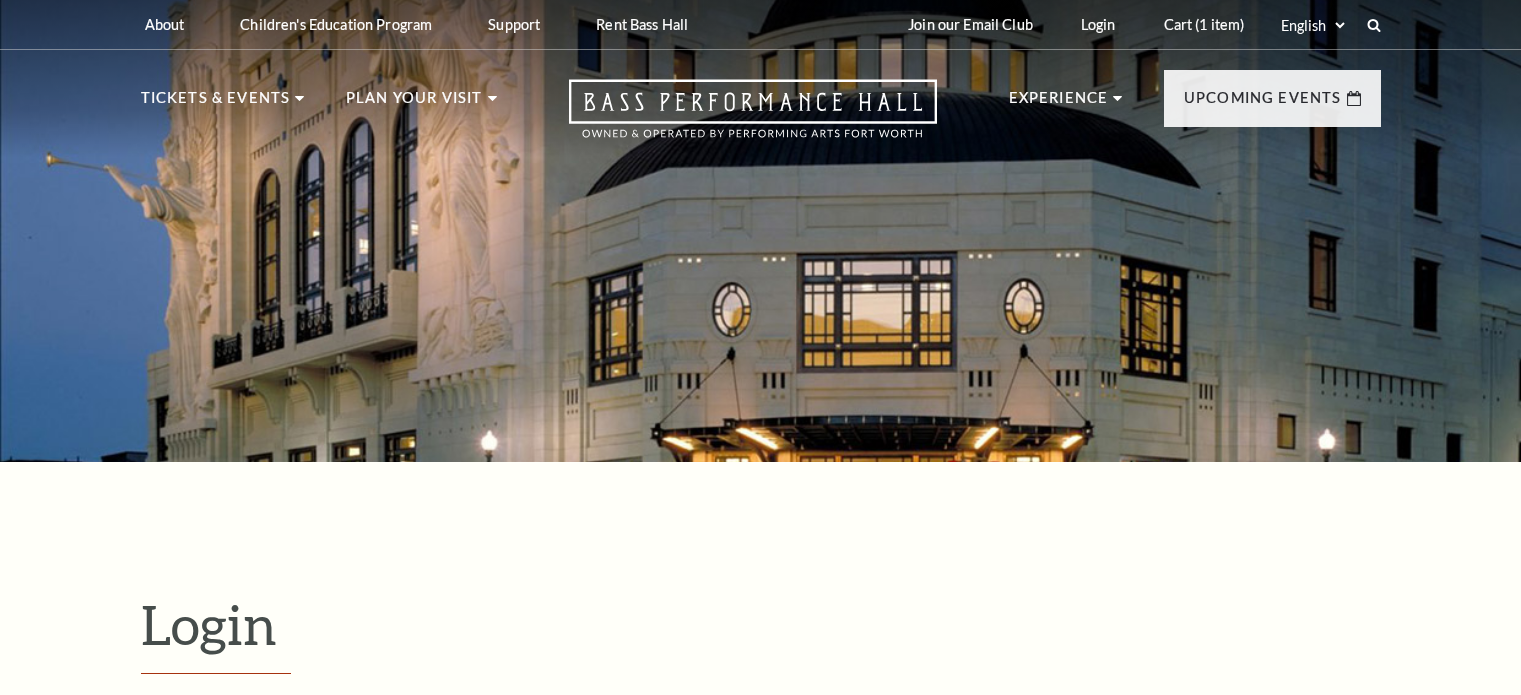 scroll, scrollTop: 504, scrollLeft: 0, axis: vertical 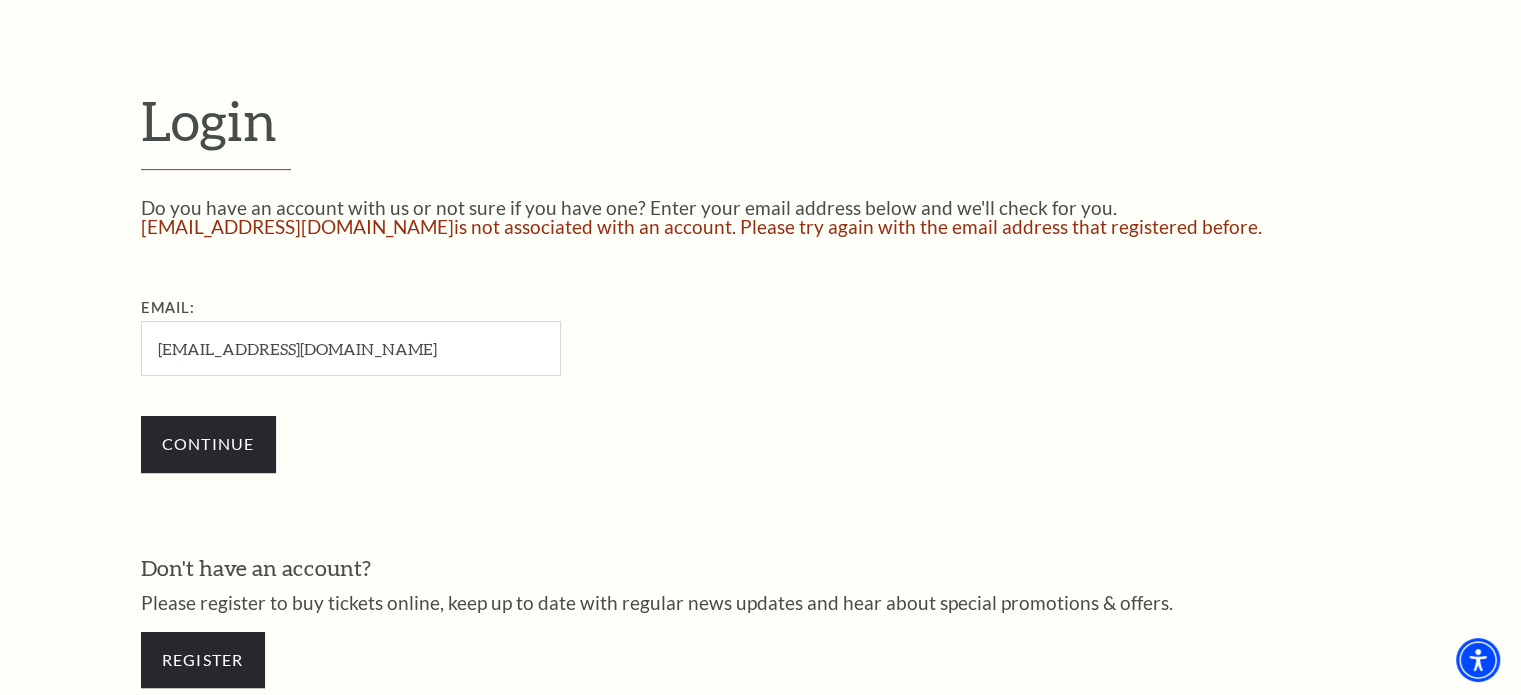 drag, startPoint x: 385, startPoint y: 341, endPoint x: 92, endPoint y: 338, distance: 293.01535 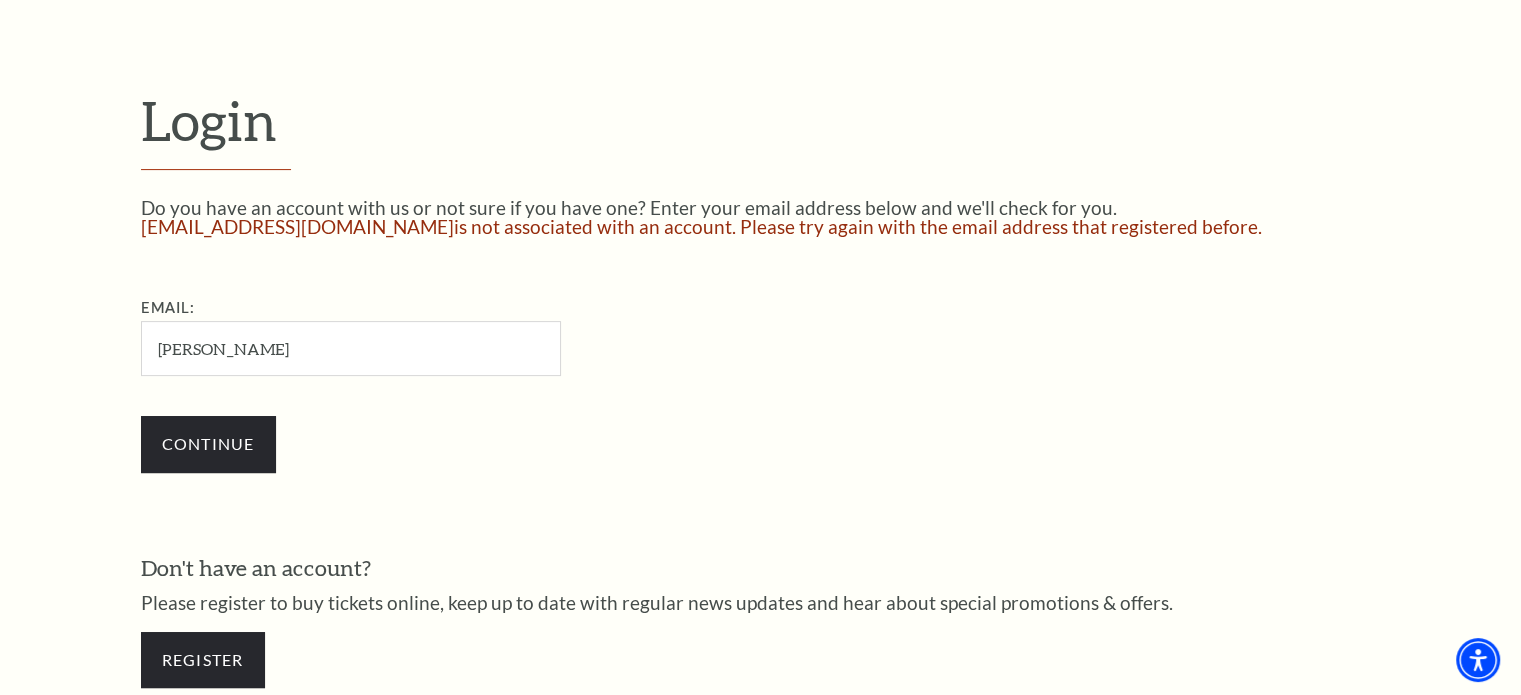 type on "deanlampman@sbcglobal.net" 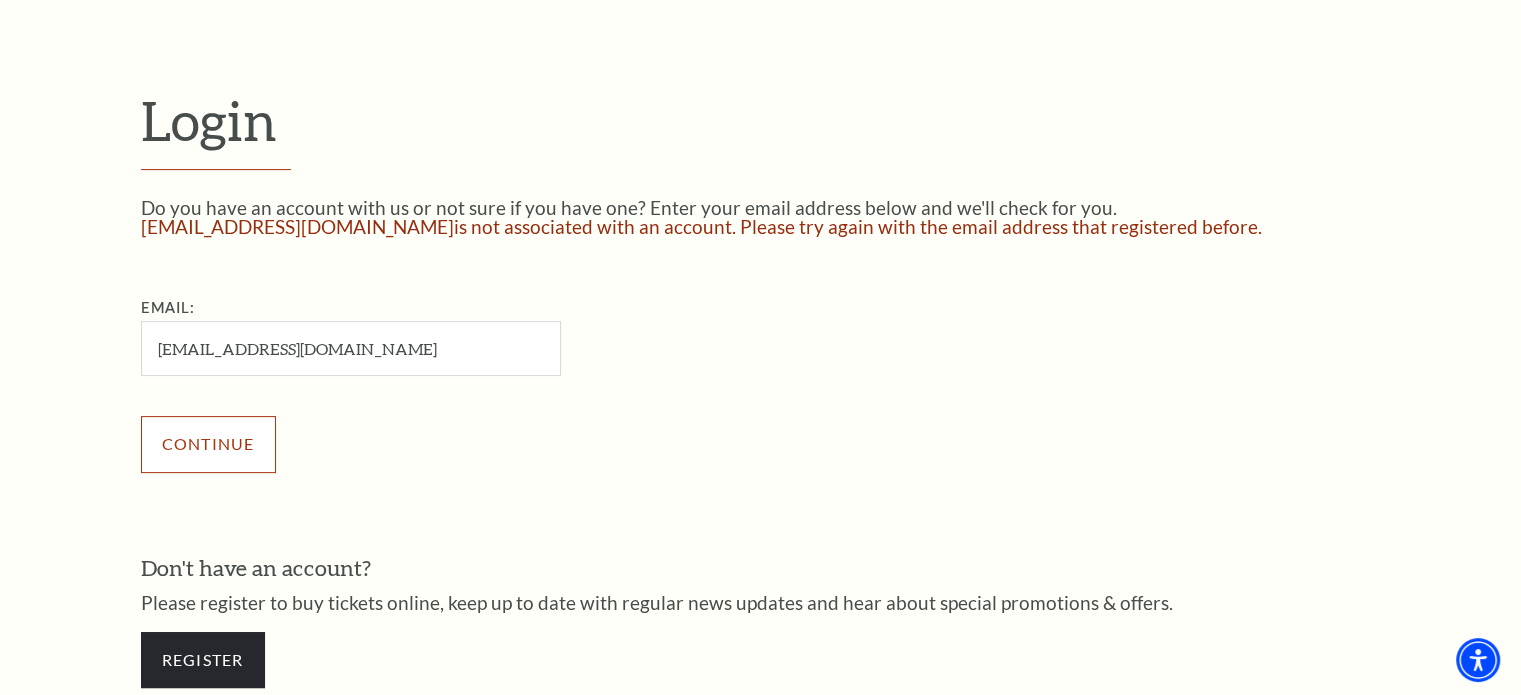 click on "Continue" at bounding box center (208, 444) 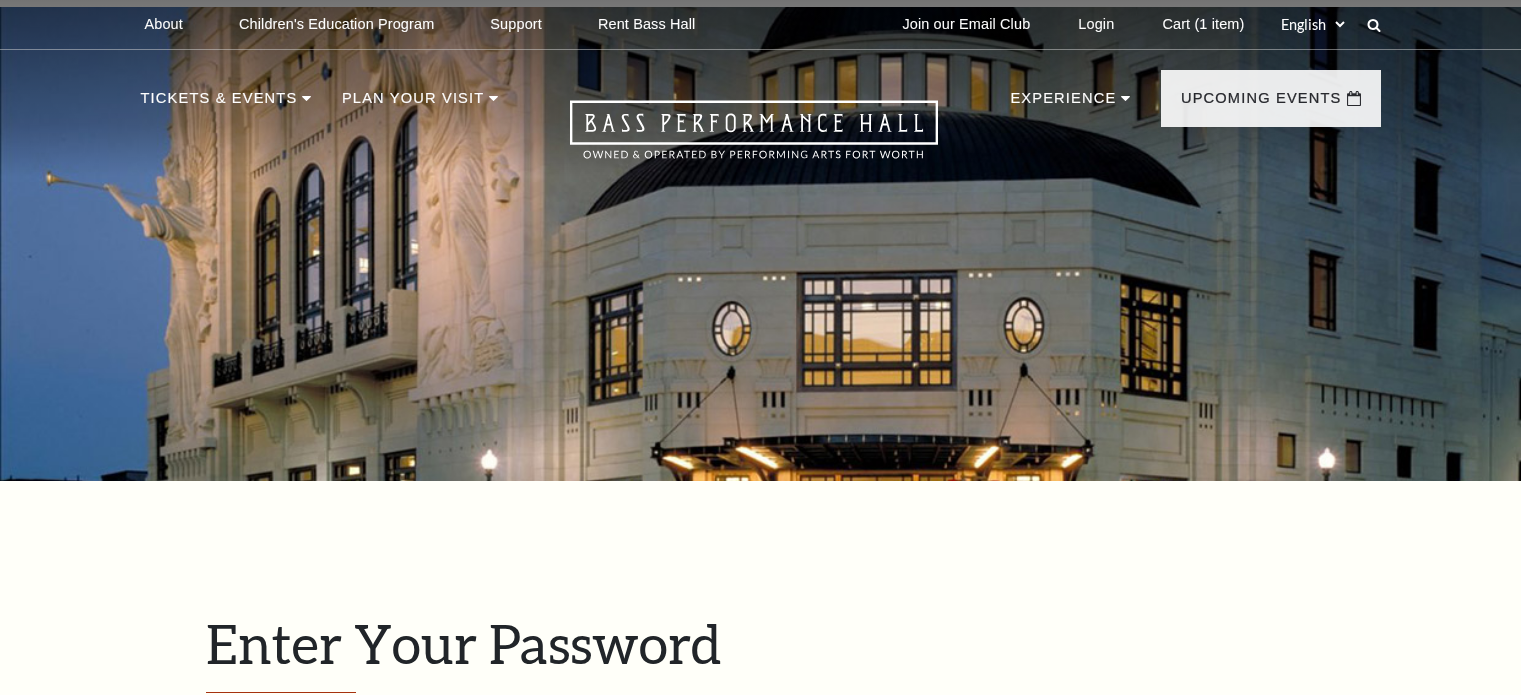 scroll, scrollTop: 679, scrollLeft: 0, axis: vertical 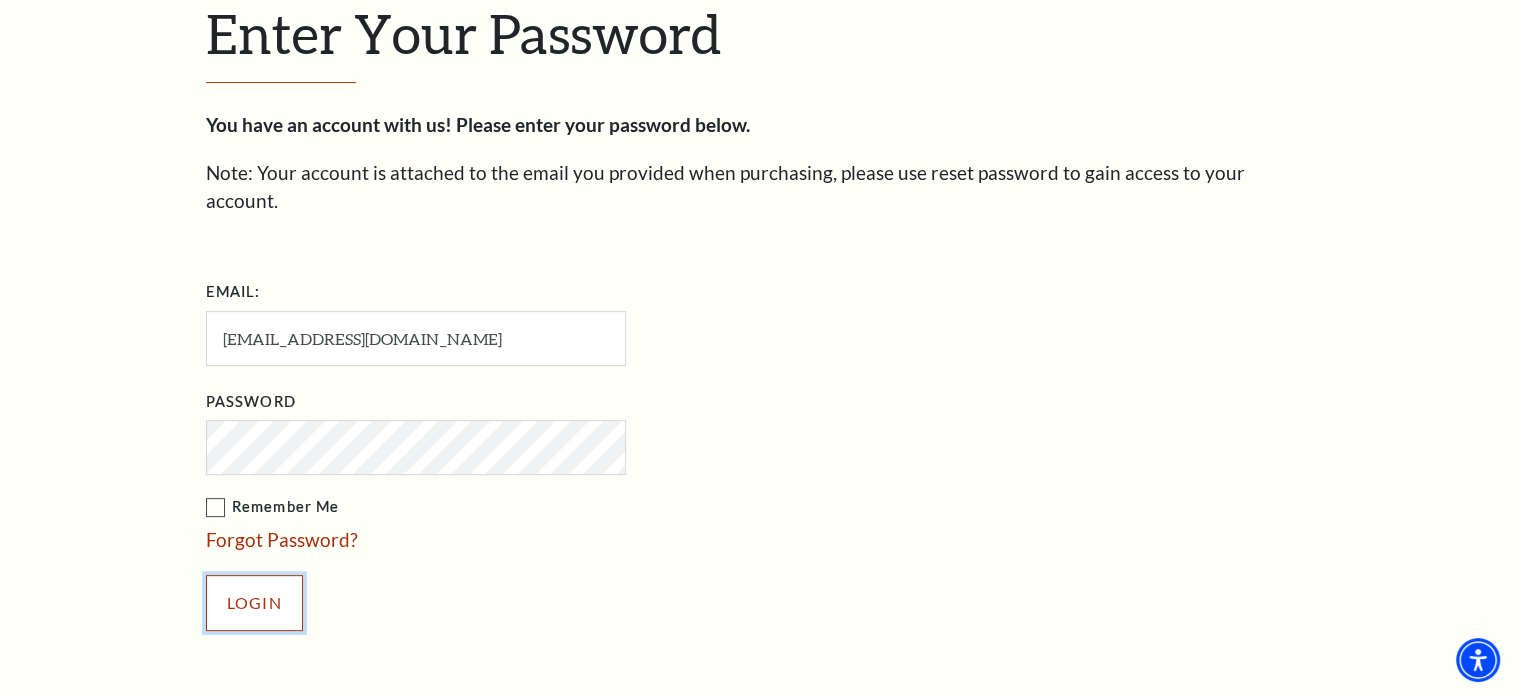 click on "Login" at bounding box center (254, 603) 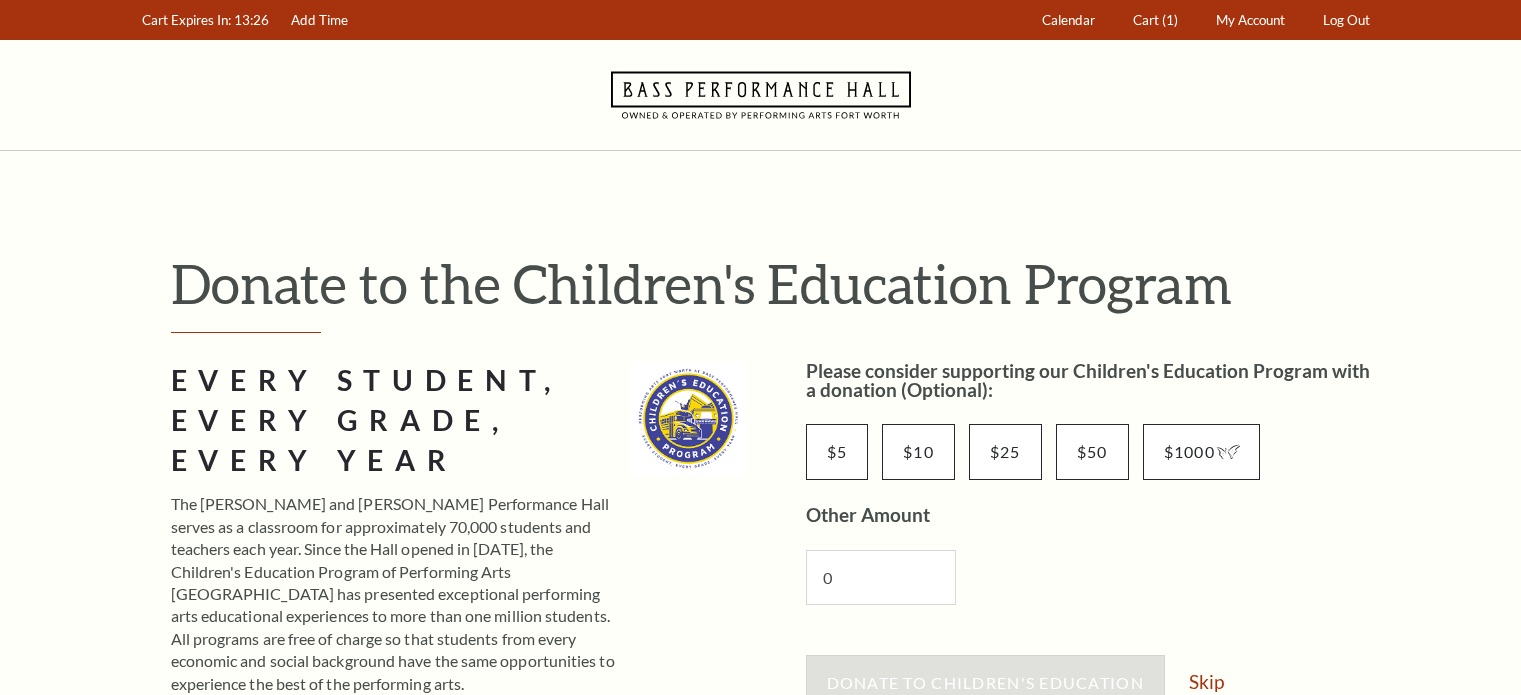 scroll, scrollTop: 0, scrollLeft: 0, axis: both 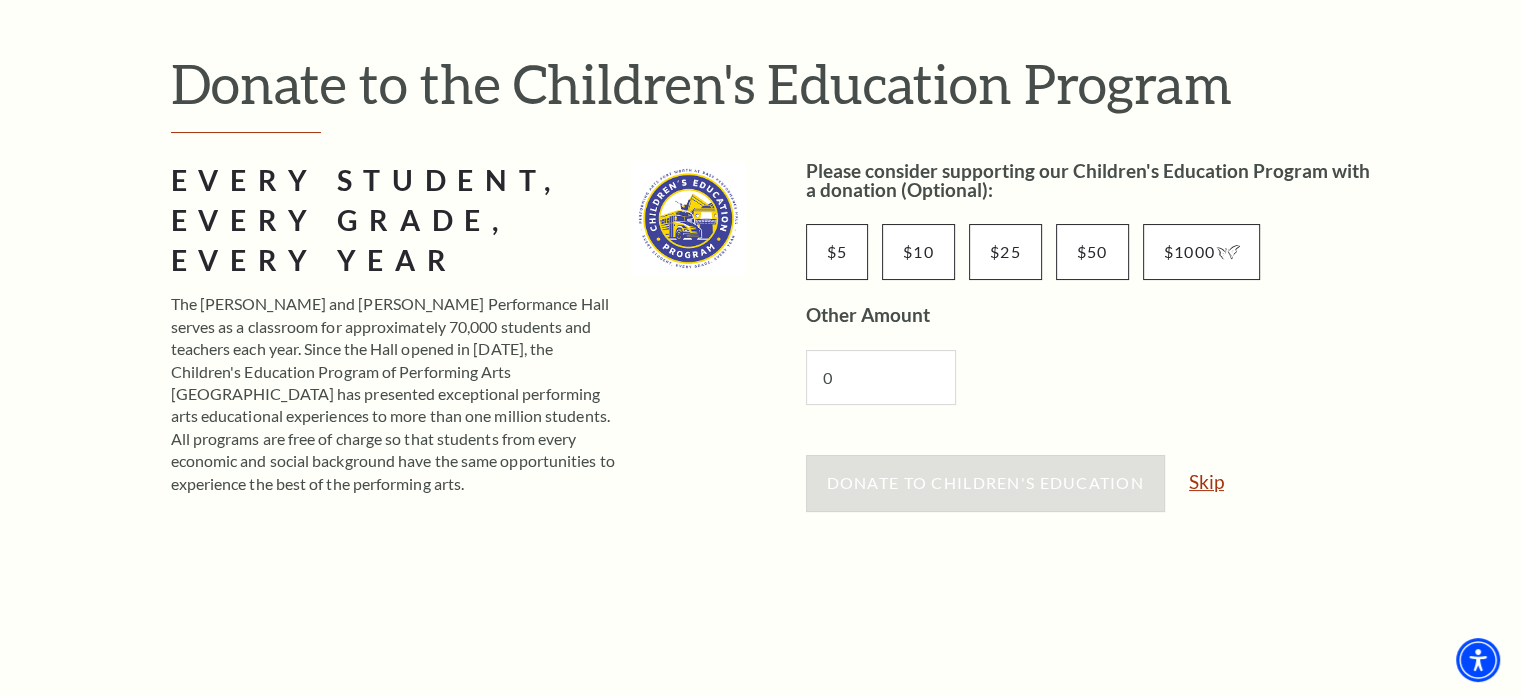 click on "Skip" at bounding box center (1206, 481) 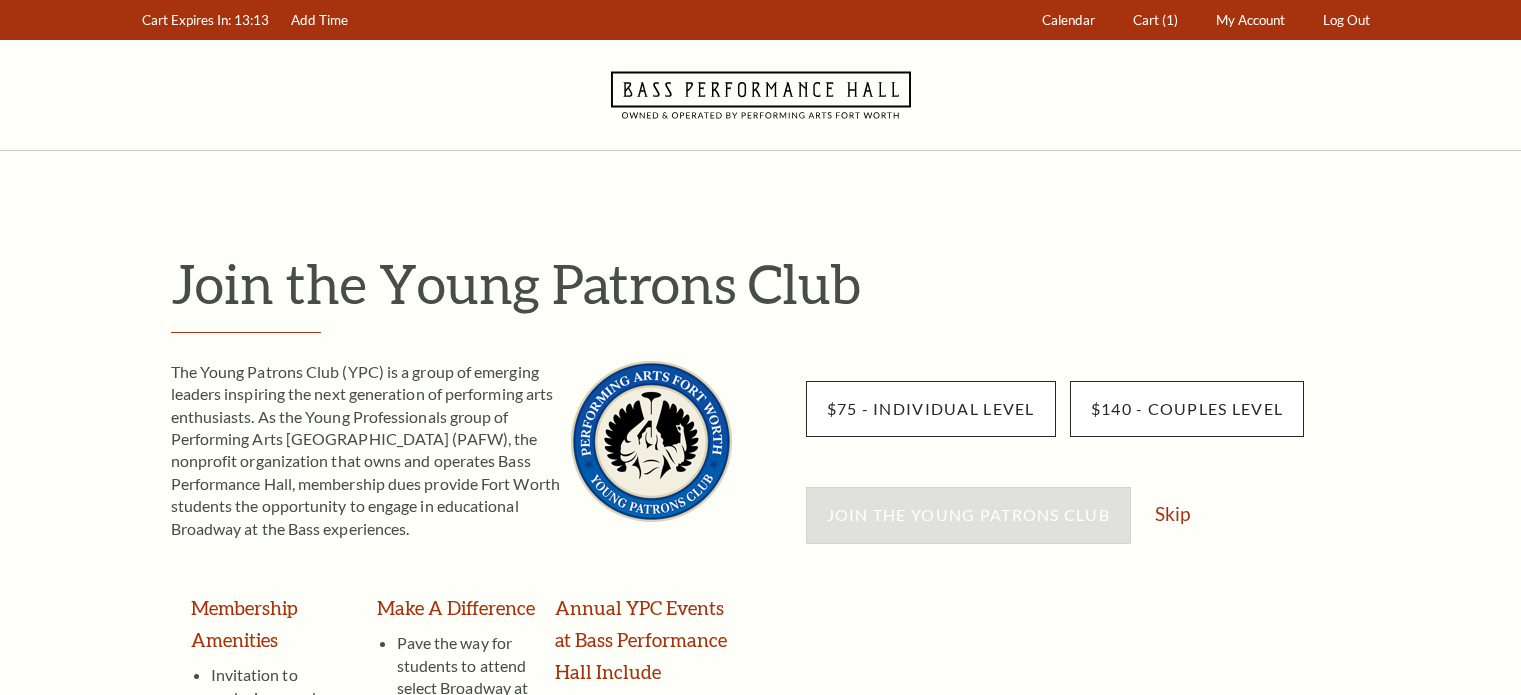 scroll, scrollTop: 0, scrollLeft: 0, axis: both 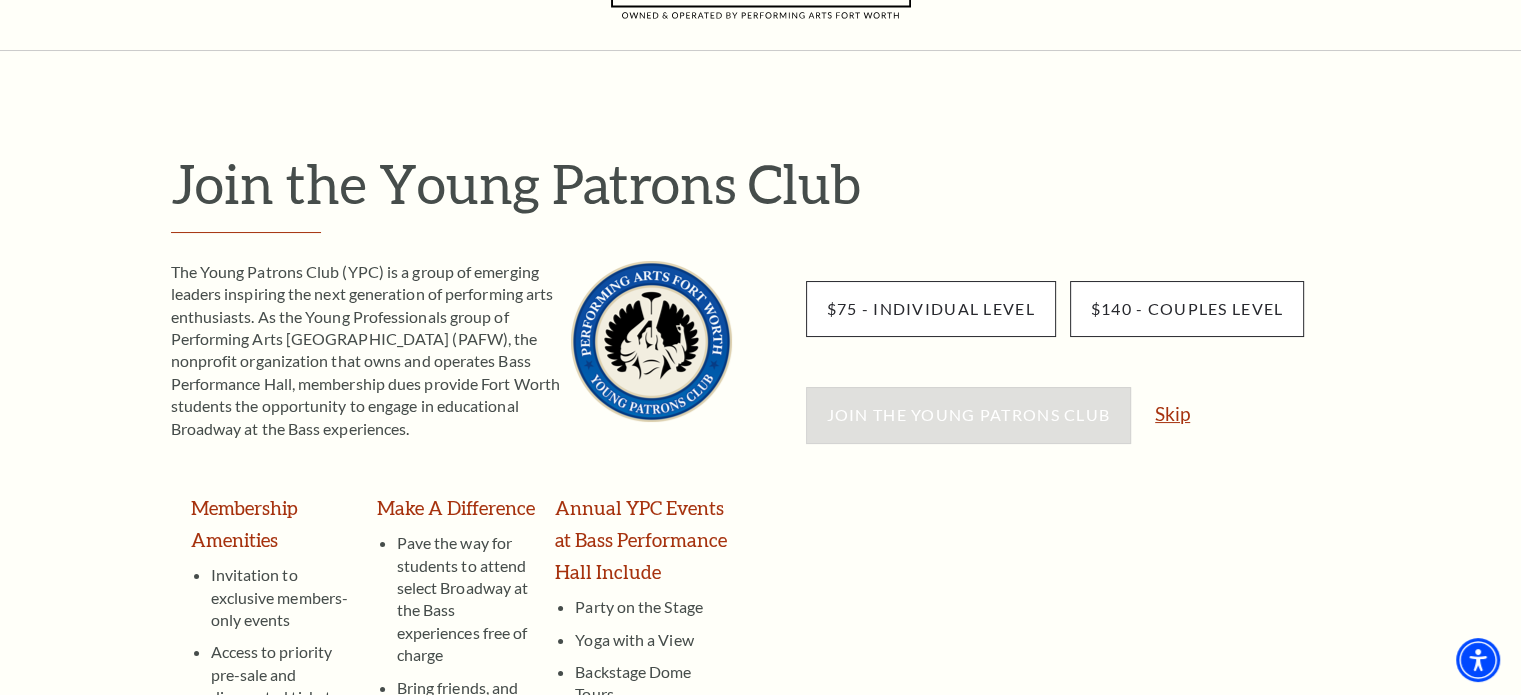 click on "Skip" at bounding box center (1172, 413) 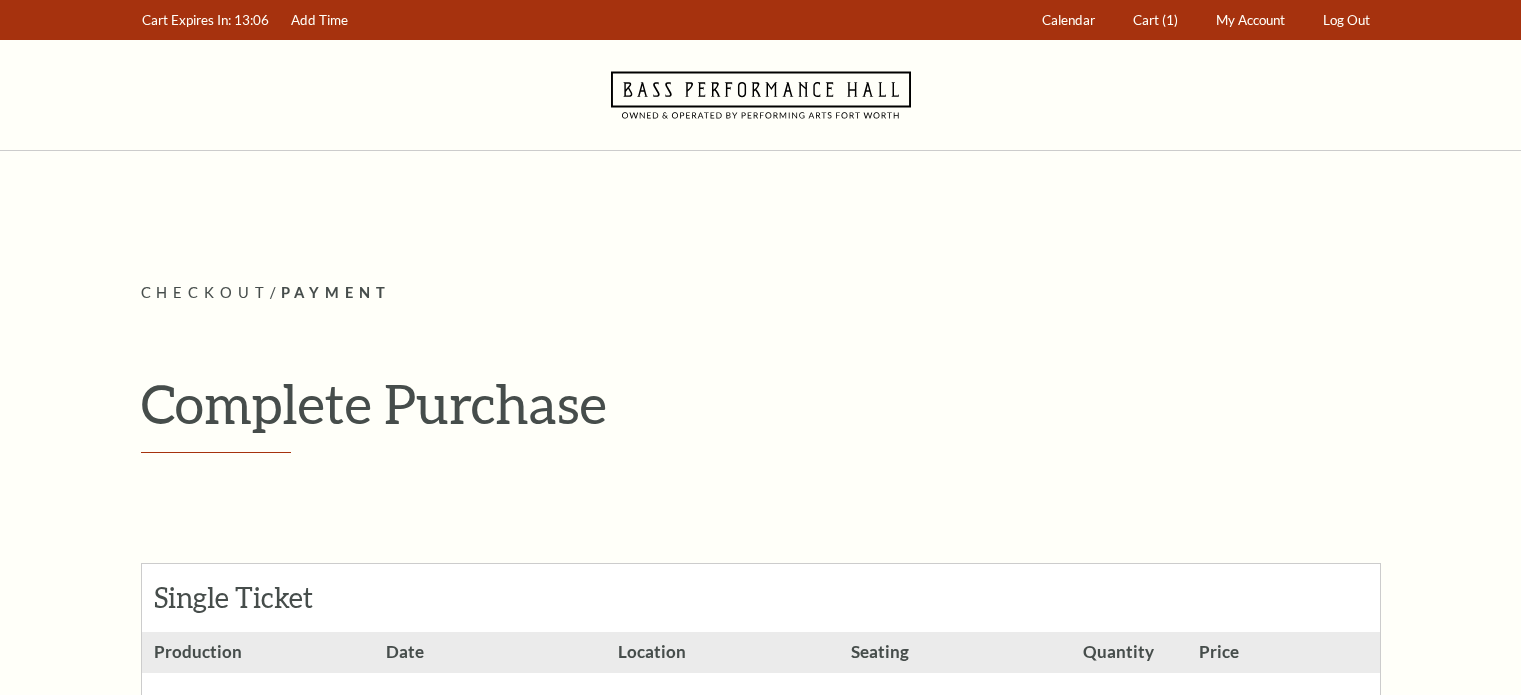 scroll, scrollTop: 0, scrollLeft: 0, axis: both 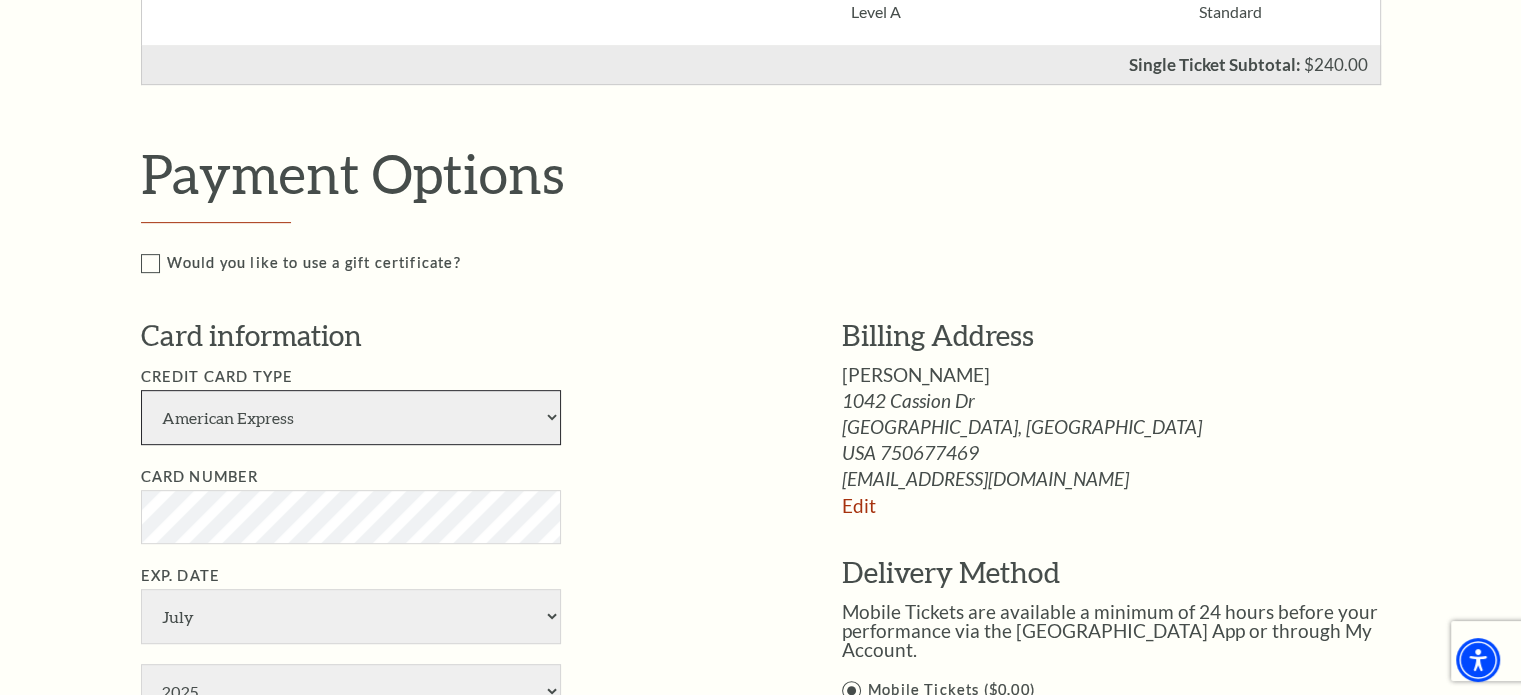 click on "American Express
Visa
Master Card
Discover" at bounding box center (351, 417) 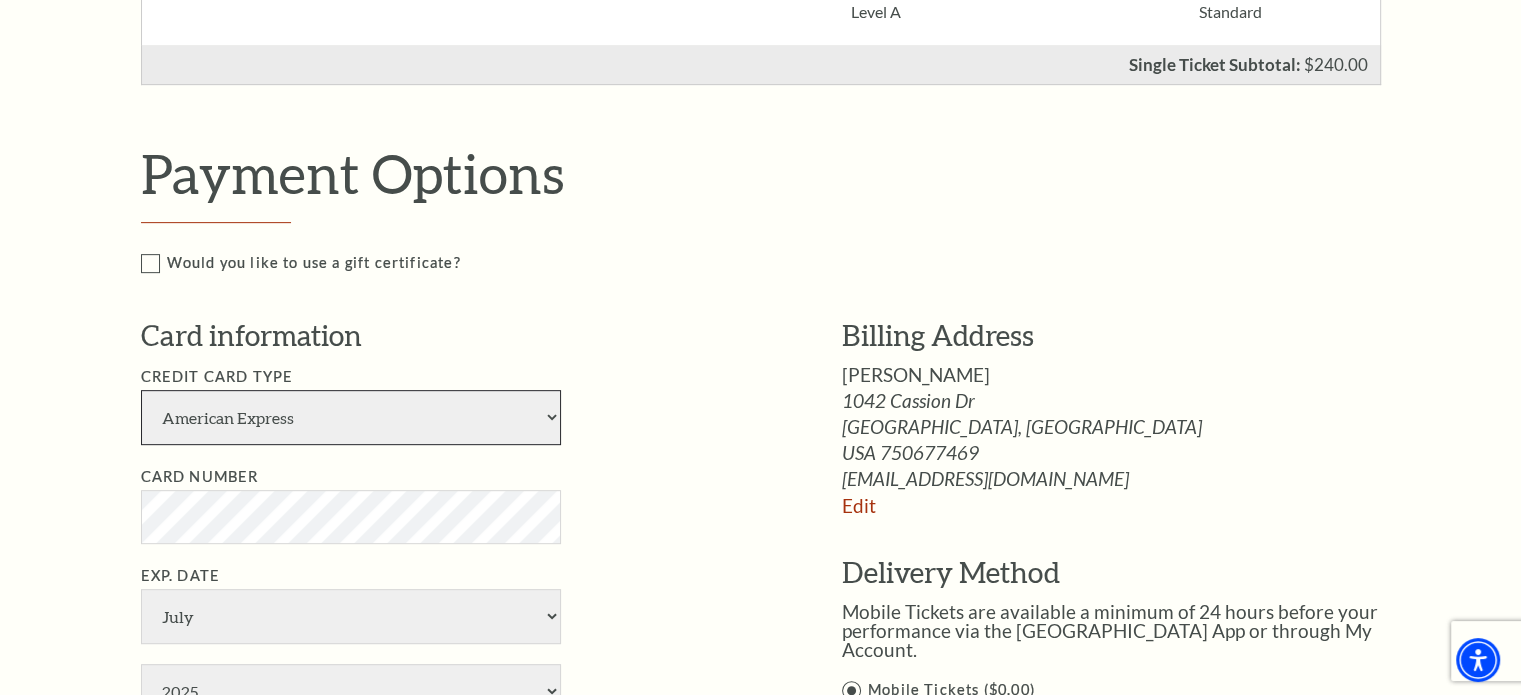 select on "24" 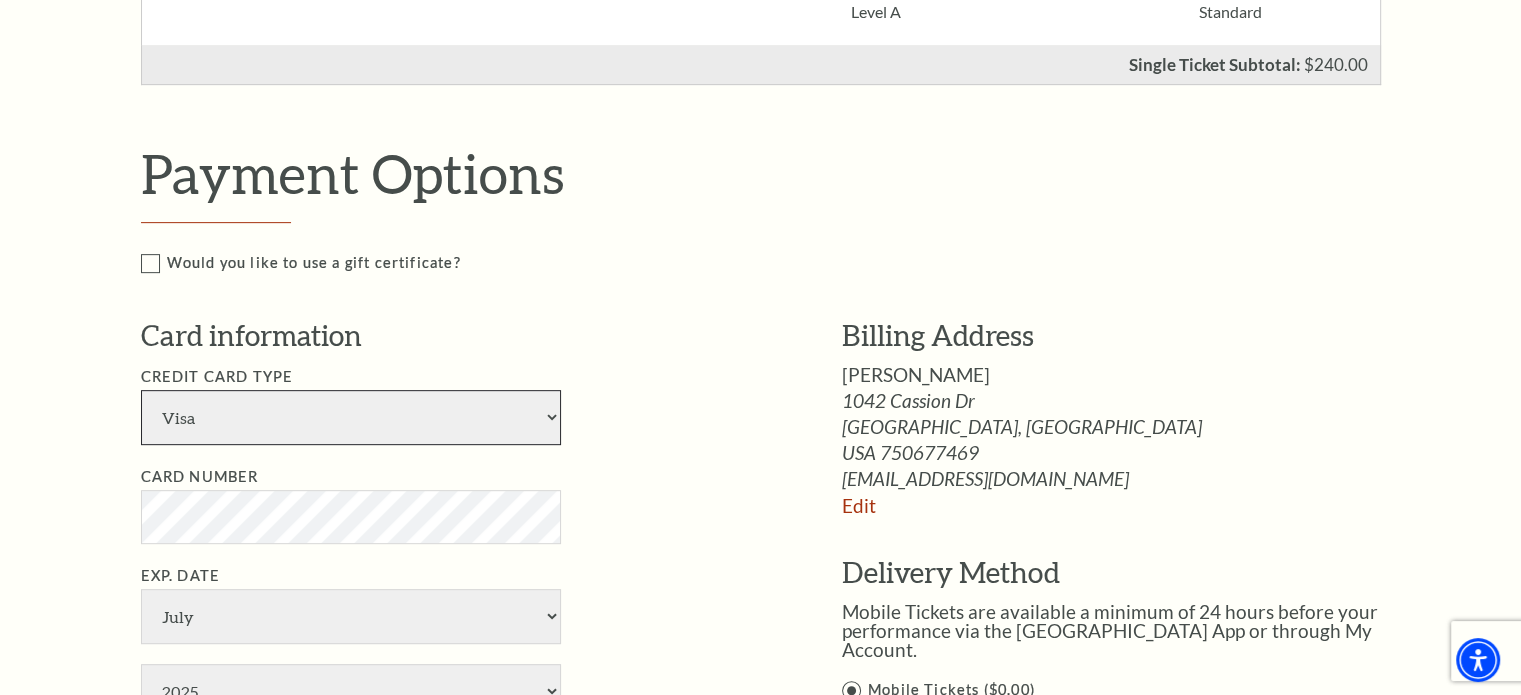 click on "American Express
Visa
Master Card
Discover" at bounding box center [351, 417] 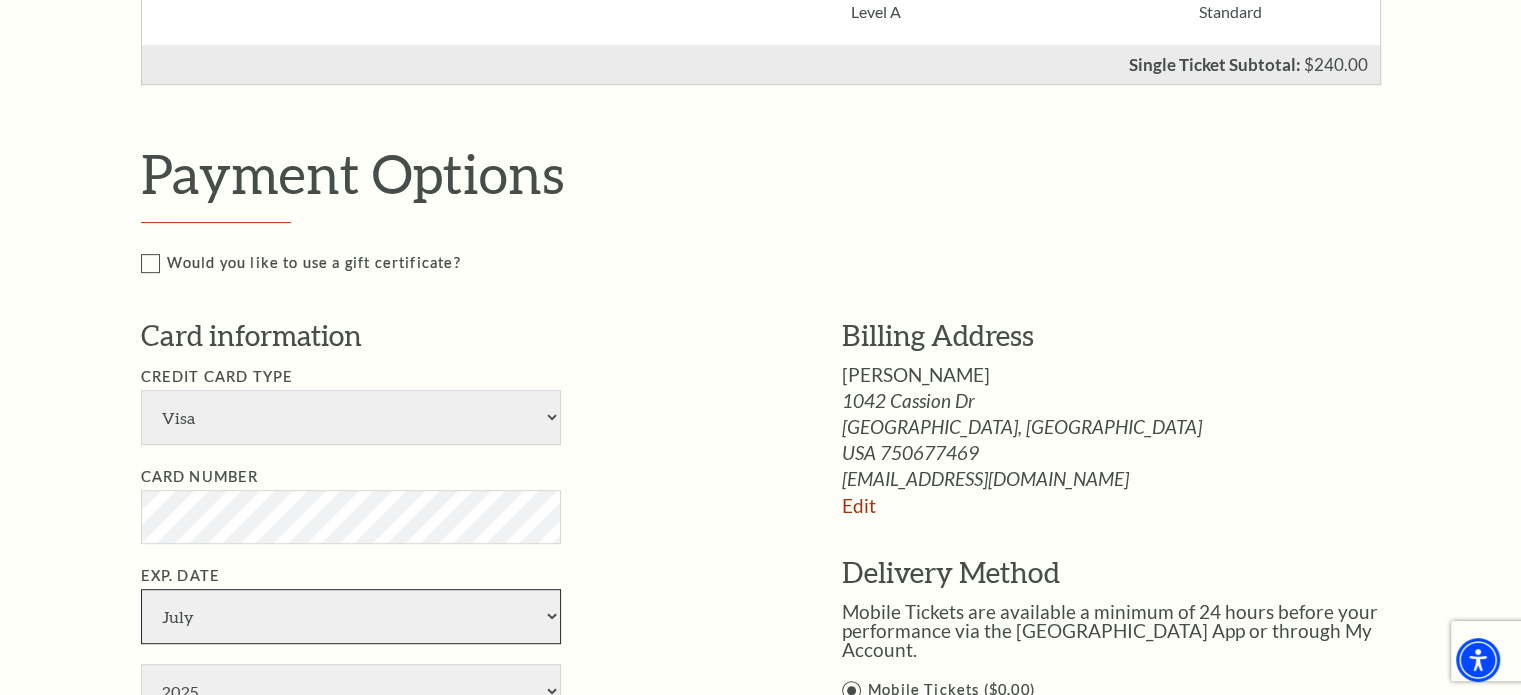select on "3" 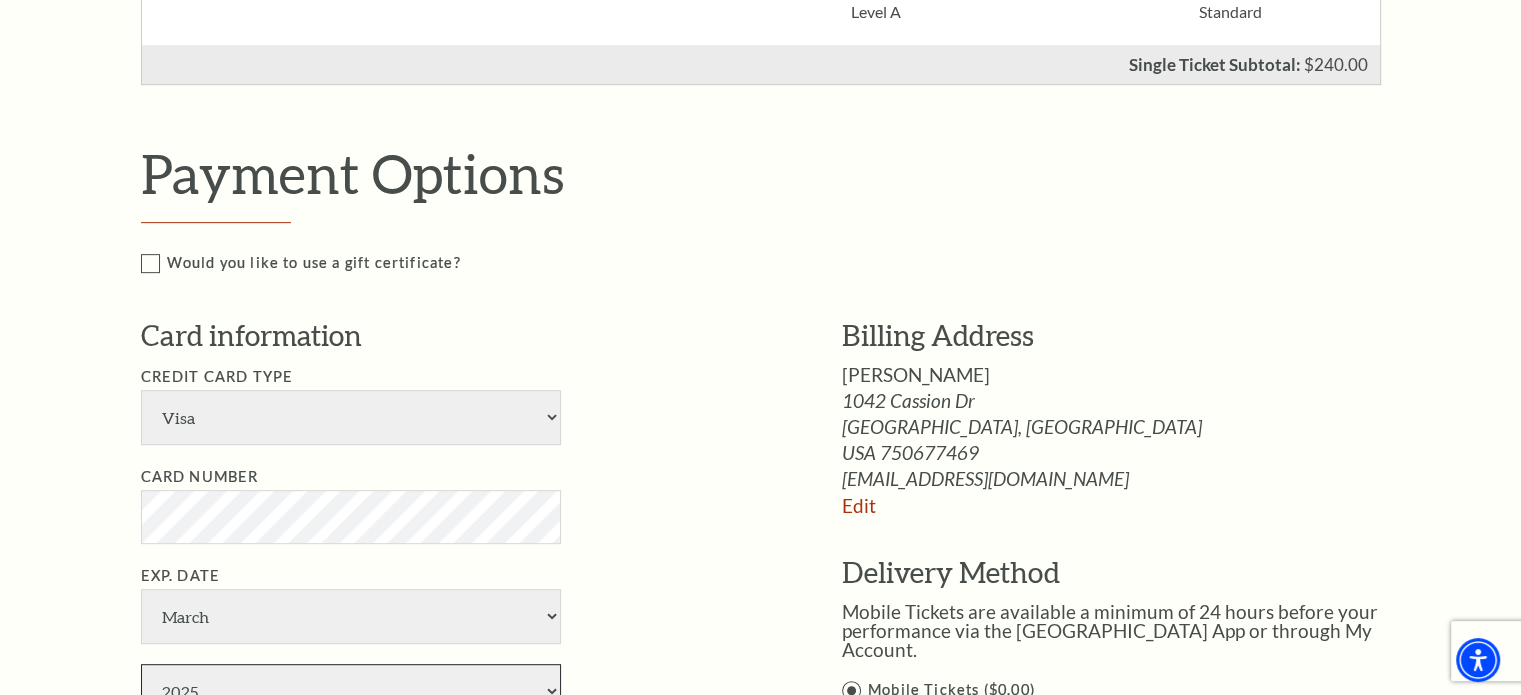 select on "2028" 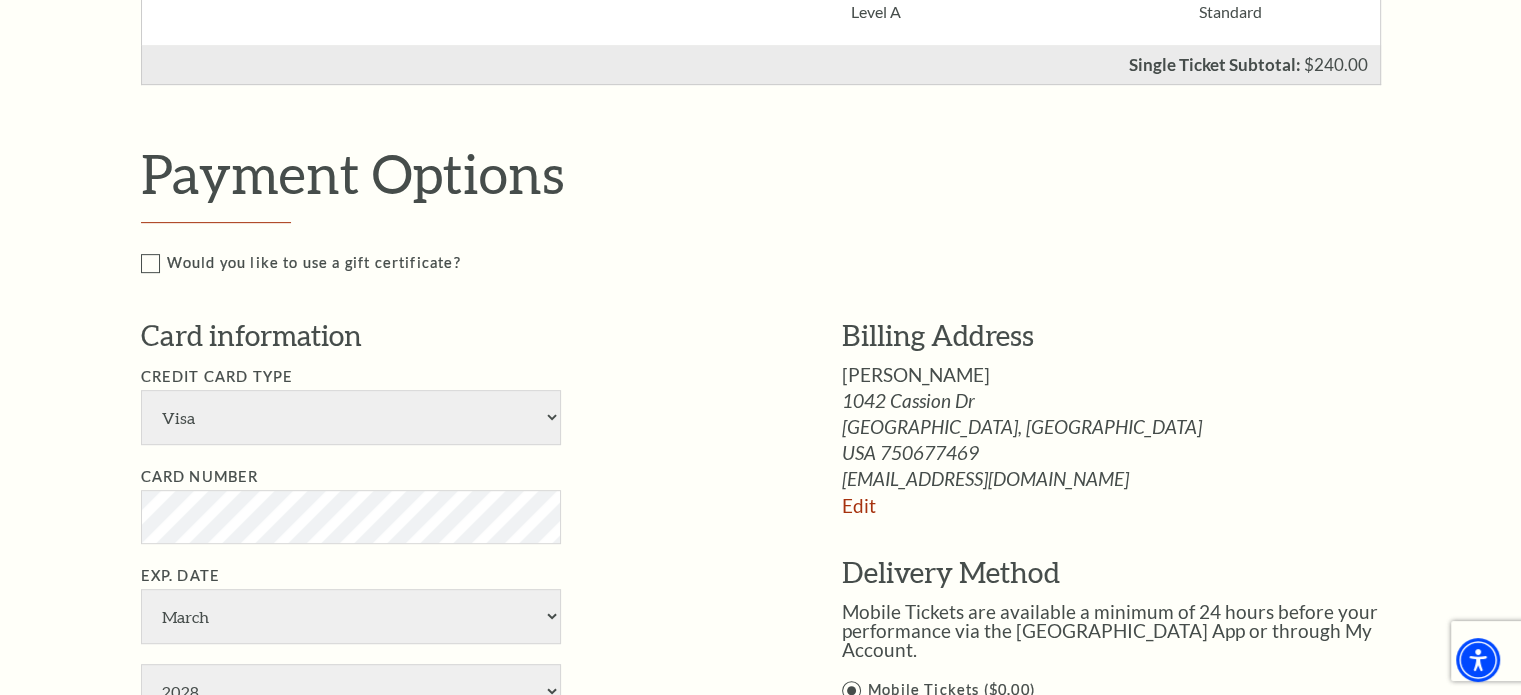 type on "091" 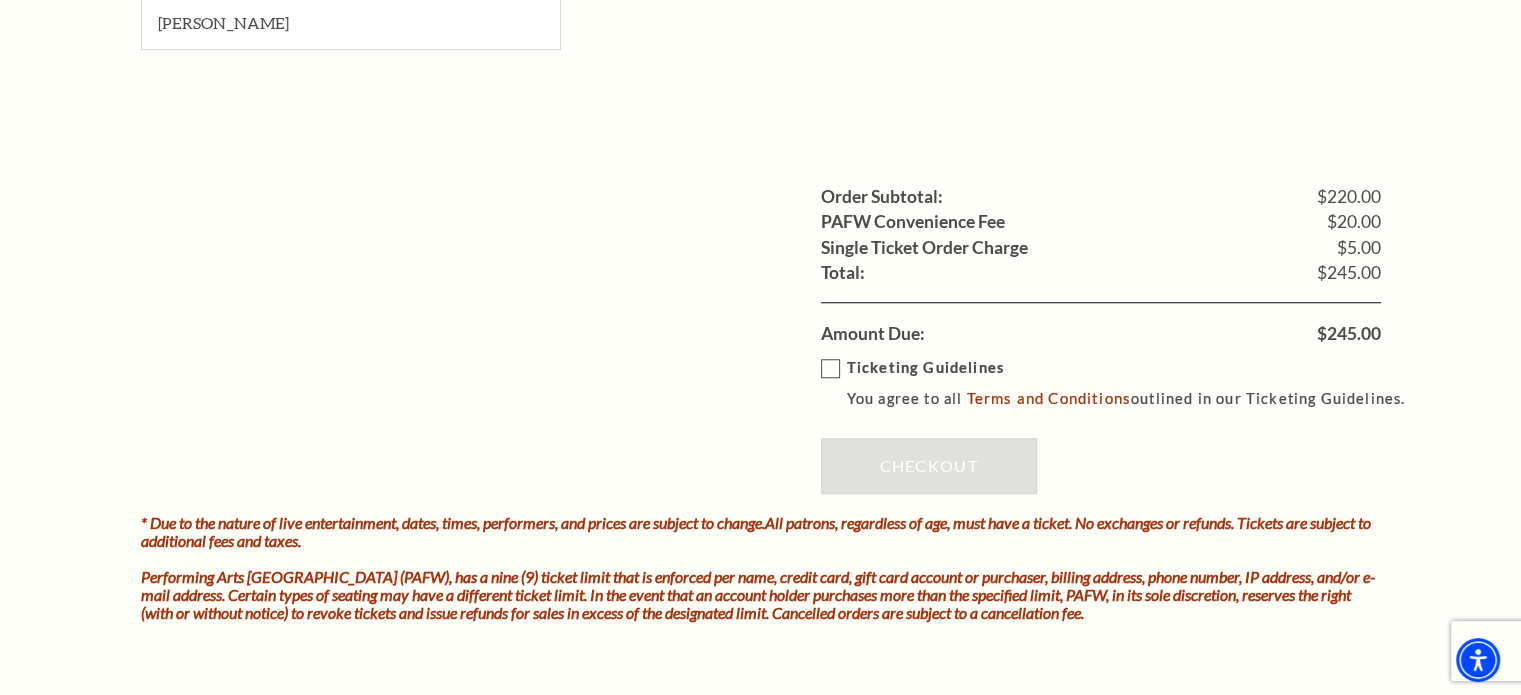 scroll, scrollTop: 1700, scrollLeft: 0, axis: vertical 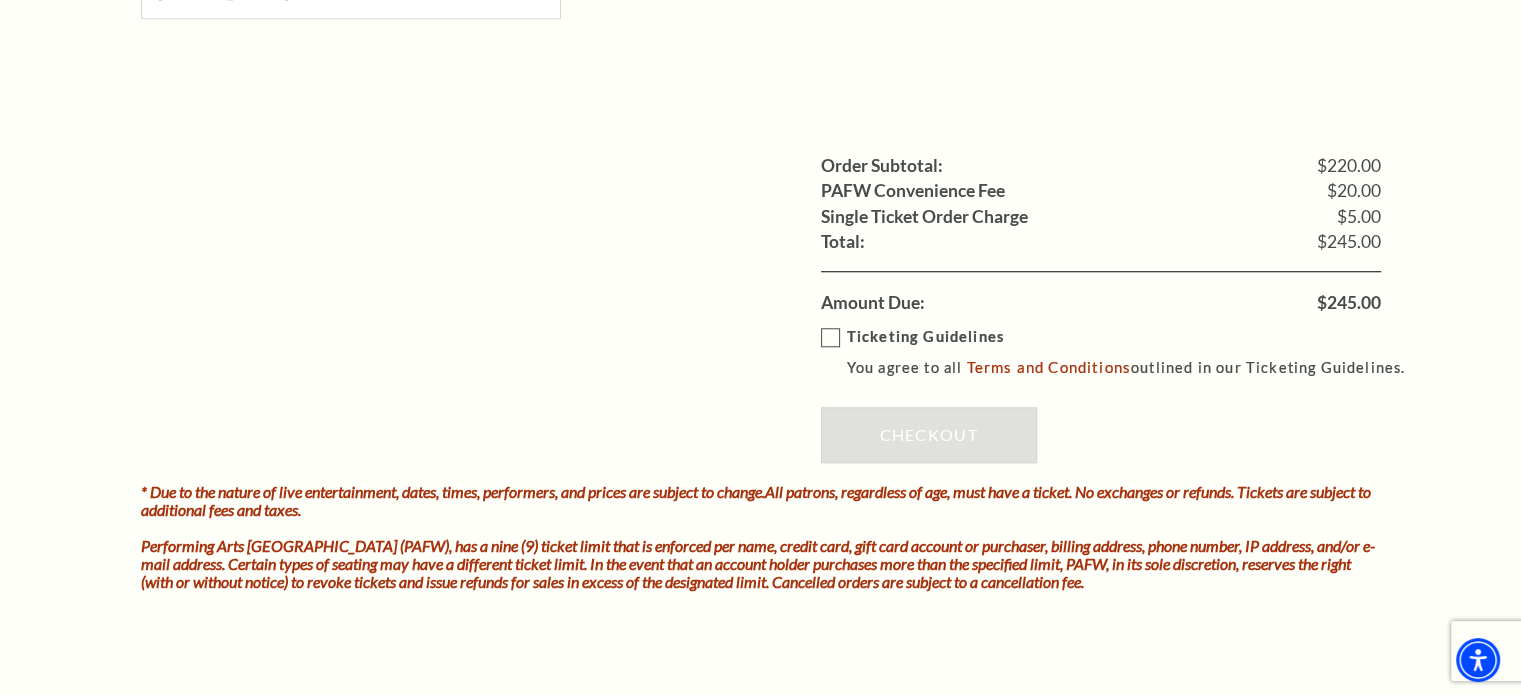 click on "Ticketing Guidelines
You agree to all   Terms and Conditions  outlined in our Ticketing Guidelines." at bounding box center (1122, 352) 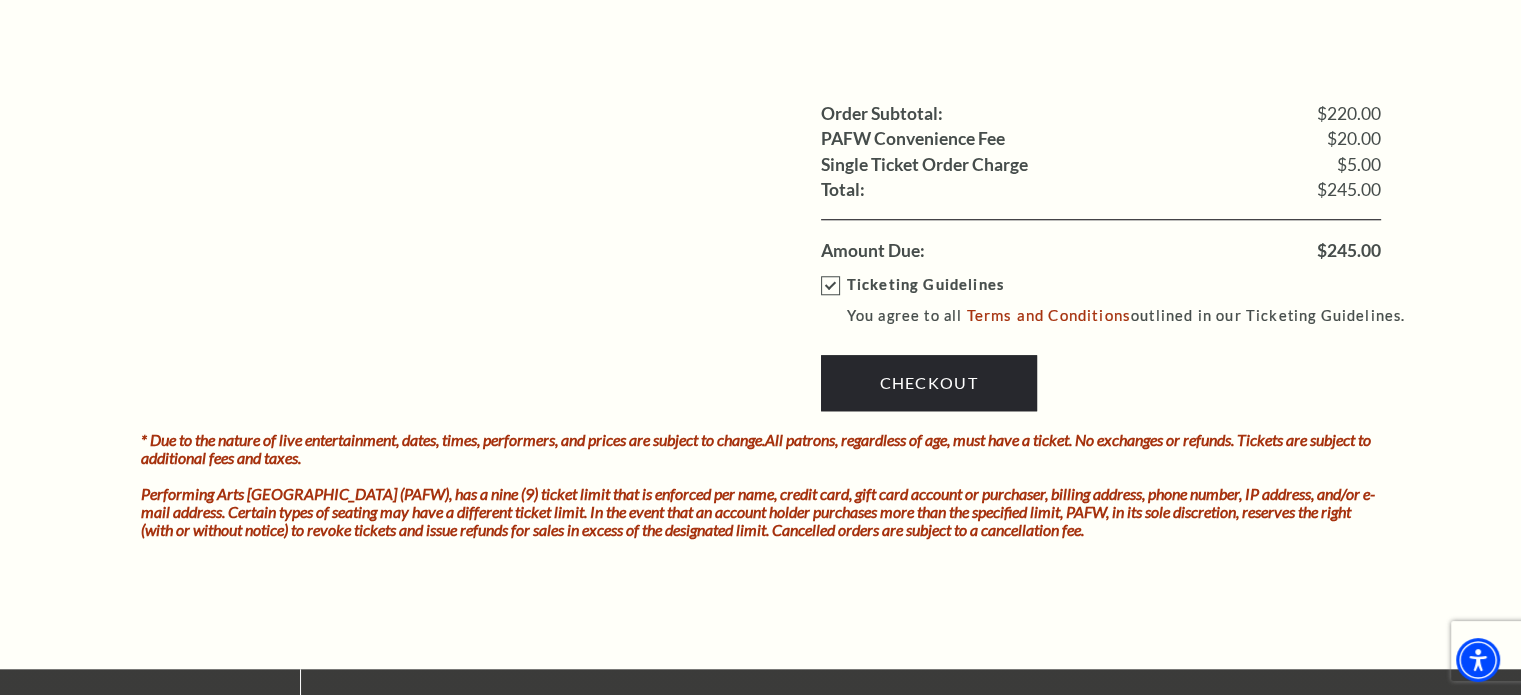 scroll, scrollTop: 1800, scrollLeft: 0, axis: vertical 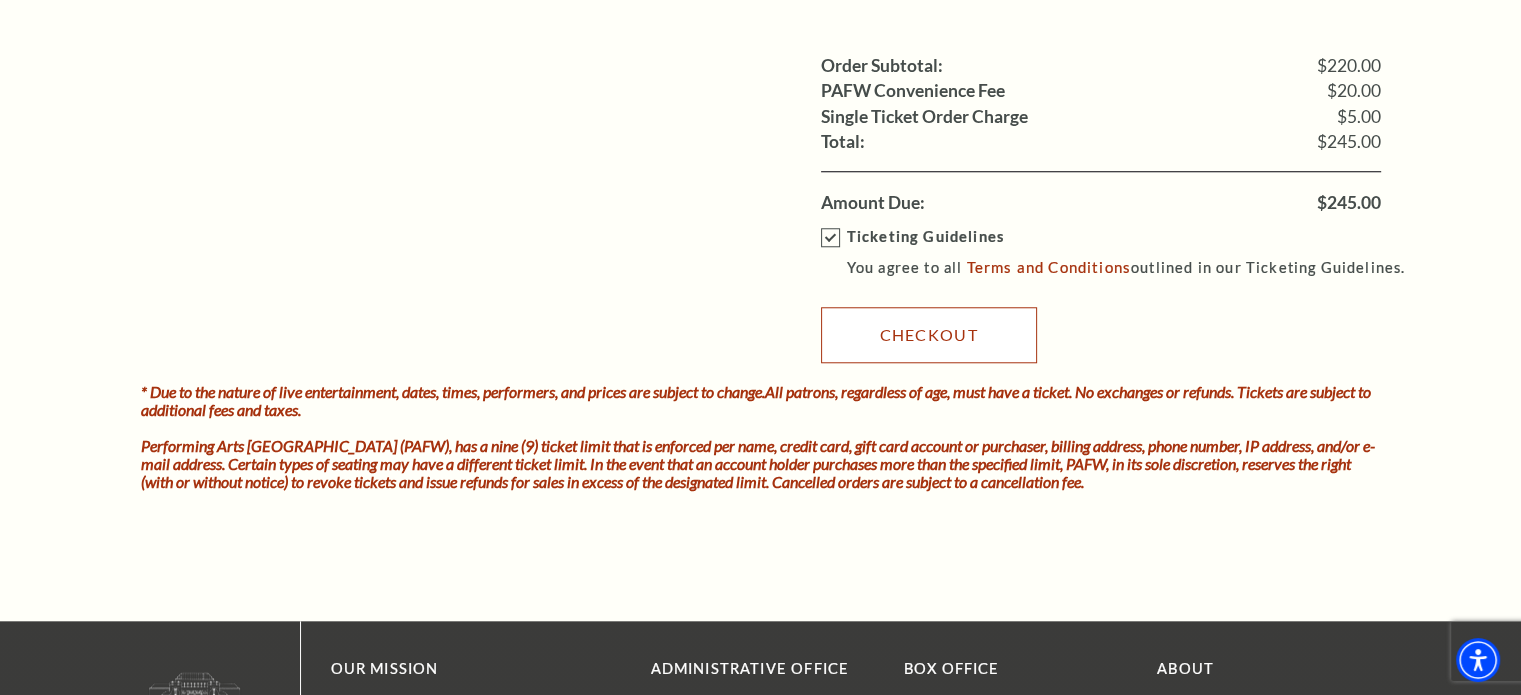 click on "Checkout" at bounding box center (929, 335) 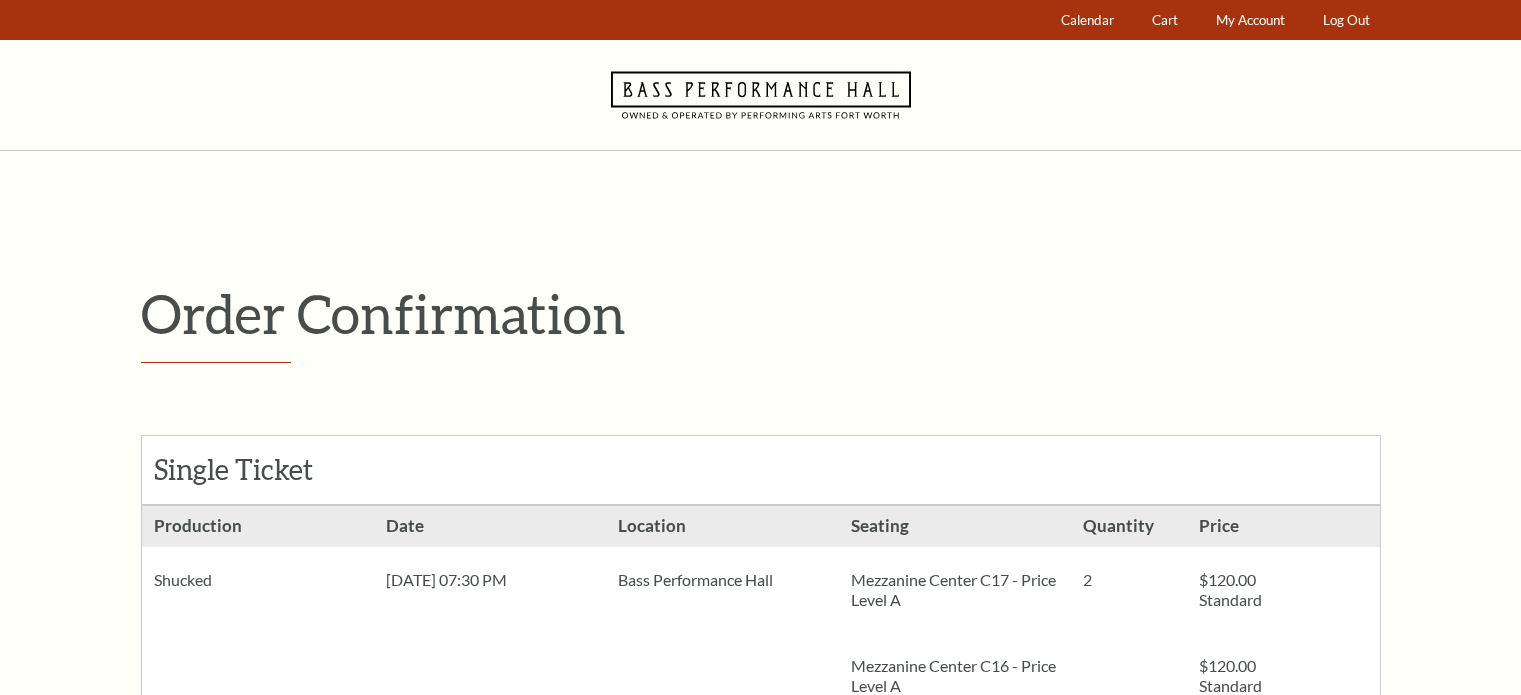 scroll, scrollTop: 0, scrollLeft: 0, axis: both 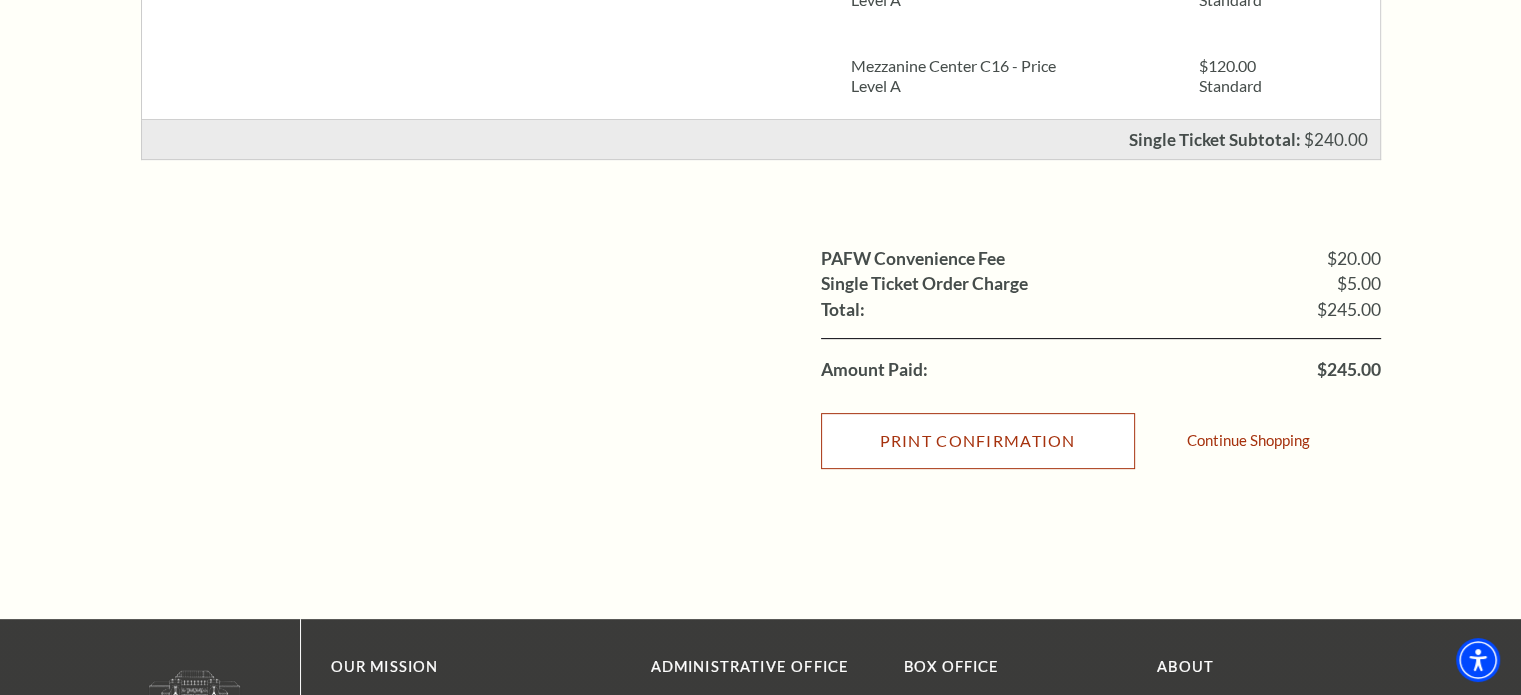 click on "Print Confirmation" at bounding box center [978, 441] 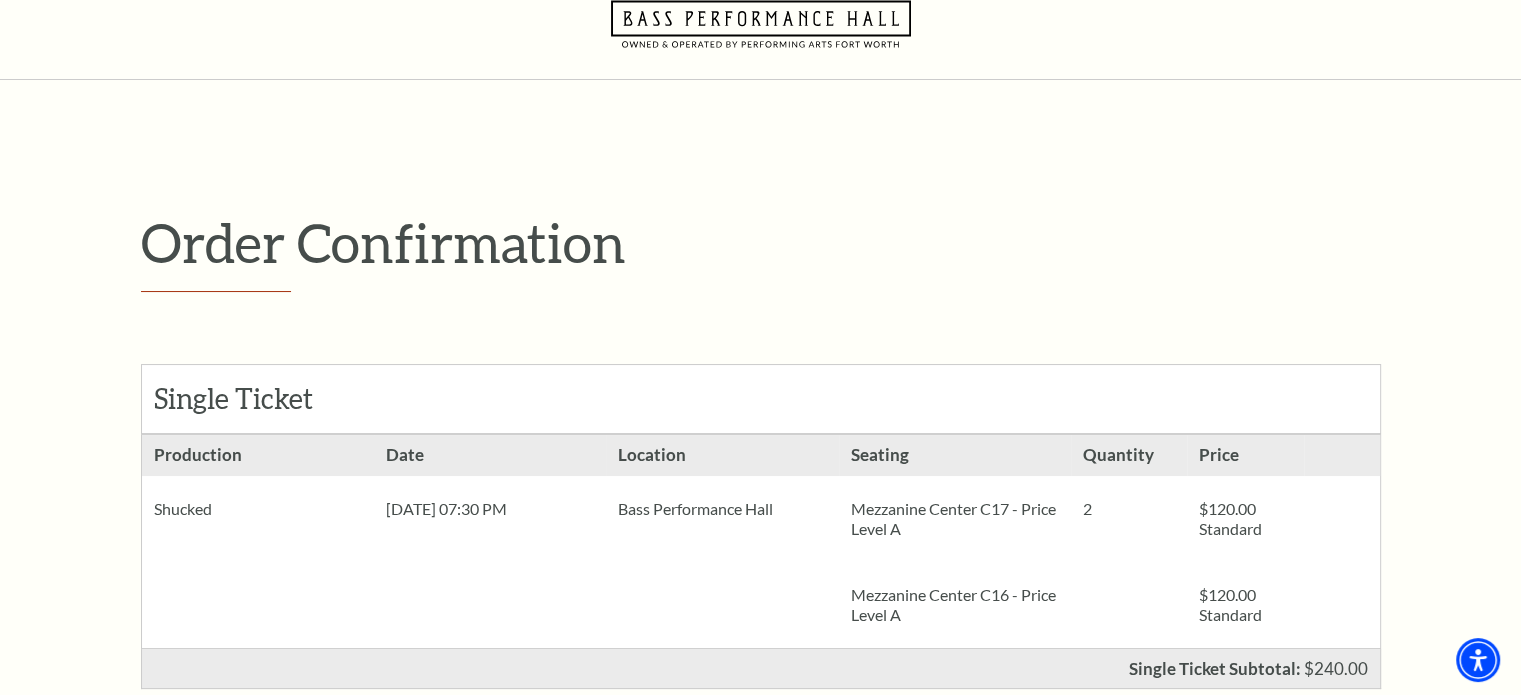 scroll, scrollTop: 0, scrollLeft: 0, axis: both 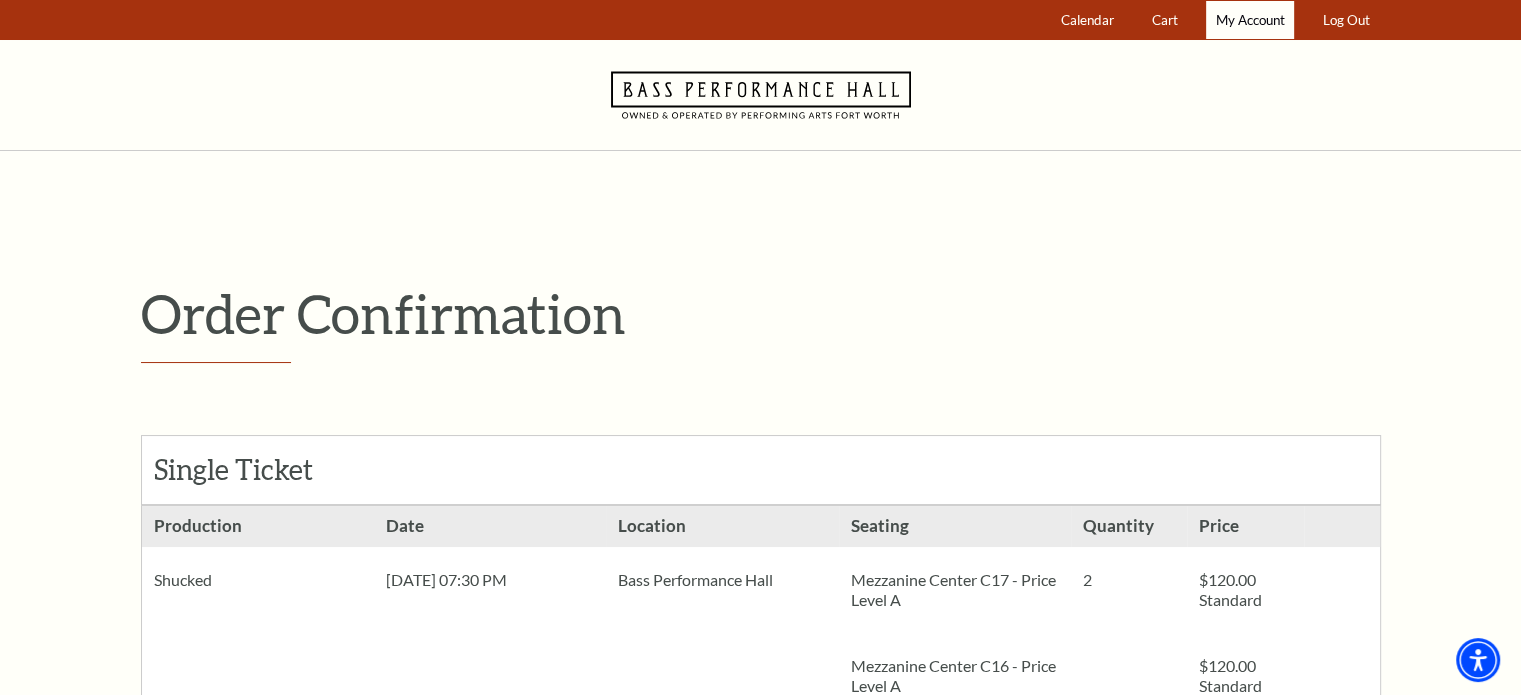 click on "My Account" at bounding box center (1250, 20) 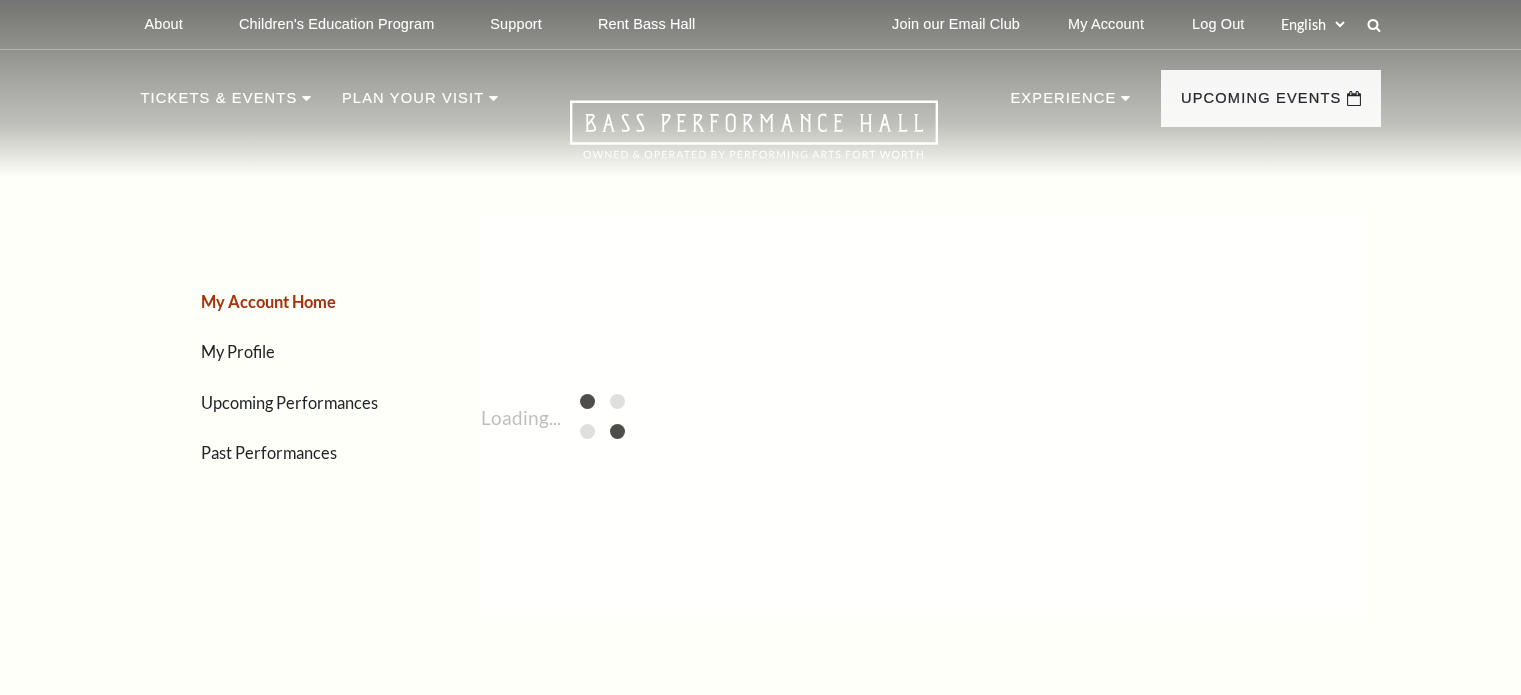 scroll, scrollTop: 0, scrollLeft: 0, axis: both 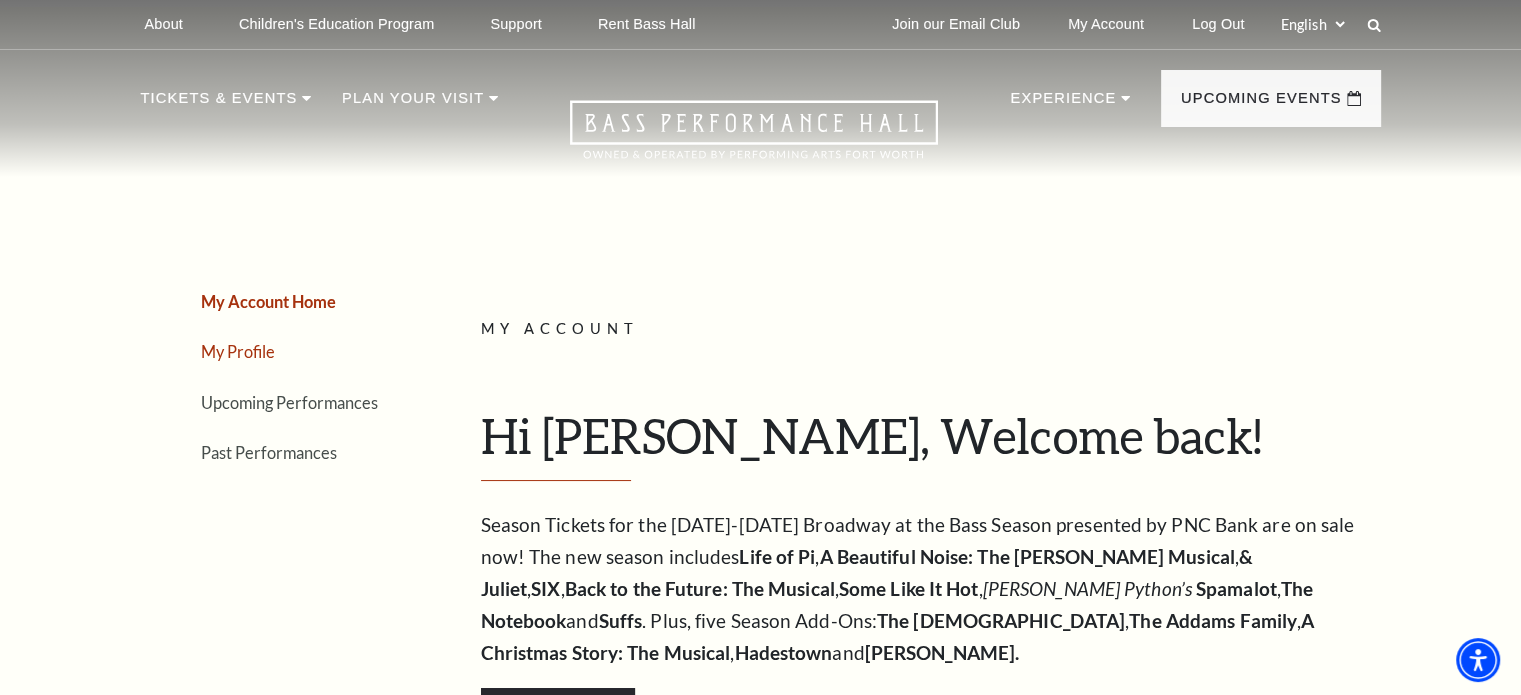 click on "My Profile" at bounding box center [238, 351] 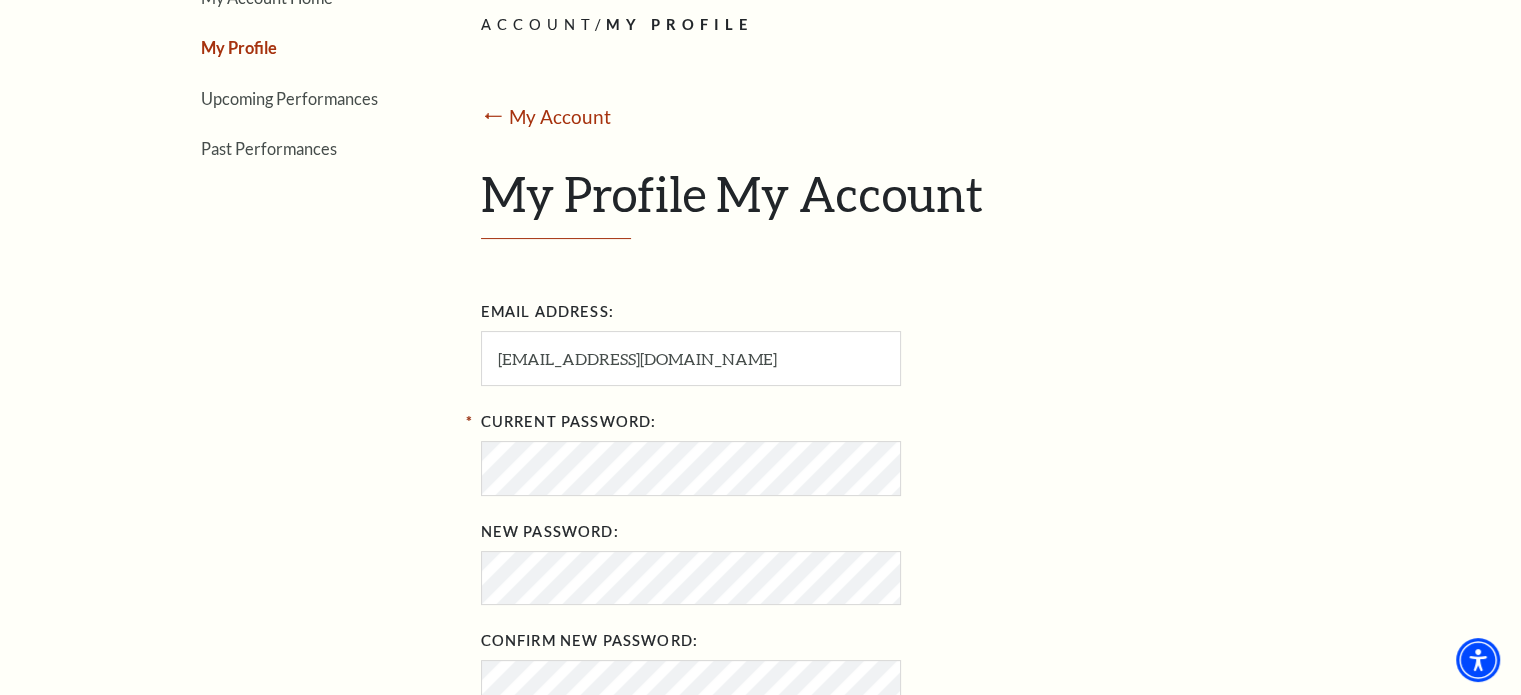 scroll, scrollTop: 200, scrollLeft: 0, axis: vertical 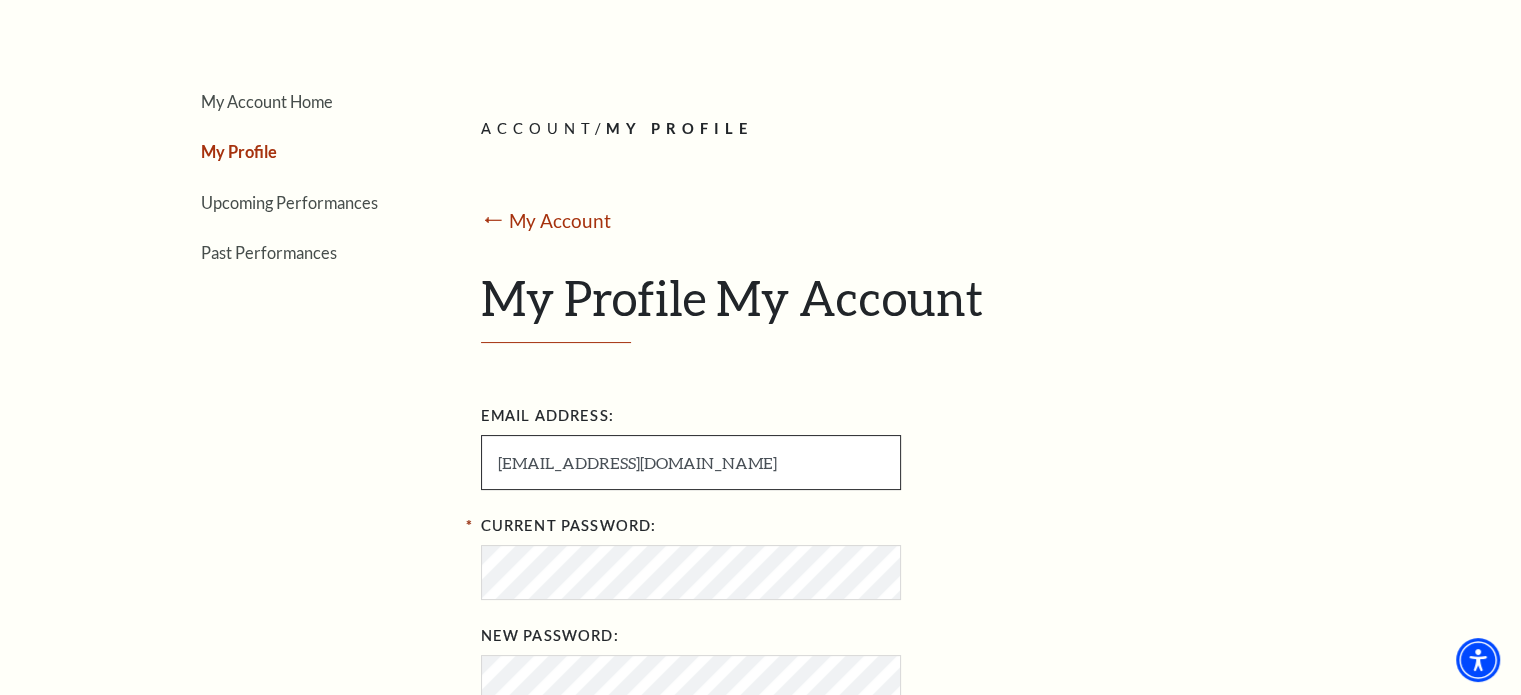 click on "deanlampman@sbcglobal.net" at bounding box center [691, 462] 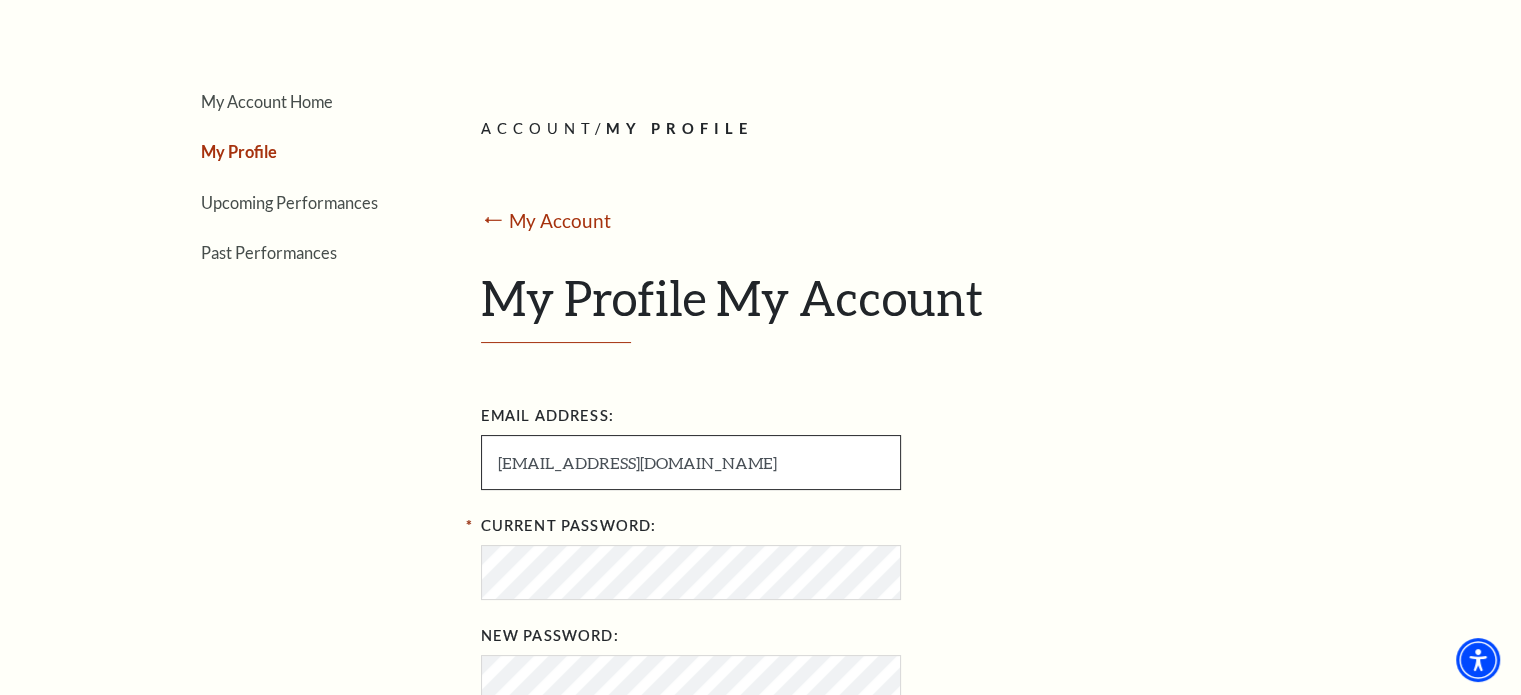 type on "deanlampman4@gmail.com" 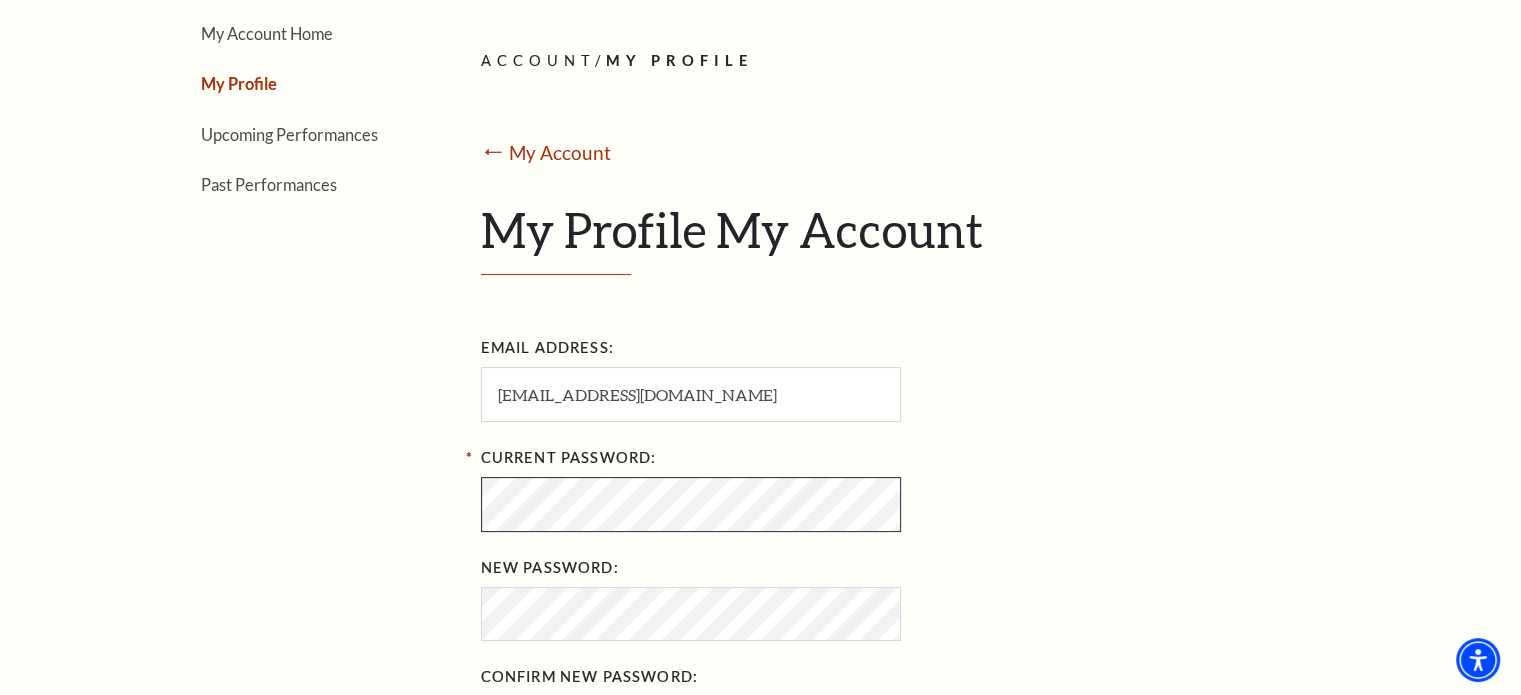 scroll, scrollTop: 300, scrollLeft: 0, axis: vertical 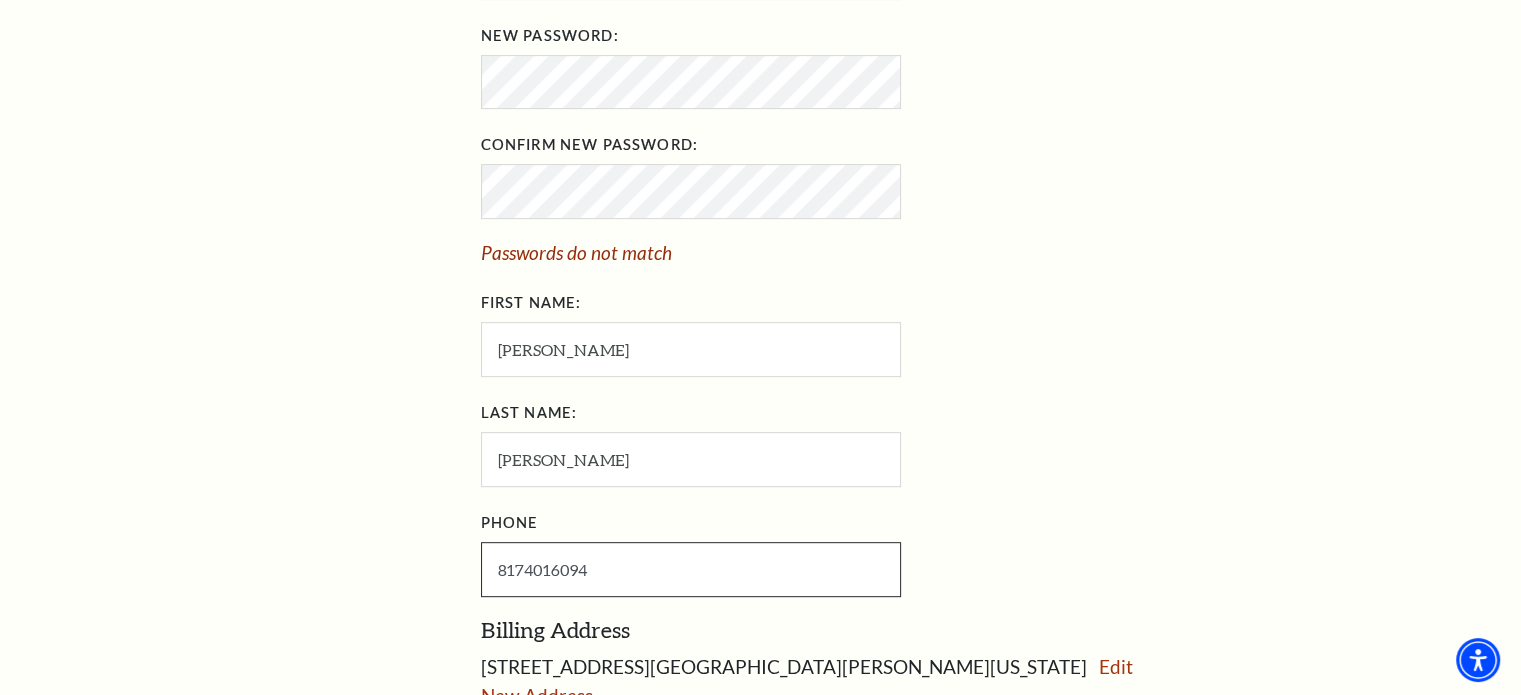 drag, startPoint x: 596, startPoint y: 515, endPoint x: 547, endPoint y: 535, distance: 52.924473 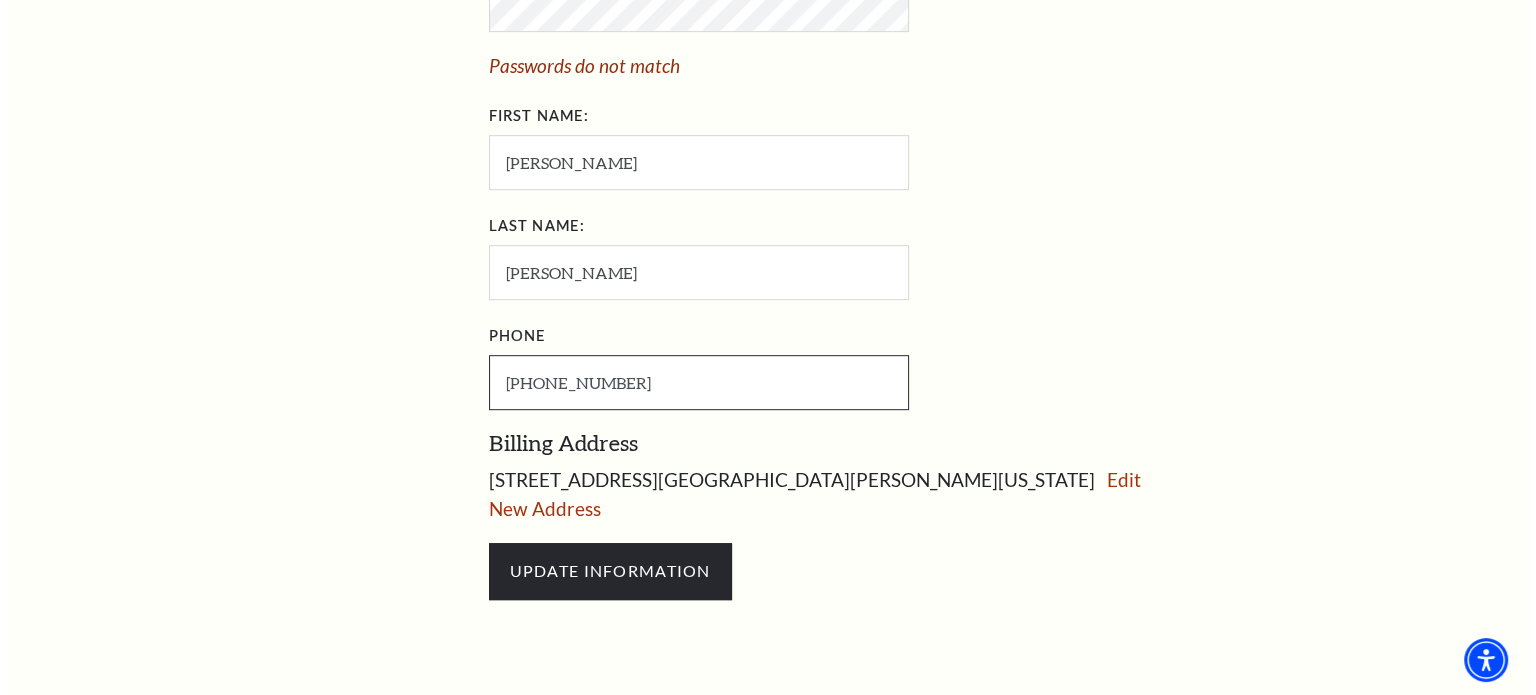 scroll, scrollTop: 1000, scrollLeft: 0, axis: vertical 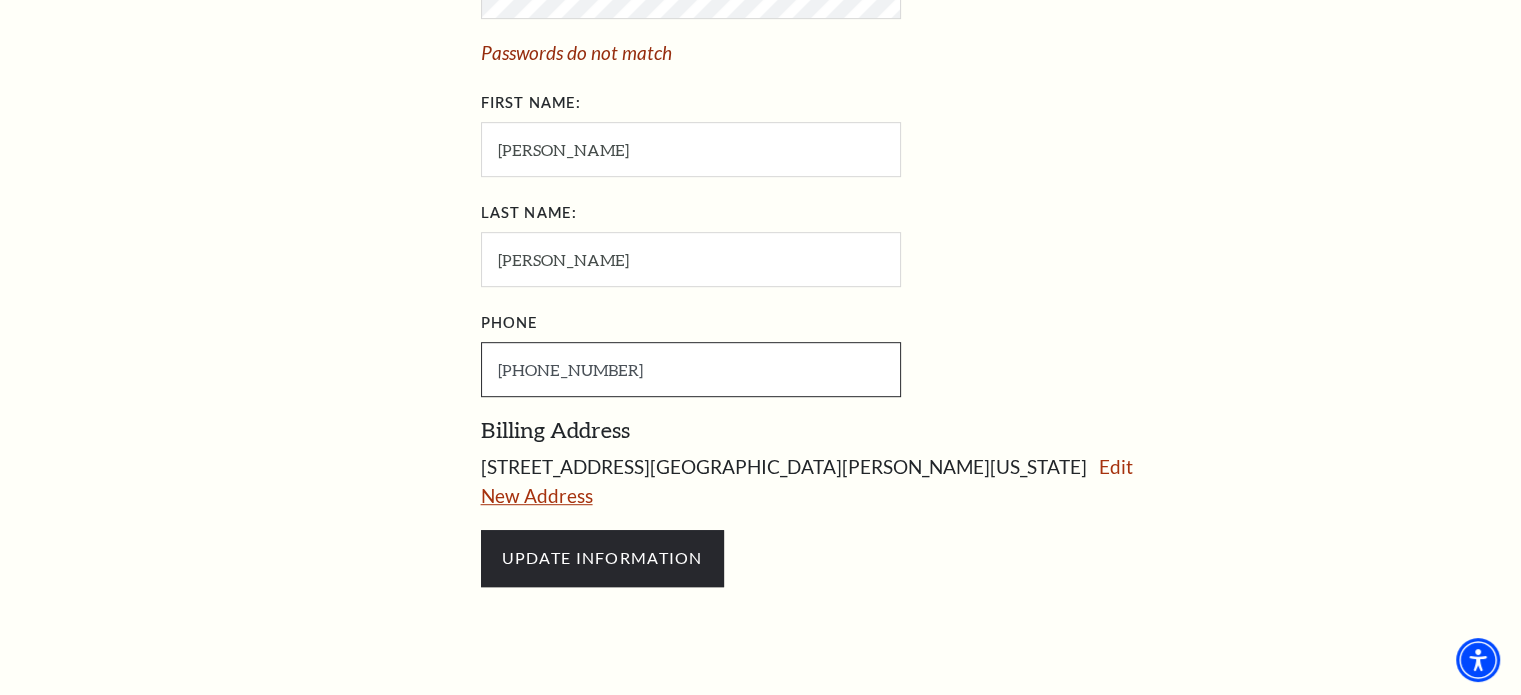 type on "[PHONE_NUMBER]" 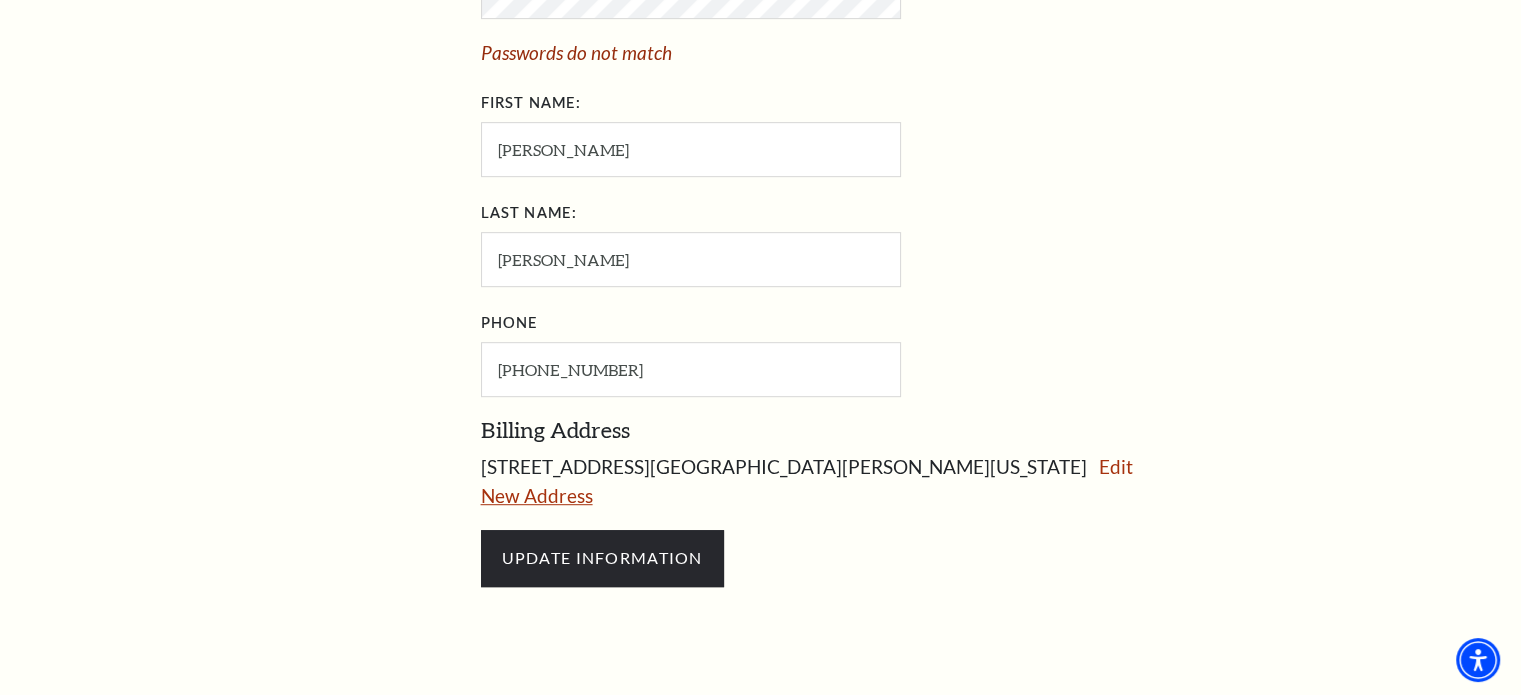 click on "New Address" at bounding box center (537, 495) 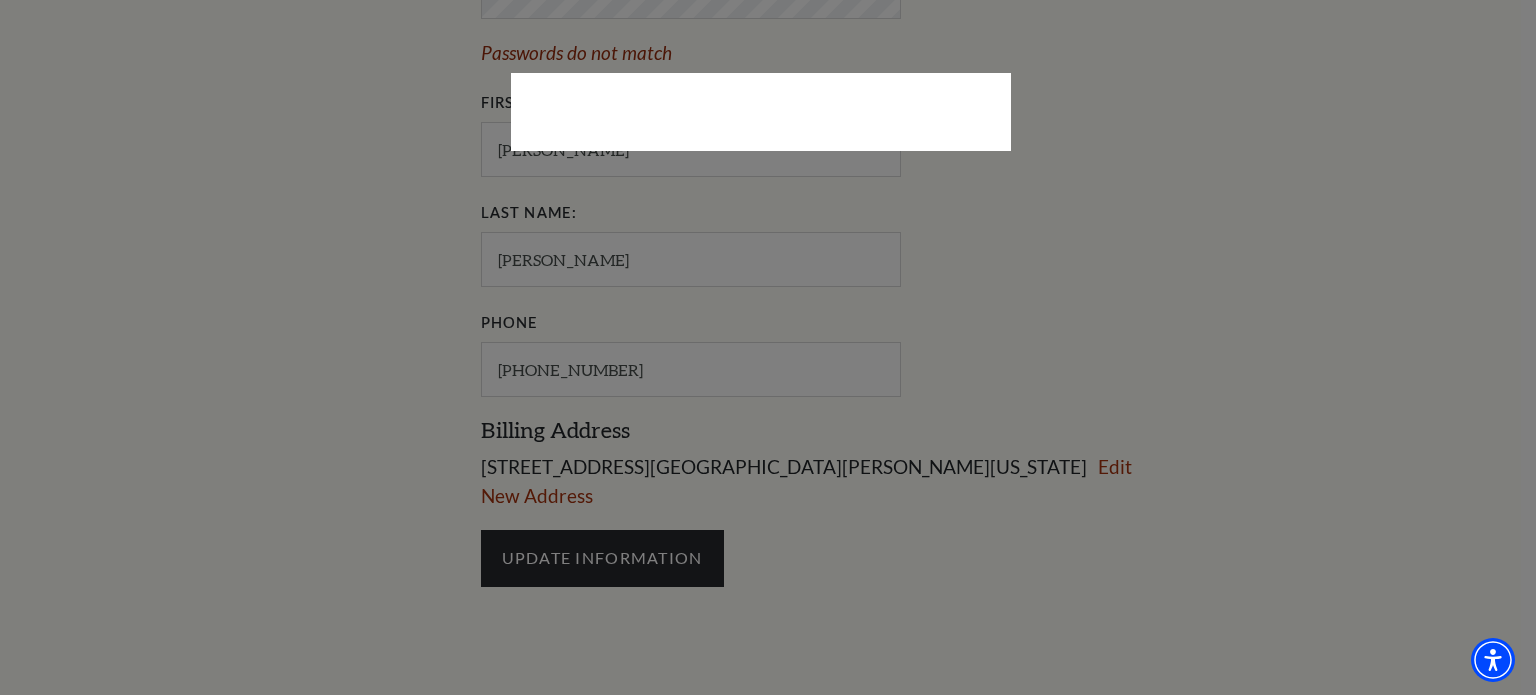 select on "1" 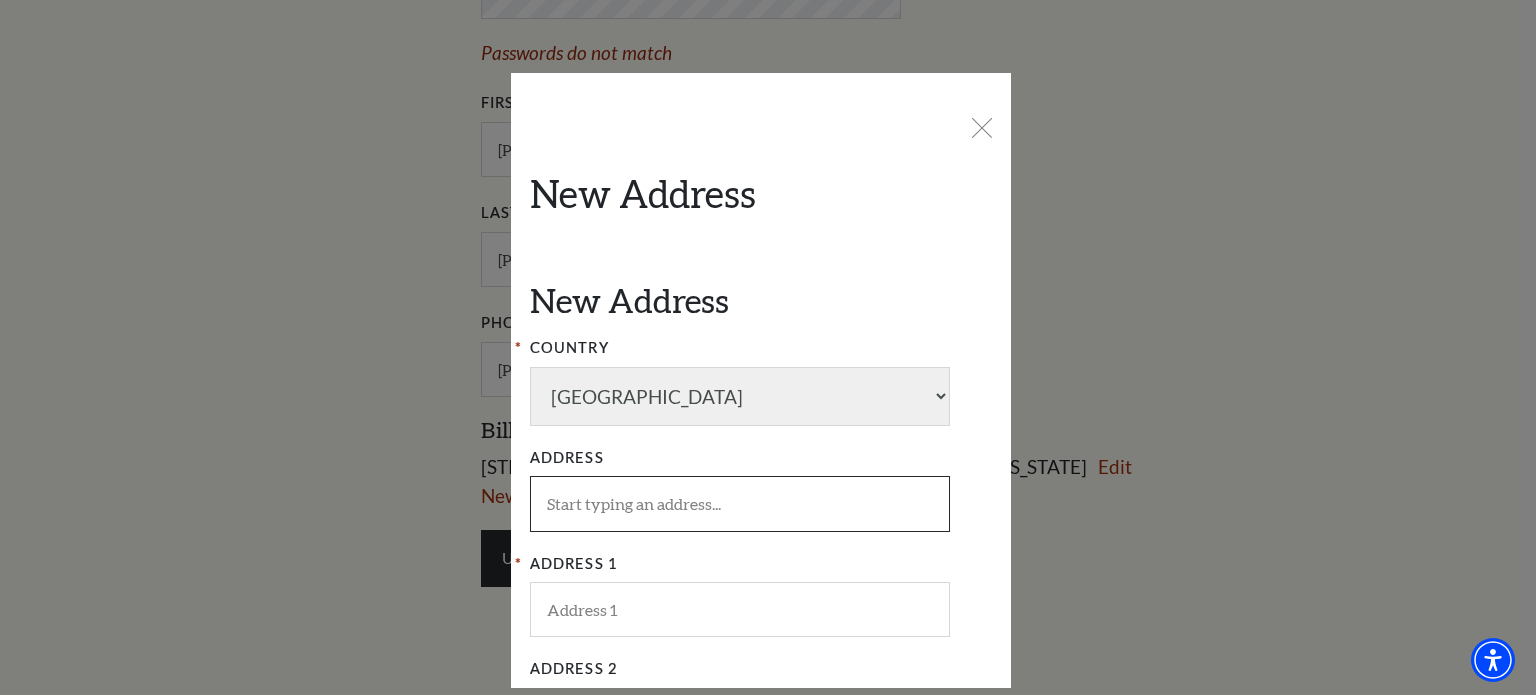 click at bounding box center [740, 503] 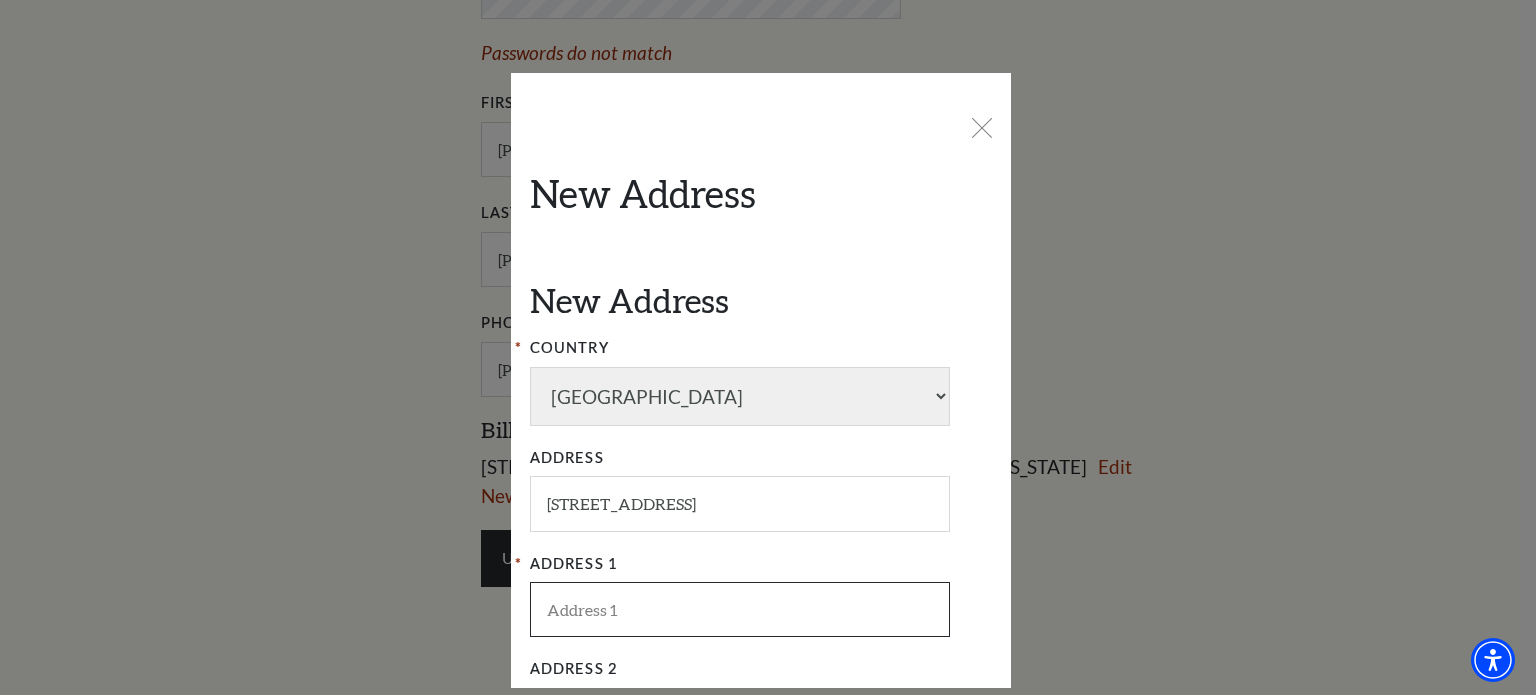 type on "4437 Auburn Drive" 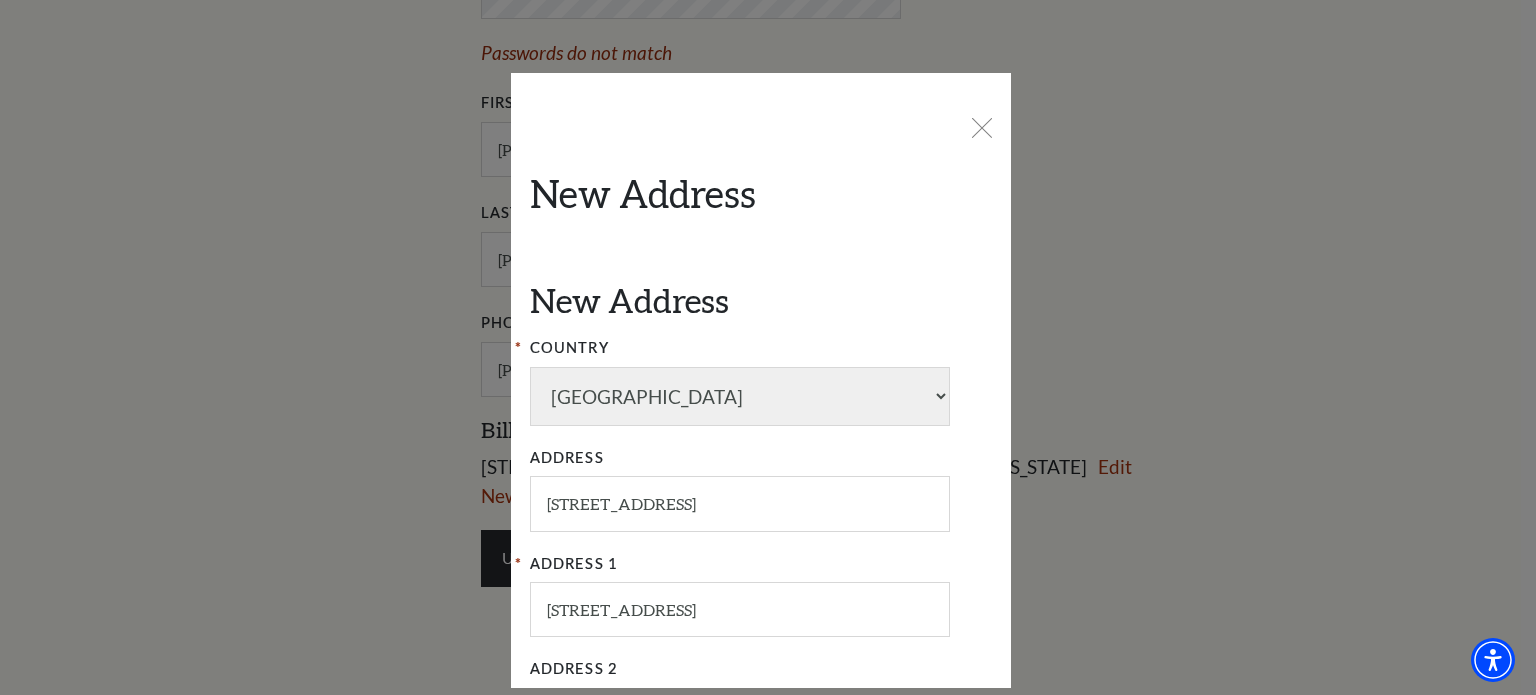 type on "Flower Mound" 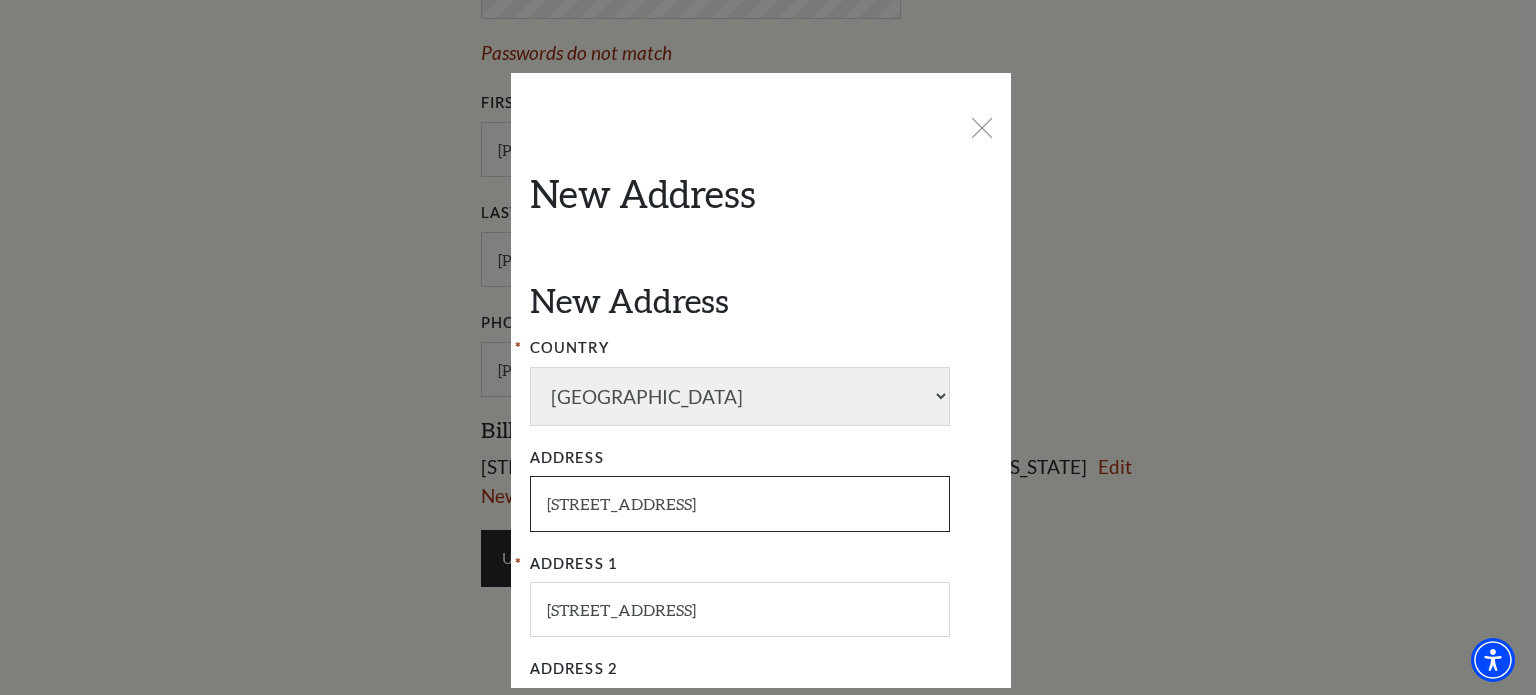 scroll, scrollTop: 200, scrollLeft: 0, axis: vertical 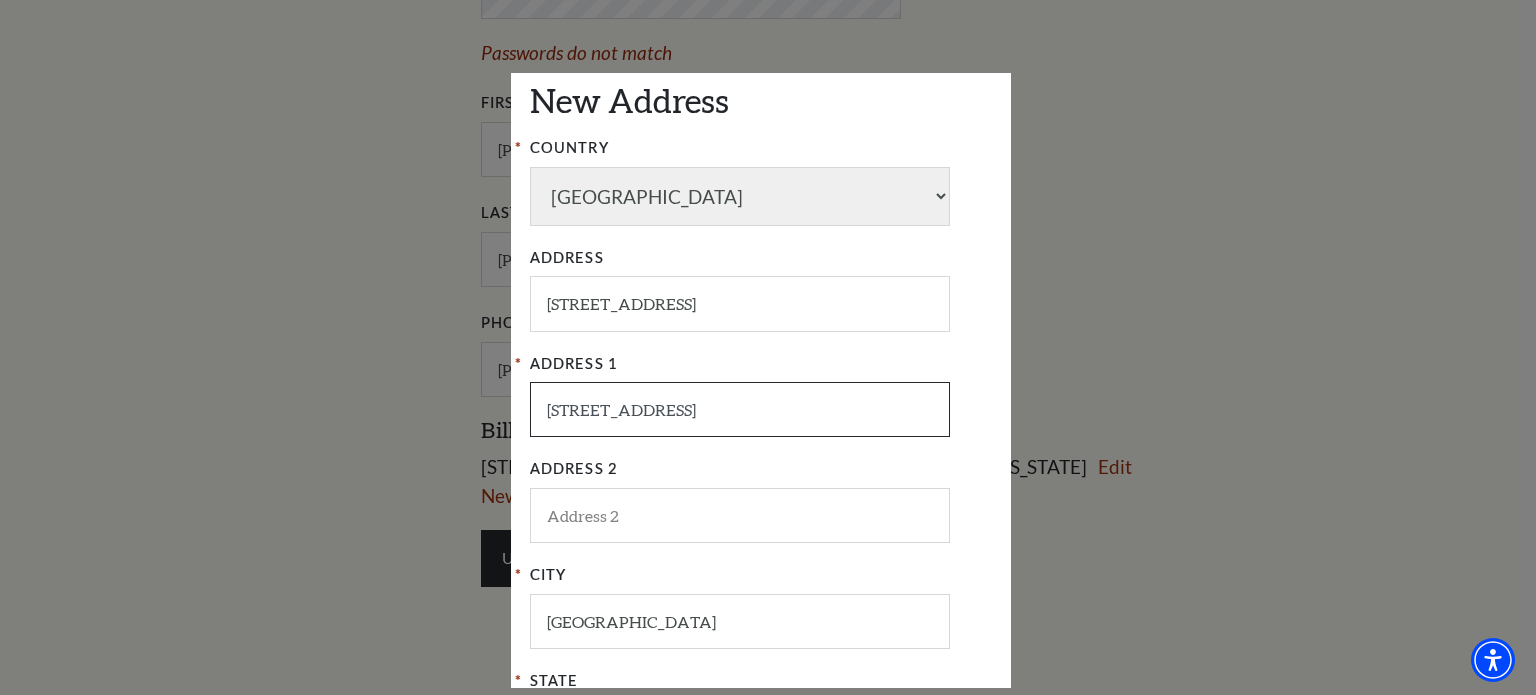 drag, startPoint x: 706, startPoint y: 417, endPoint x: 492, endPoint y: 417, distance: 214 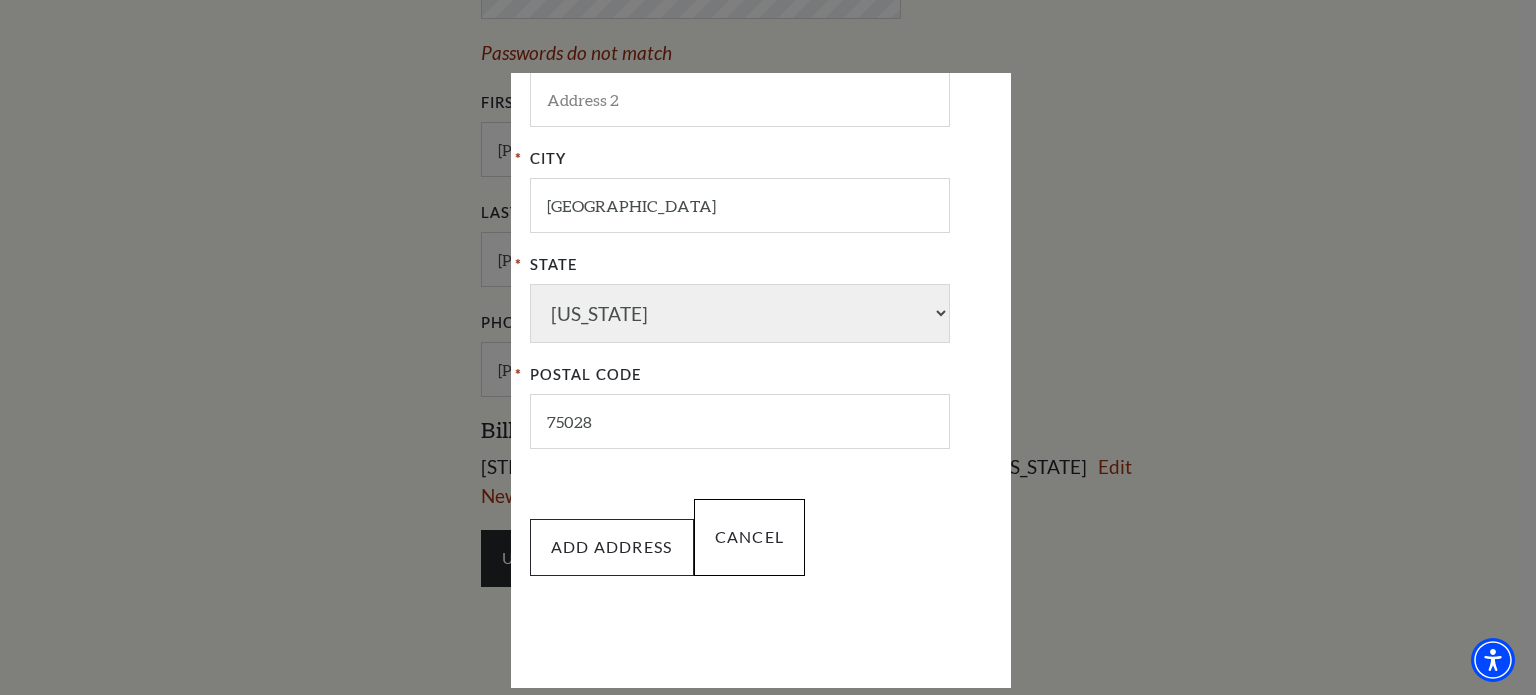 type 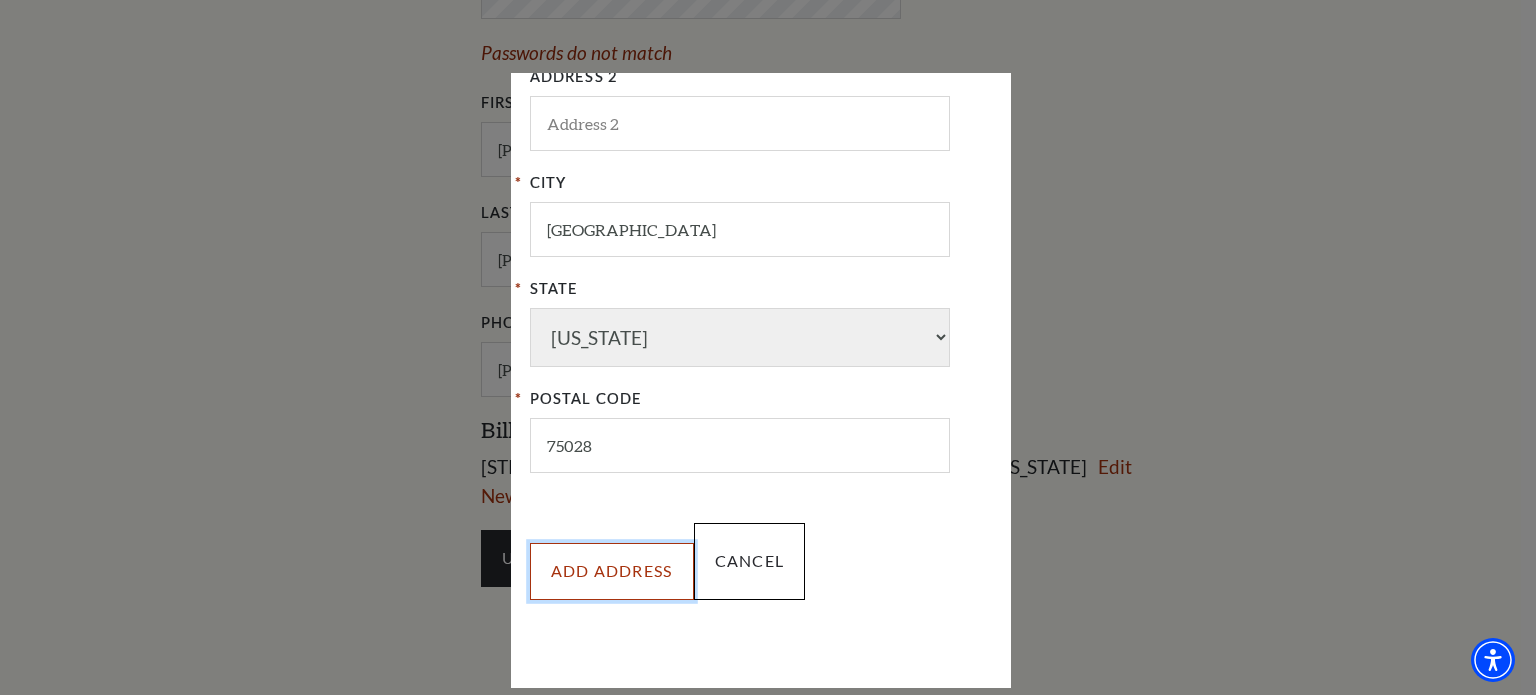 click on "ADD ADDRESS" at bounding box center (612, 571) 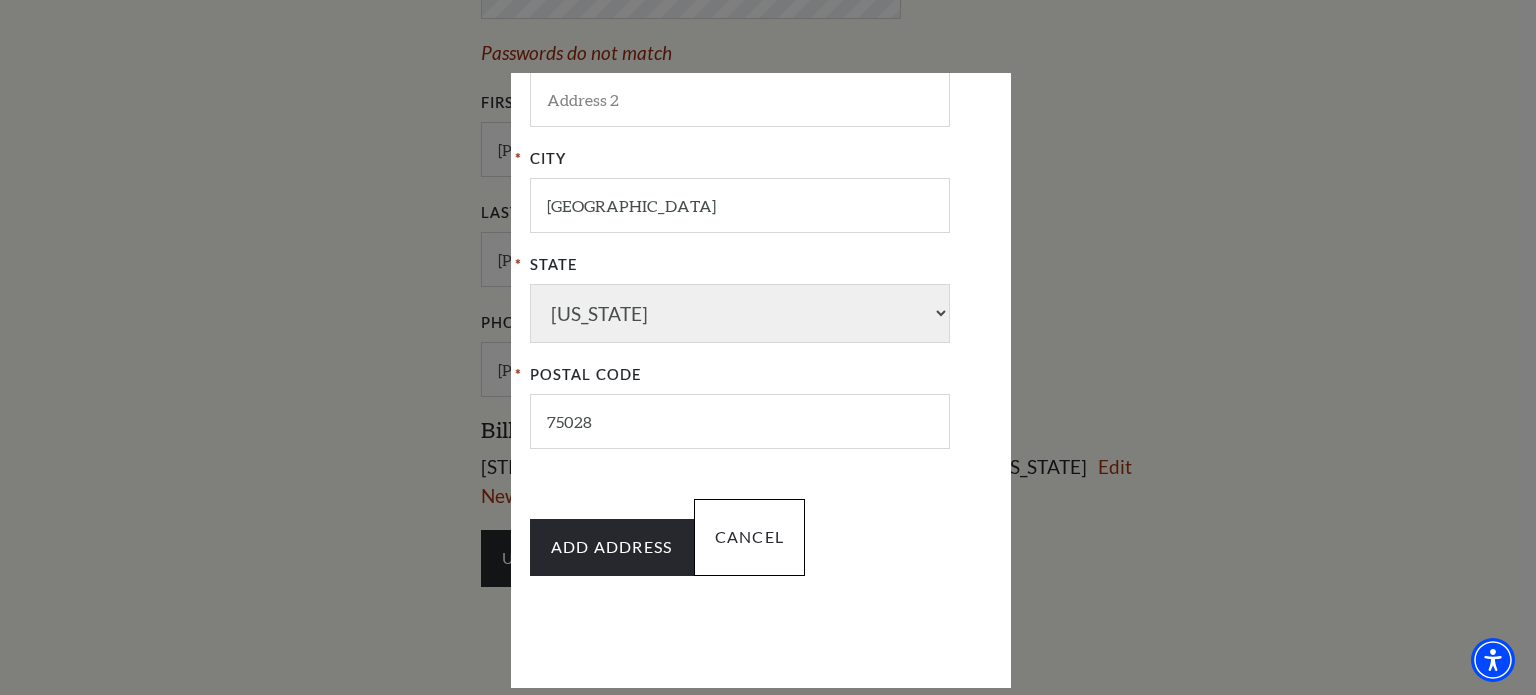 drag, startPoint x: 1000, startPoint y: 467, endPoint x: 996, endPoint y: 354, distance: 113.07078 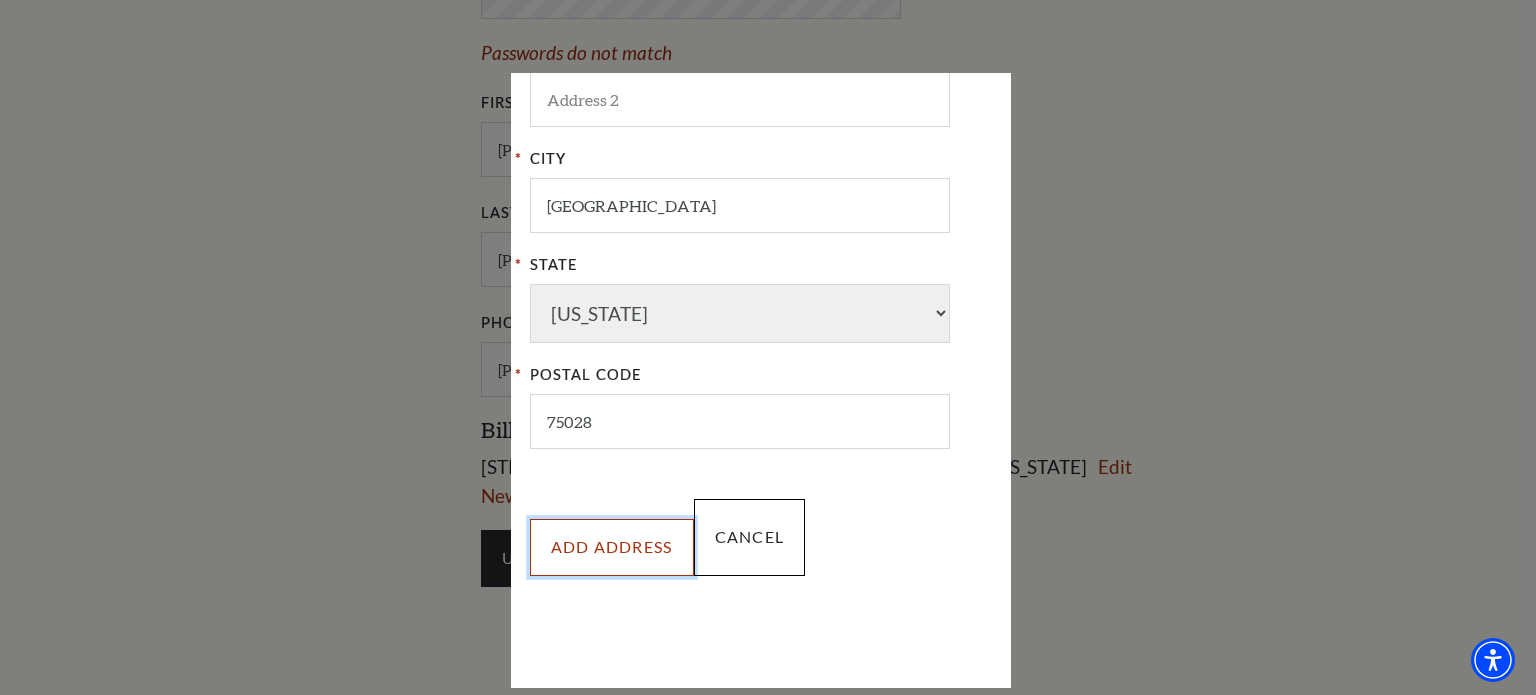 click on "ADD ADDRESS" at bounding box center [612, 547] 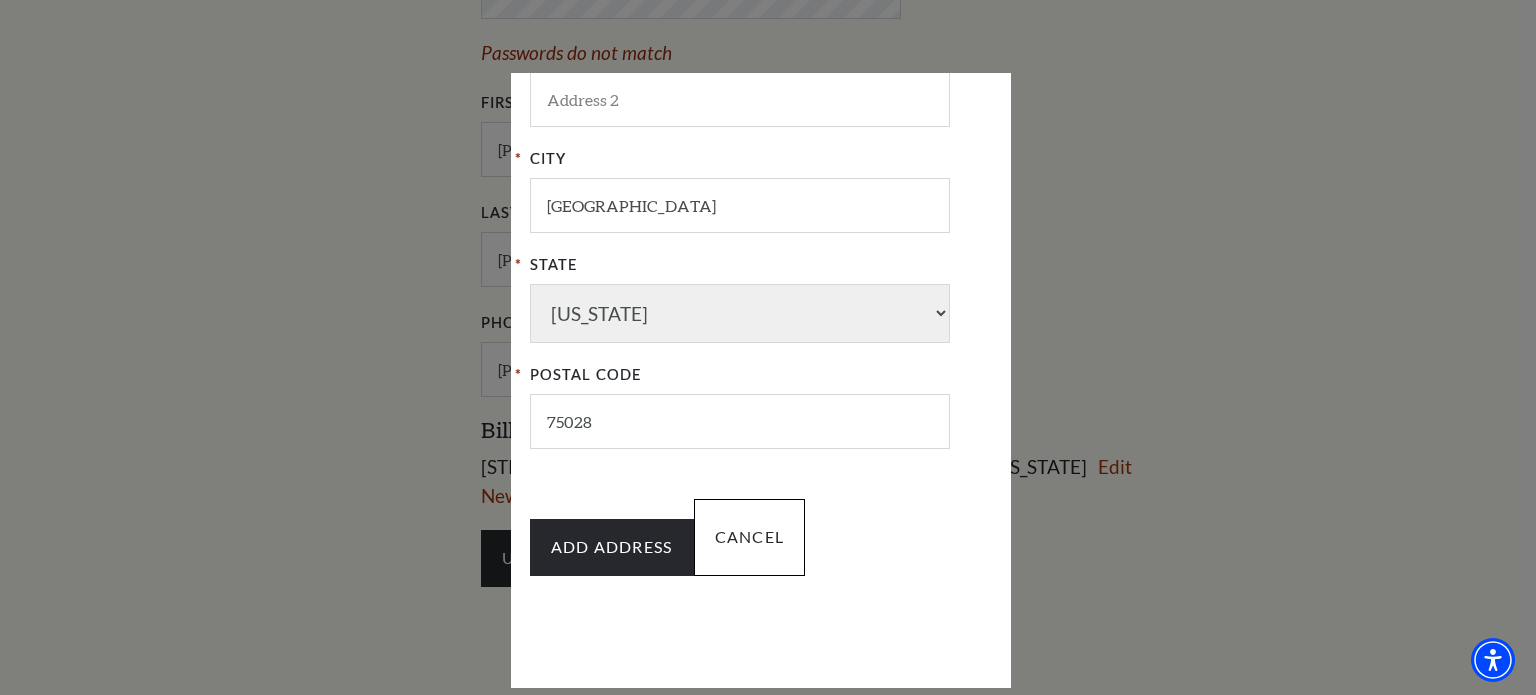 click on "X
New Address
New Address
COUNTRY   Afghanistan Albania Algeria Andorra Angola Antigua and Barbuda Argentina Aruba Australia Austria Azores Bahamas Bahrain Bangladesh Barbados Belgium Belize Benin Bermuda Bhutan Bolivia Botswana Brazil British Virgin Islnd Brunei Darussalam Bulgaria Burkina Faso Burma Burundi Cameroon Canada Canal Zone Canary Islands Cape Verde Cayman Islands Central African Rep Chad Channel Islands Chile Colombia Comoros Confed of Senegambia Congo Cook Islands Costa Rica Croatia Cuba Curacao Cyprus Czechoslovakia Dahomey Denmark Djibouti Dm People's Rp Korea Dominica Dominican Republic Ecuador Egypt El Salvador England Equatorial Guinea Estonia Ethiopia Faeroe Islands Falkland Islands Fed Rep of Germany Fiji Finland France French Guiana French Polynesia Gabon Germany Ghana Gibraltar Gilbert & Ellice Is Greece Greenland Grenada Guadaloupe Guatemala Guinea Guinea-Bissau Guyana Iran" at bounding box center (768, 347) 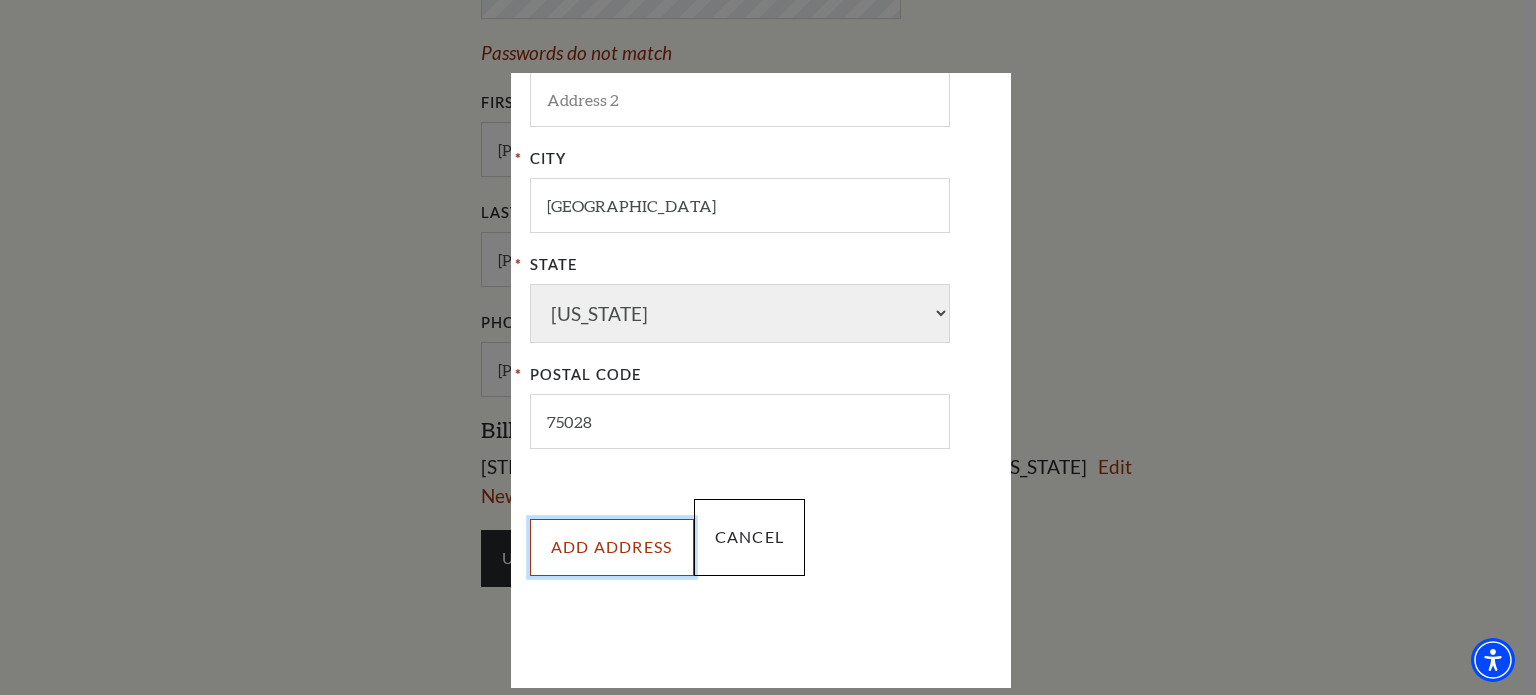 click on "ADD ADDRESS" at bounding box center [612, 547] 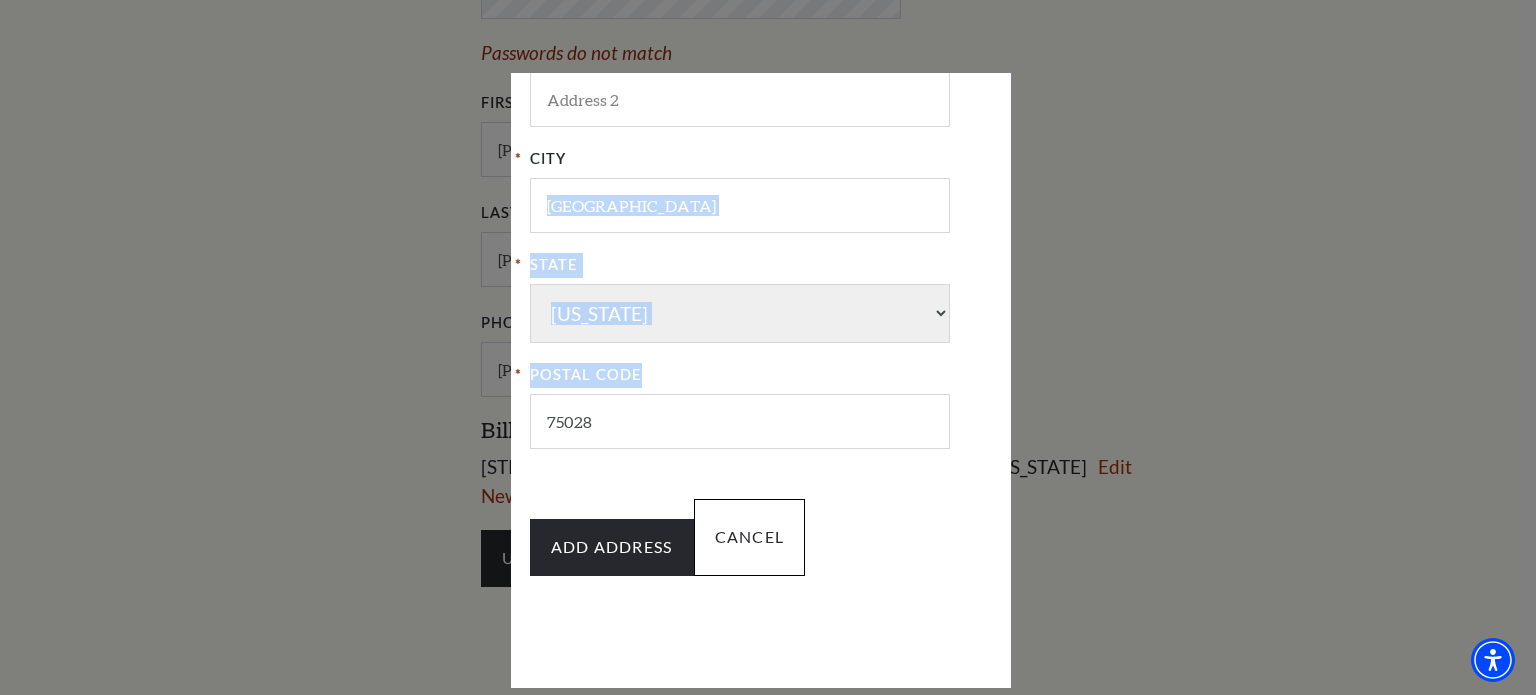 drag, startPoint x: 1009, startPoint y: 423, endPoint x: 1000, endPoint y: 193, distance: 230.17603 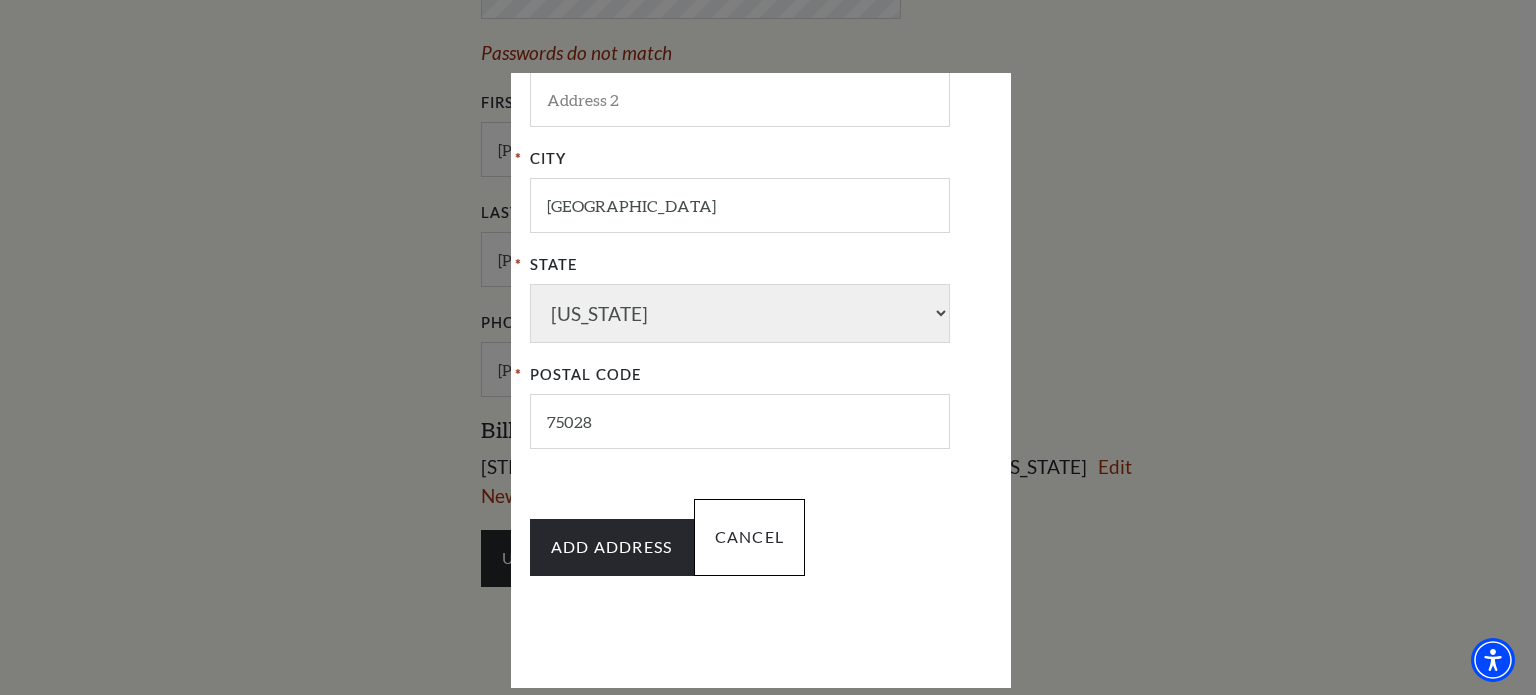 click on "ADD ADDRESS   CANCEL" at bounding box center [761, 547] 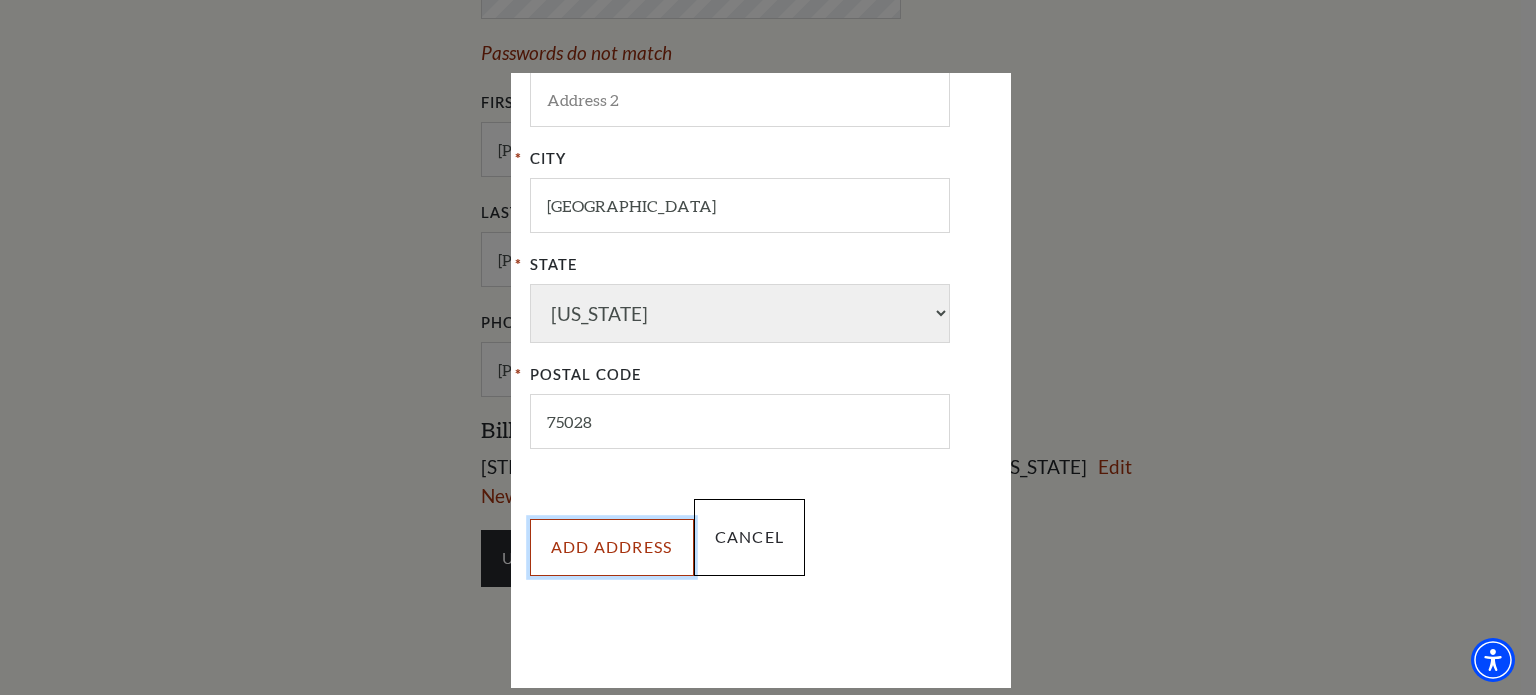 click on "ADD ADDRESS" at bounding box center [612, 547] 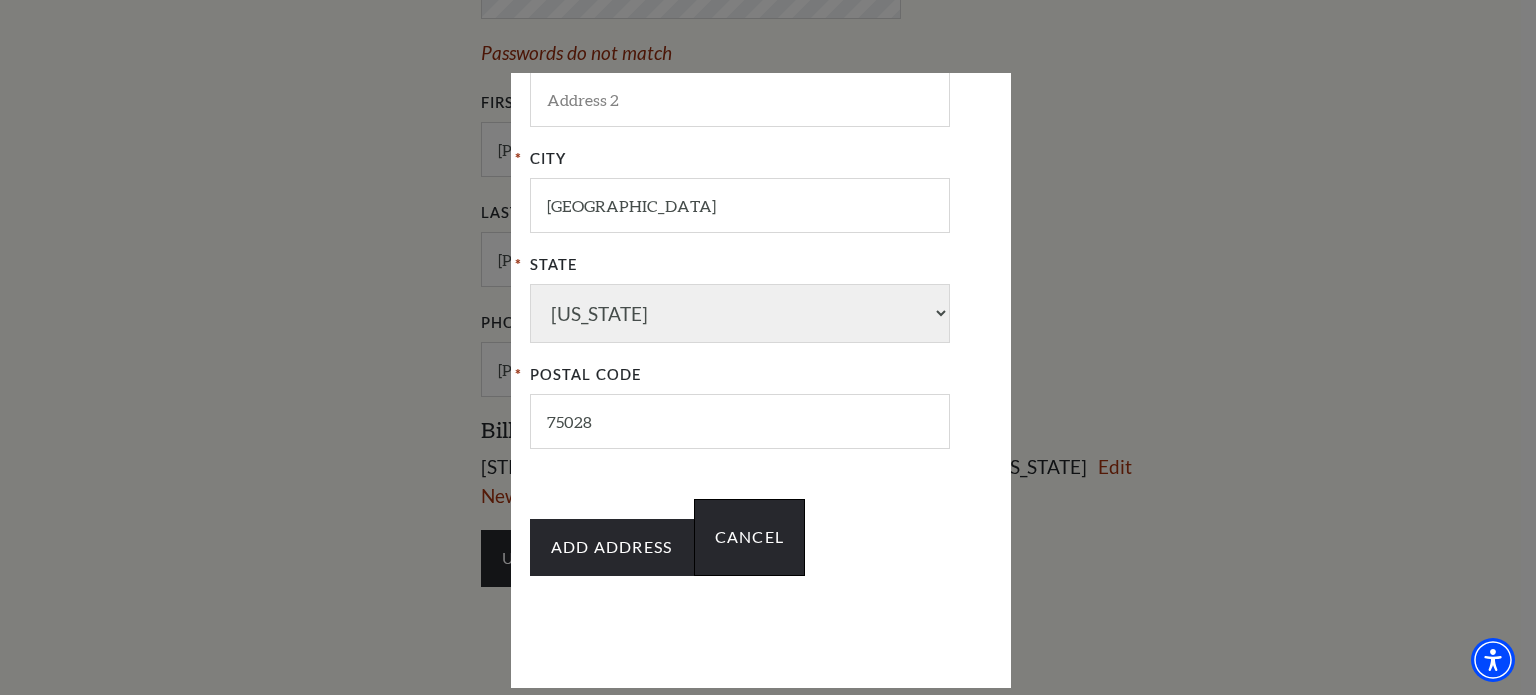 click on "CANCEL" at bounding box center [750, 537] 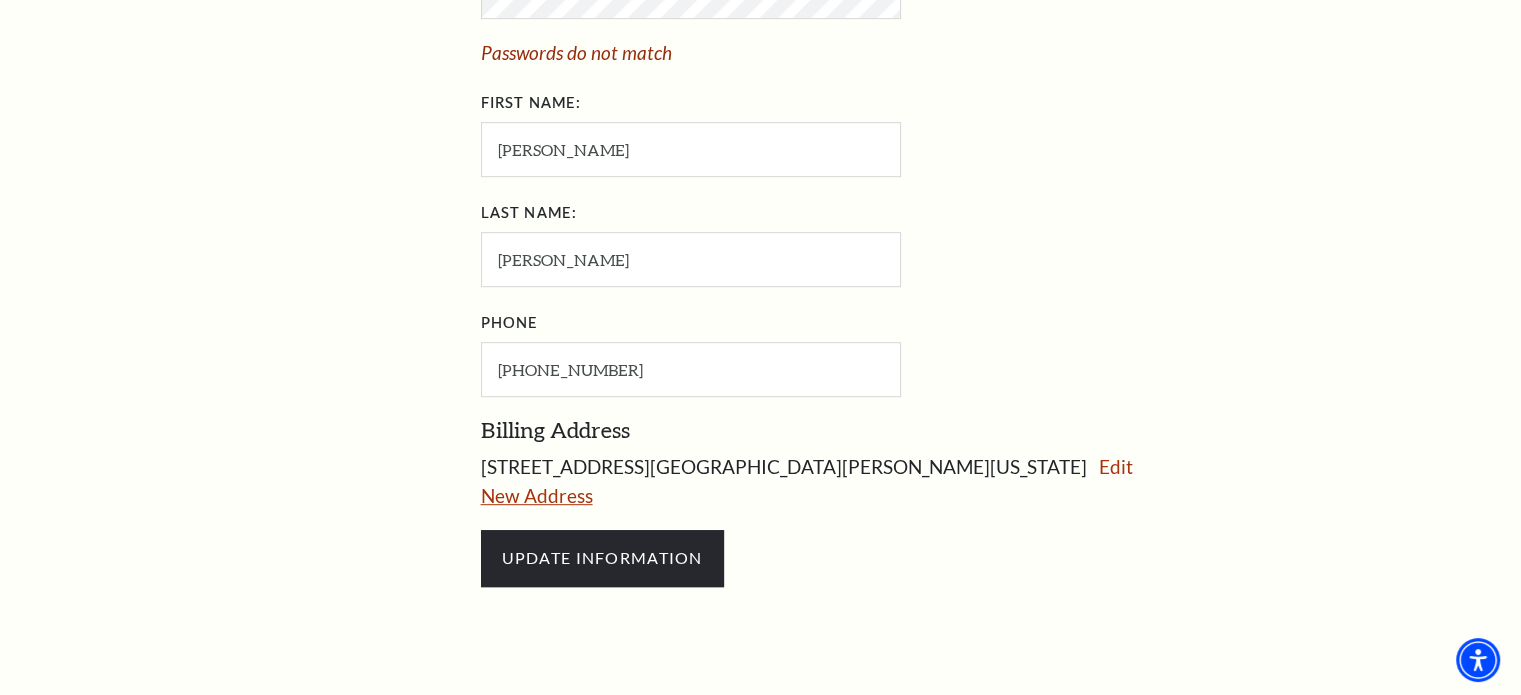 click on "New Address" at bounding box center [537, 495] 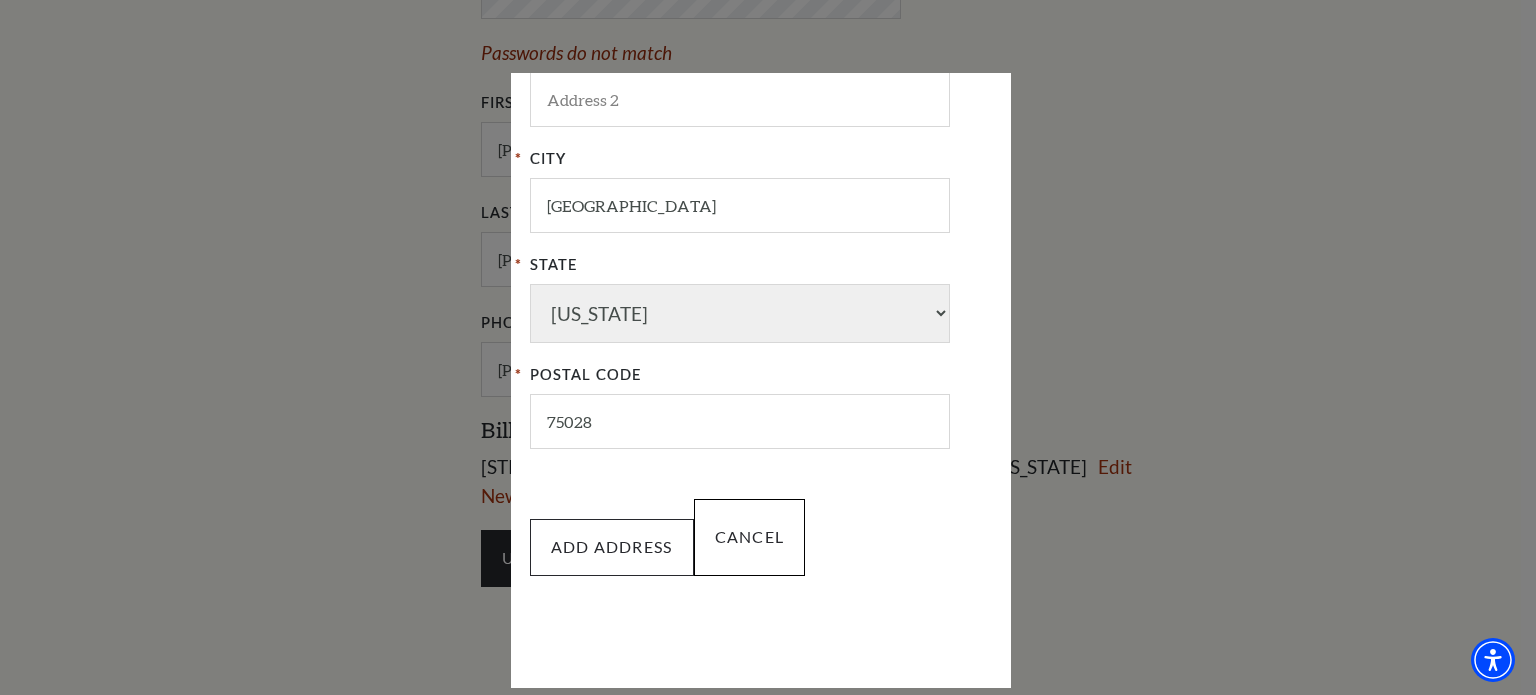 select on "1" 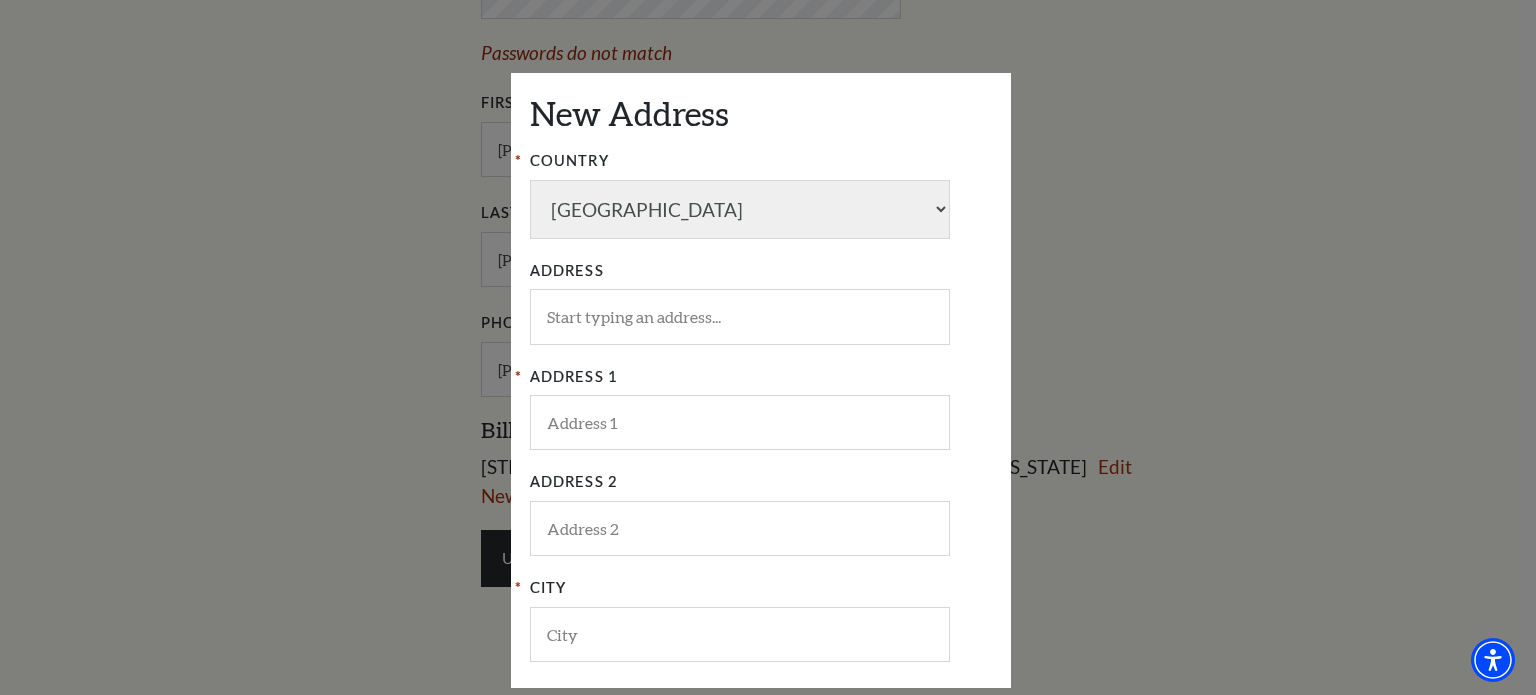 scroll, scrollTop: 200, scrollLeft: 0, axis: vertical 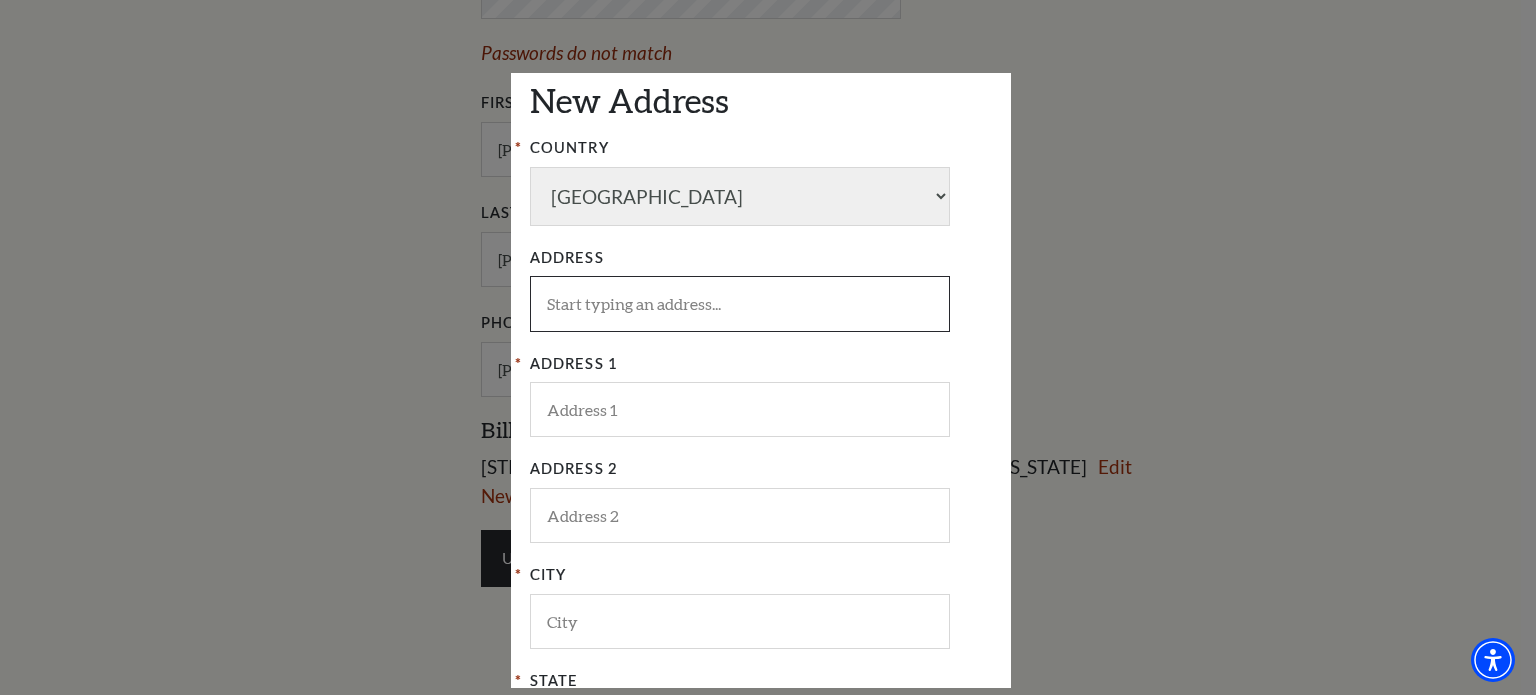 click at bounding box center (740, 303) 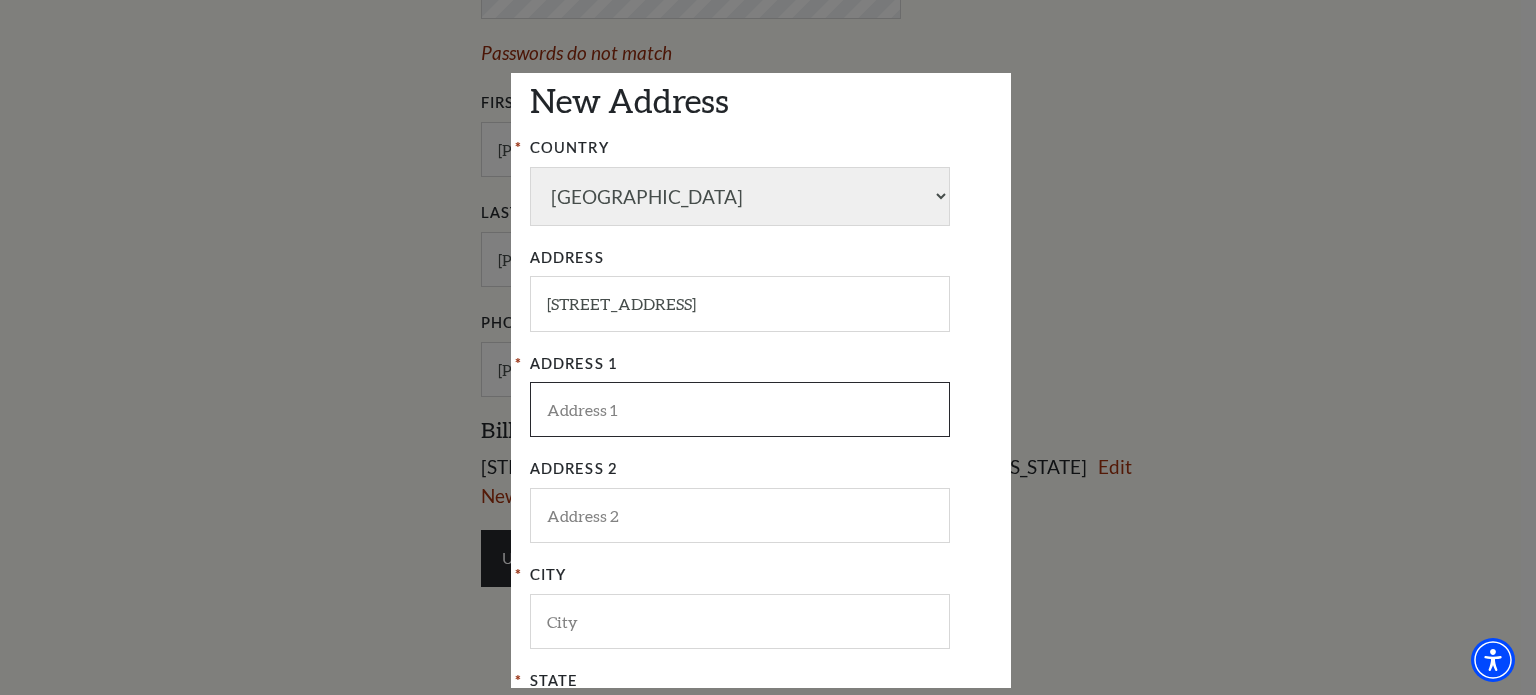 type on "4437 Auburn Drive" 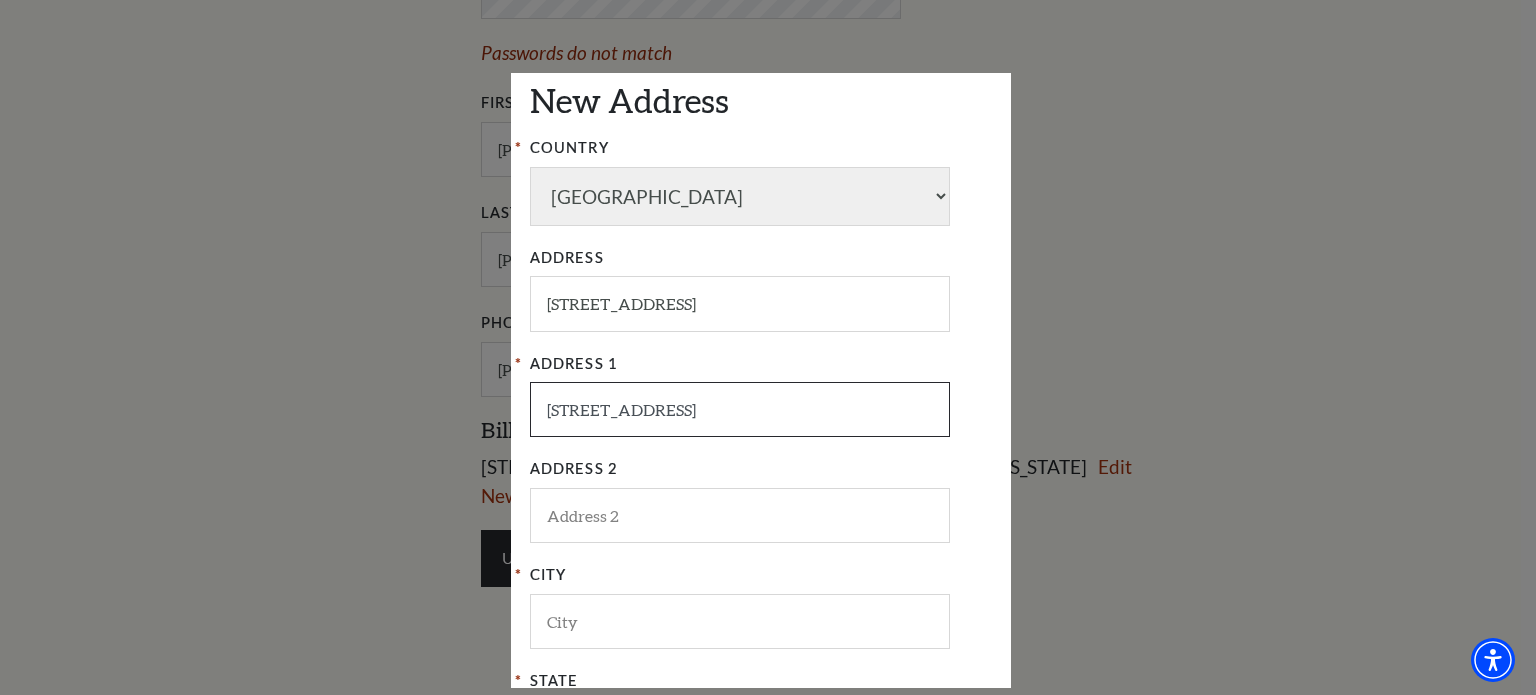 type on "Flower Mound" 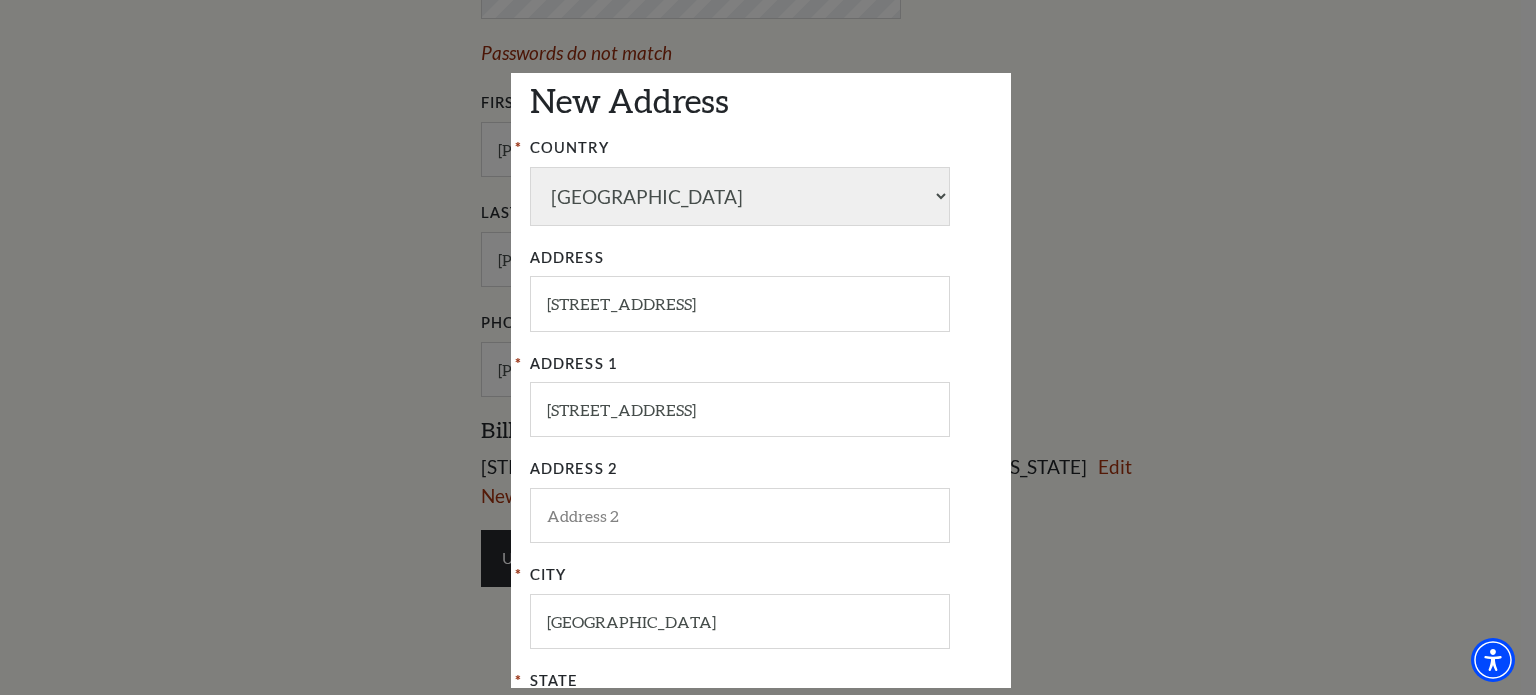 type on "75028" 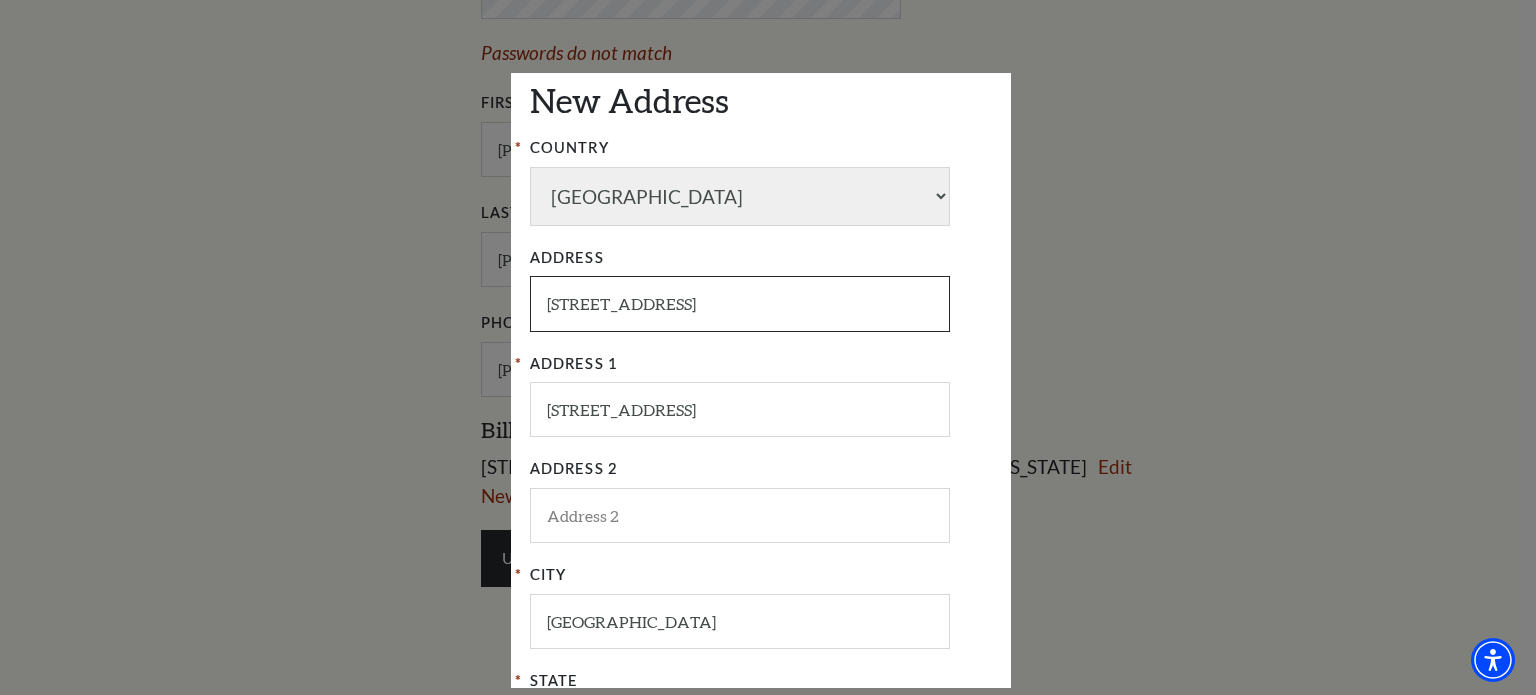 drag, startPoint x: 700, startPoint y: 303, endPoint x: 508, endPoint y: 321, distance: 192.8419 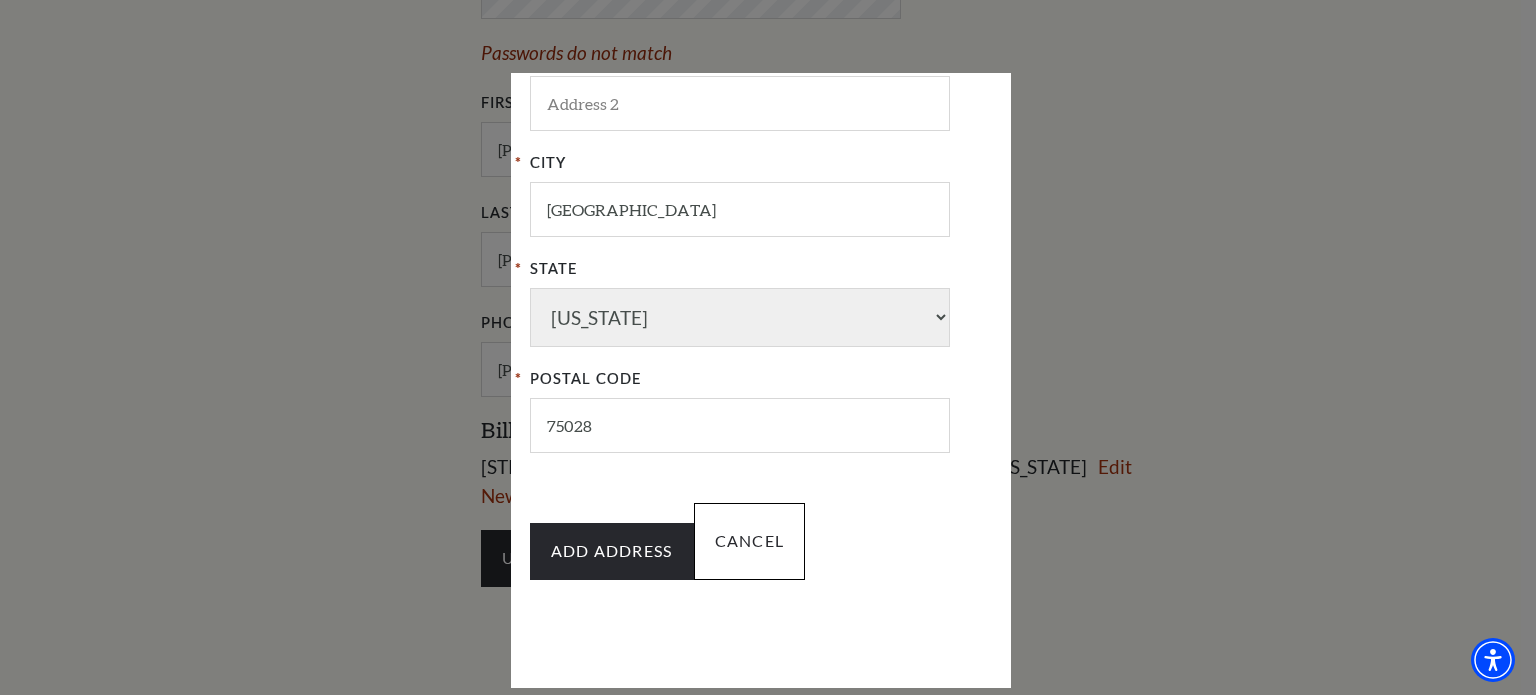 scroll, scrollTop: 616, scrollLeft: 0, axis: vertical 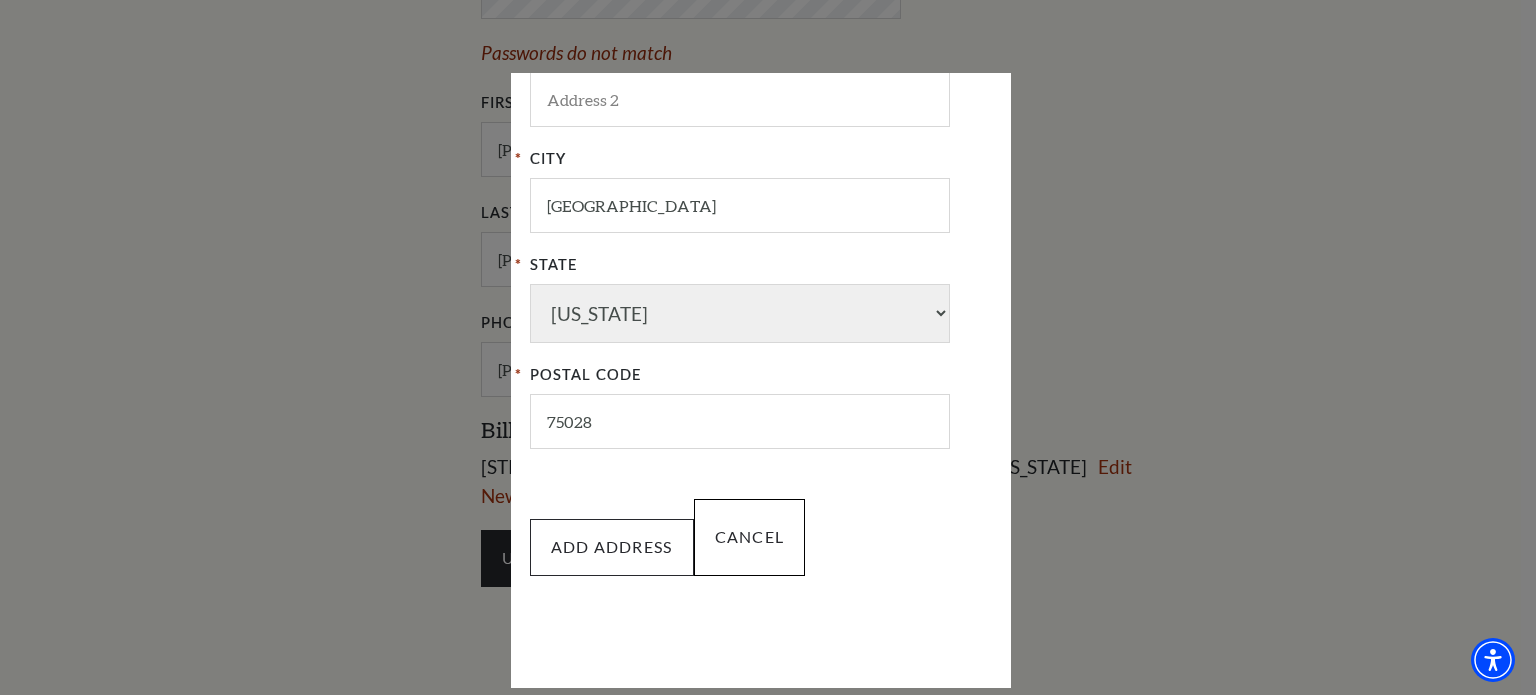 type 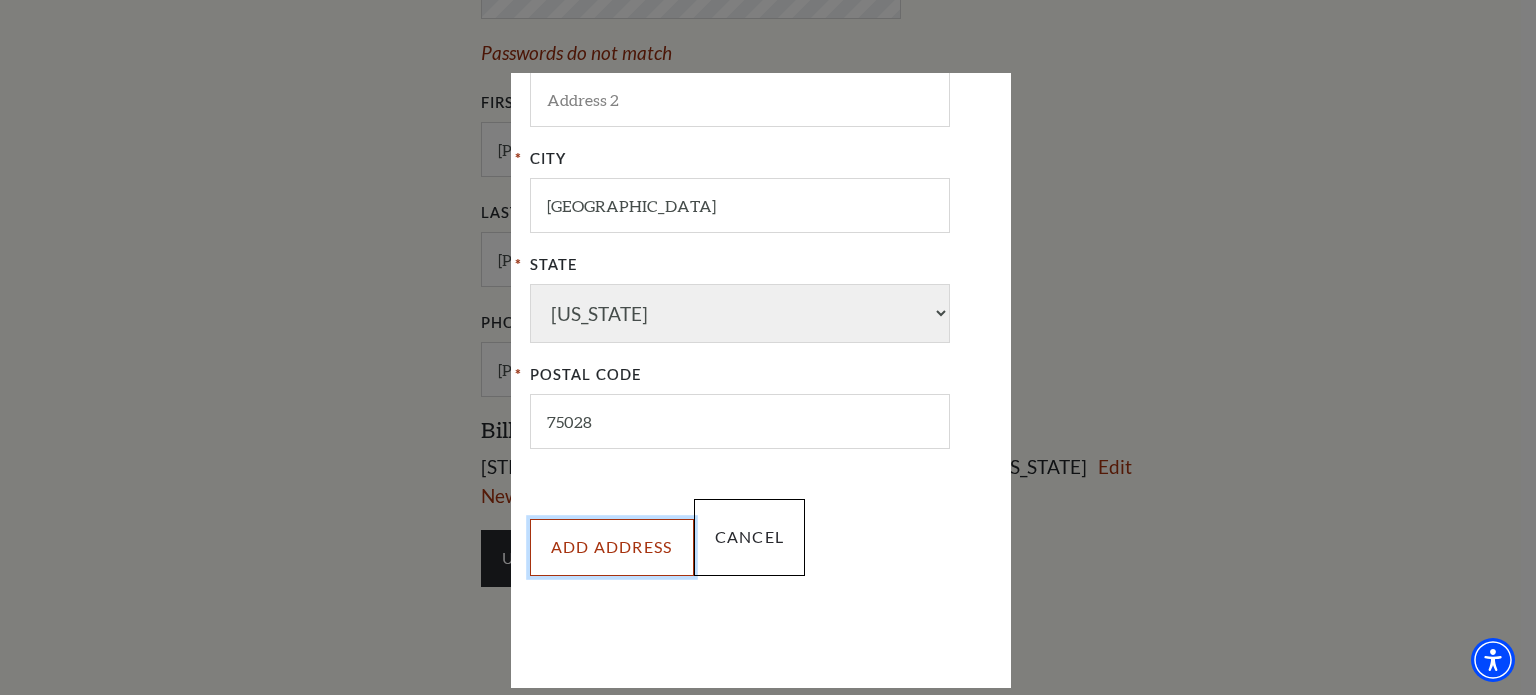 click on "ADD ADDRESS" at bounding box center [612, 547] 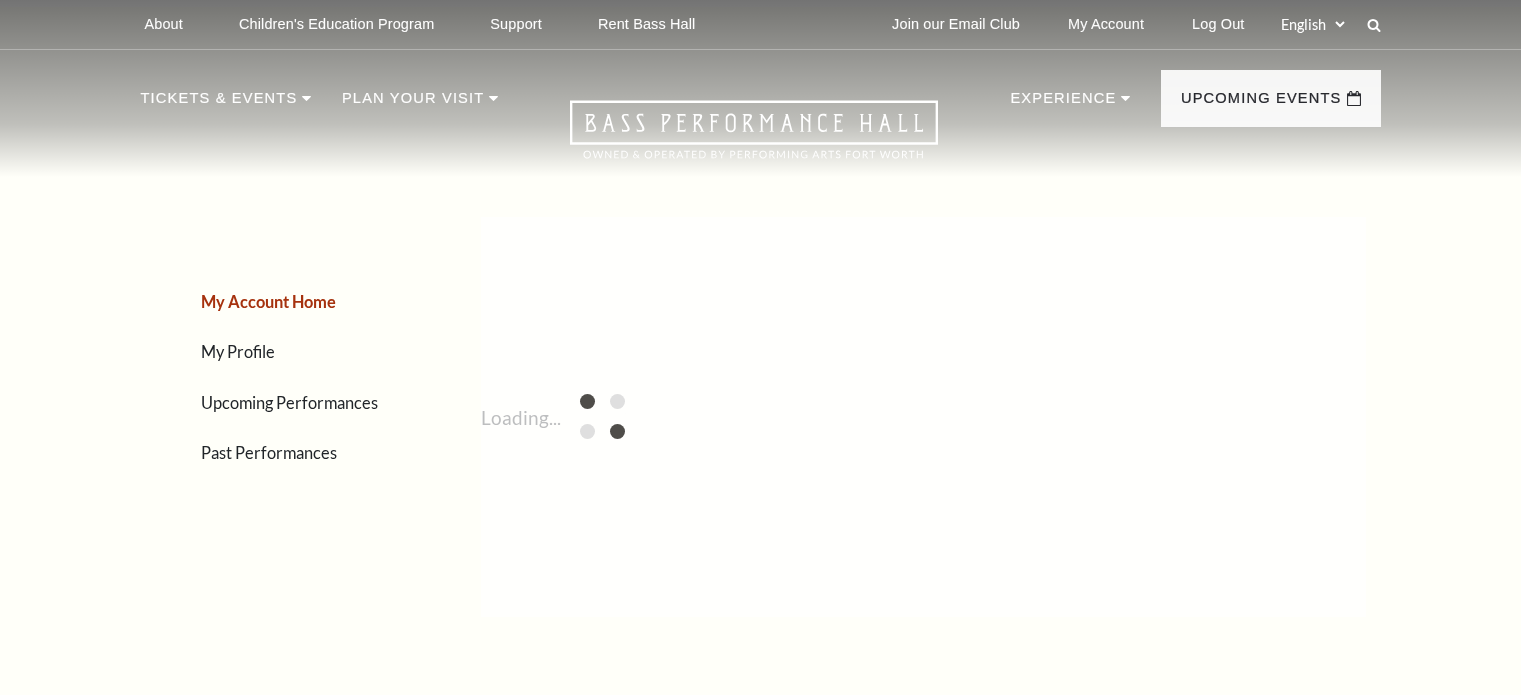 scroll, scrollTop: 0, scrollLeft: 0, axis: both 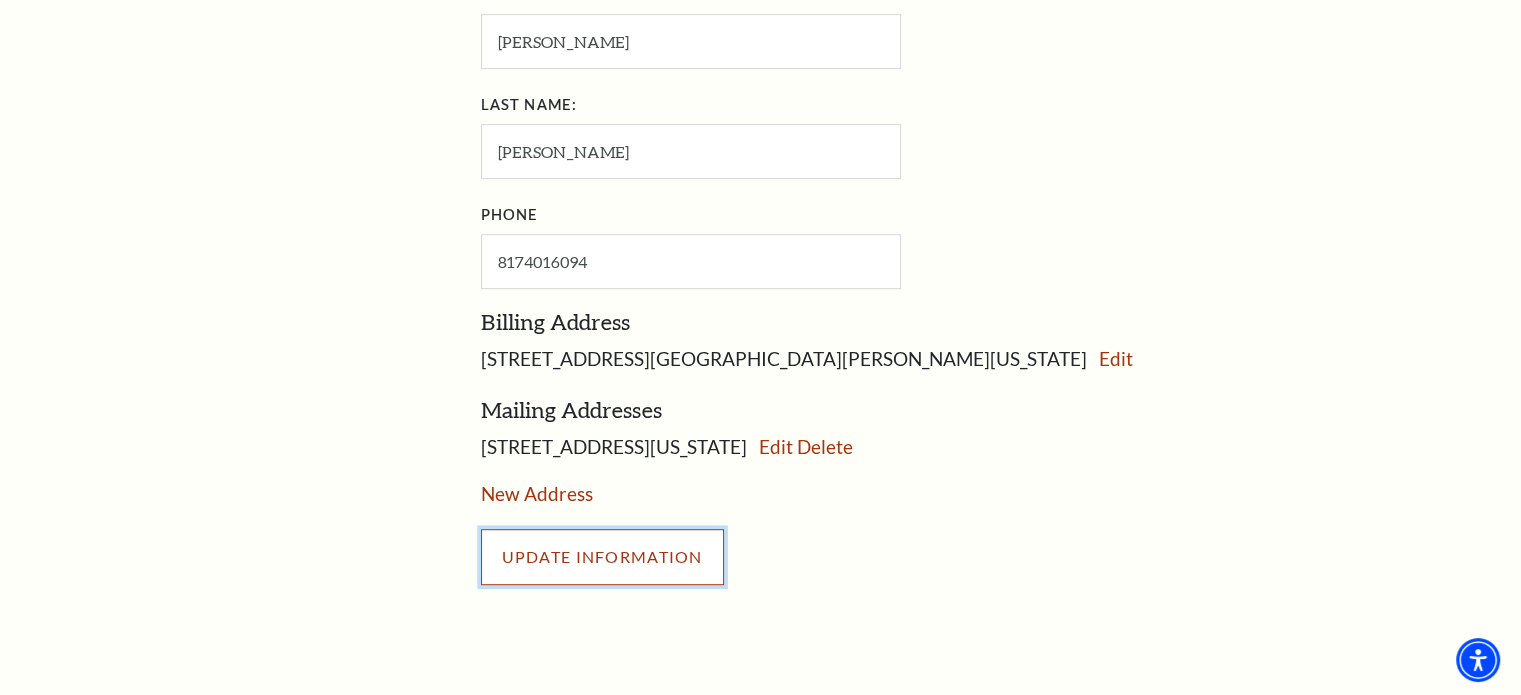 click on "UPDATE INFORMATION" at bounding box center (602, 557) 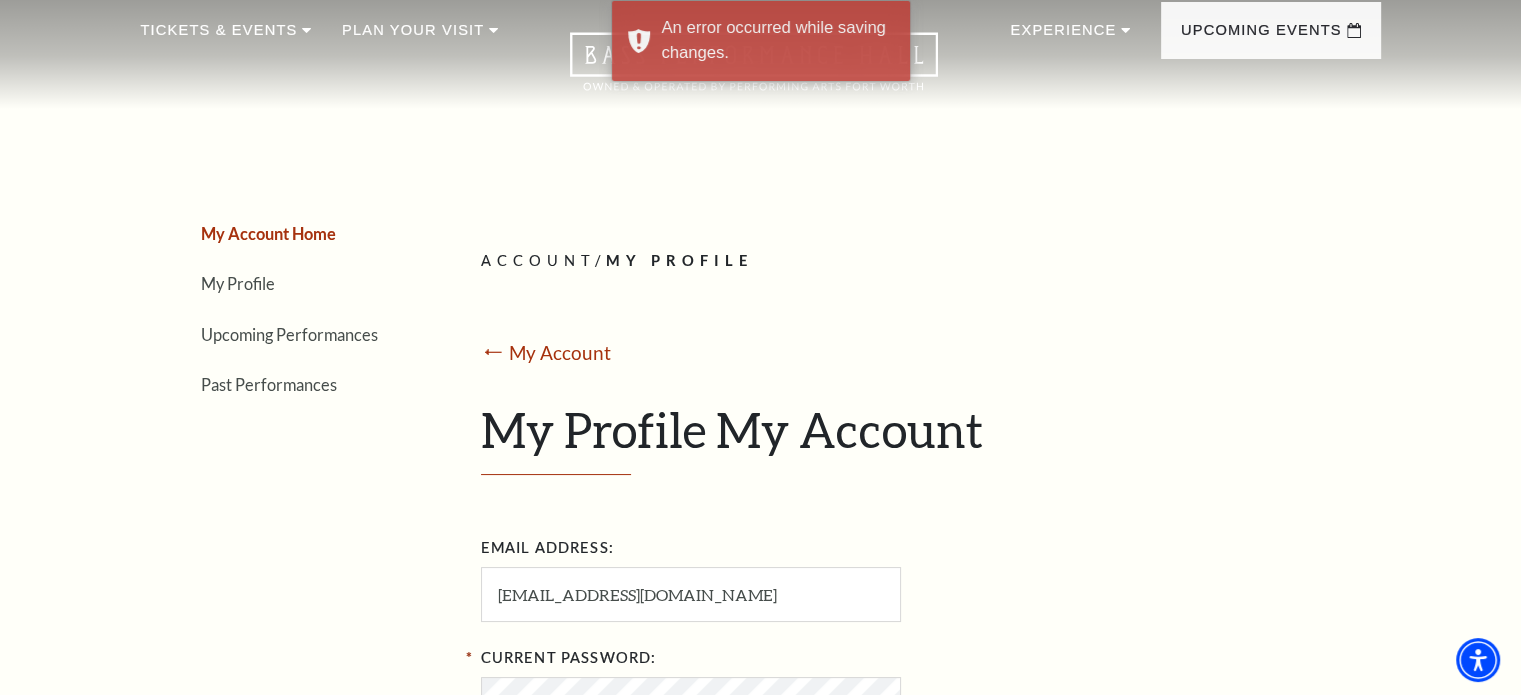 scroll, scrollTop: 200, scrollLeft: 0, axis: vertical 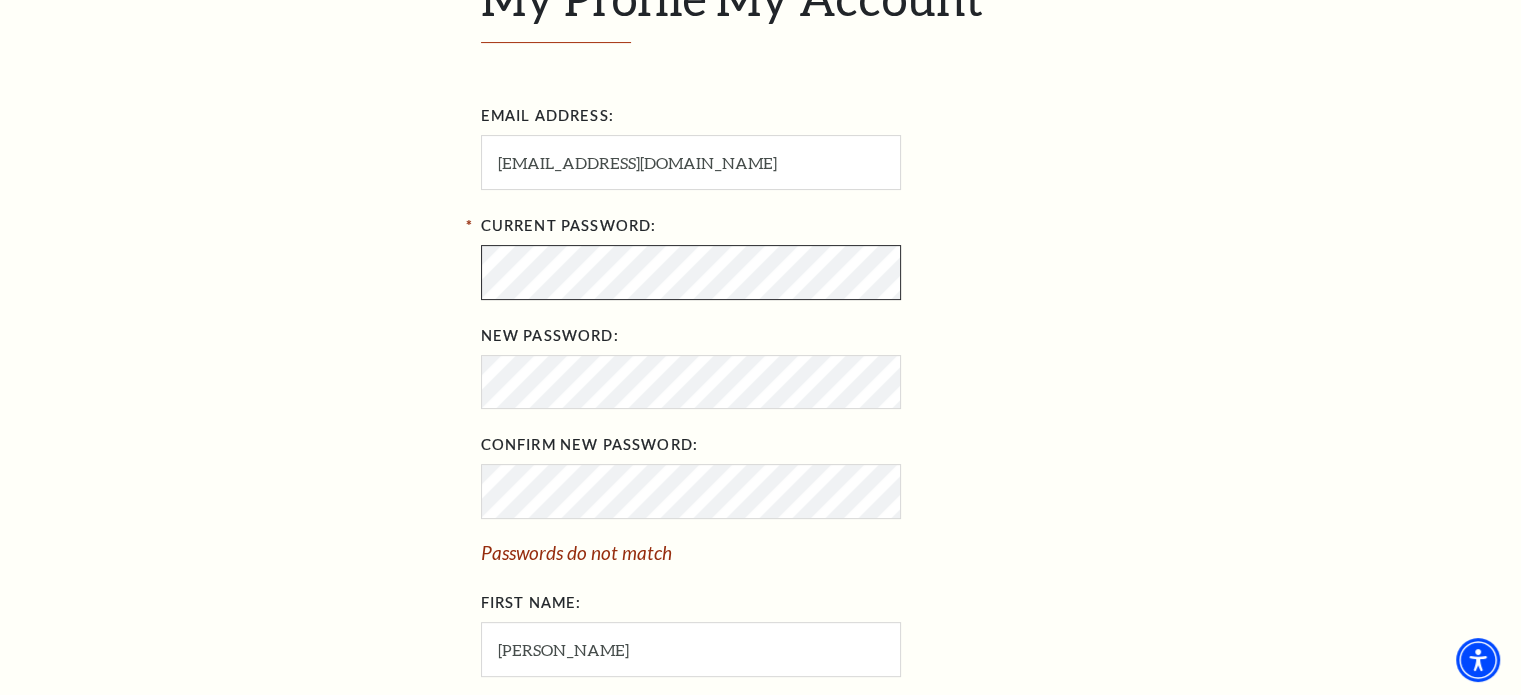 click on "My Account Home
My Profile
Upcoming Performances
Past Performances
Loading...
ACCOUNT  /  MY PROFILE
⭠ My Account
My Profile  My Account
Dean" at bounding box center [761, 515] 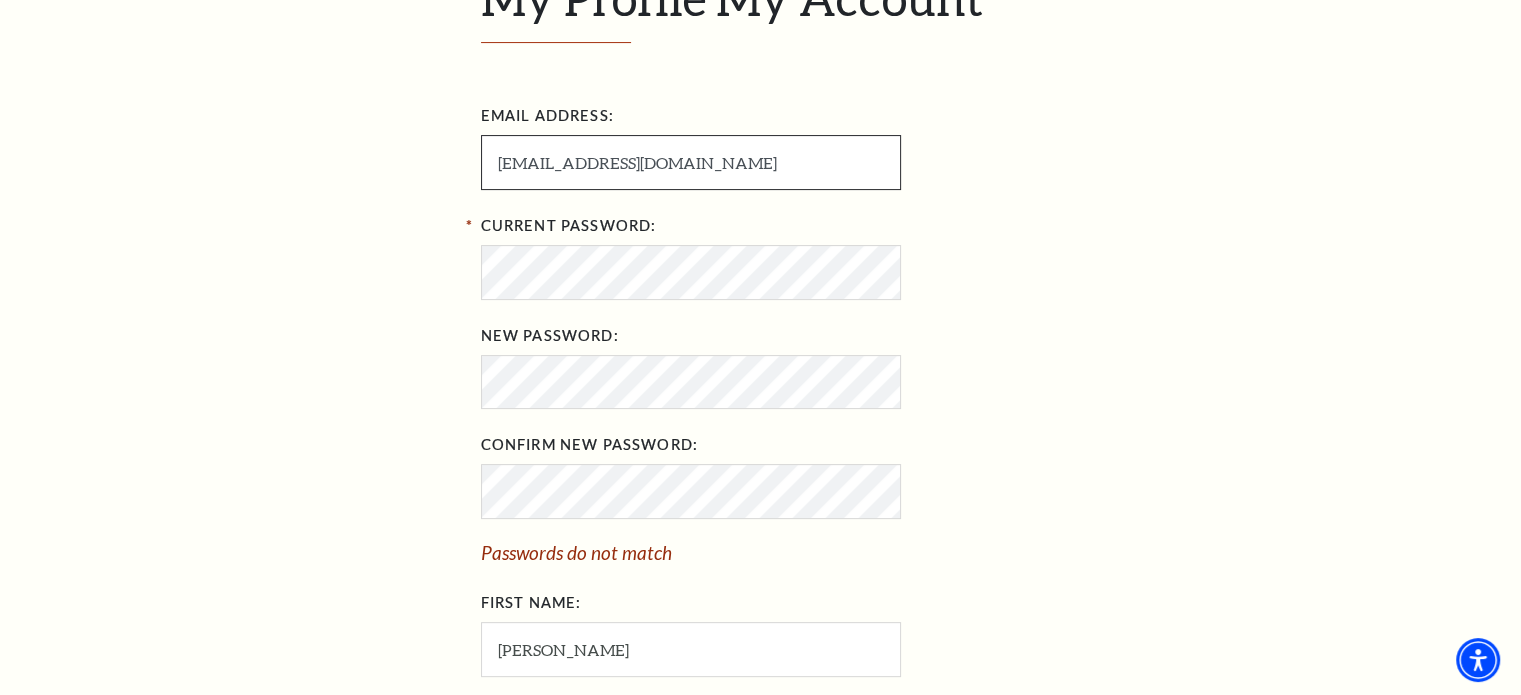 click on "[EMAIL_ADDRESS][DOMAIN_NAME]" at bounding box center (691, 162) 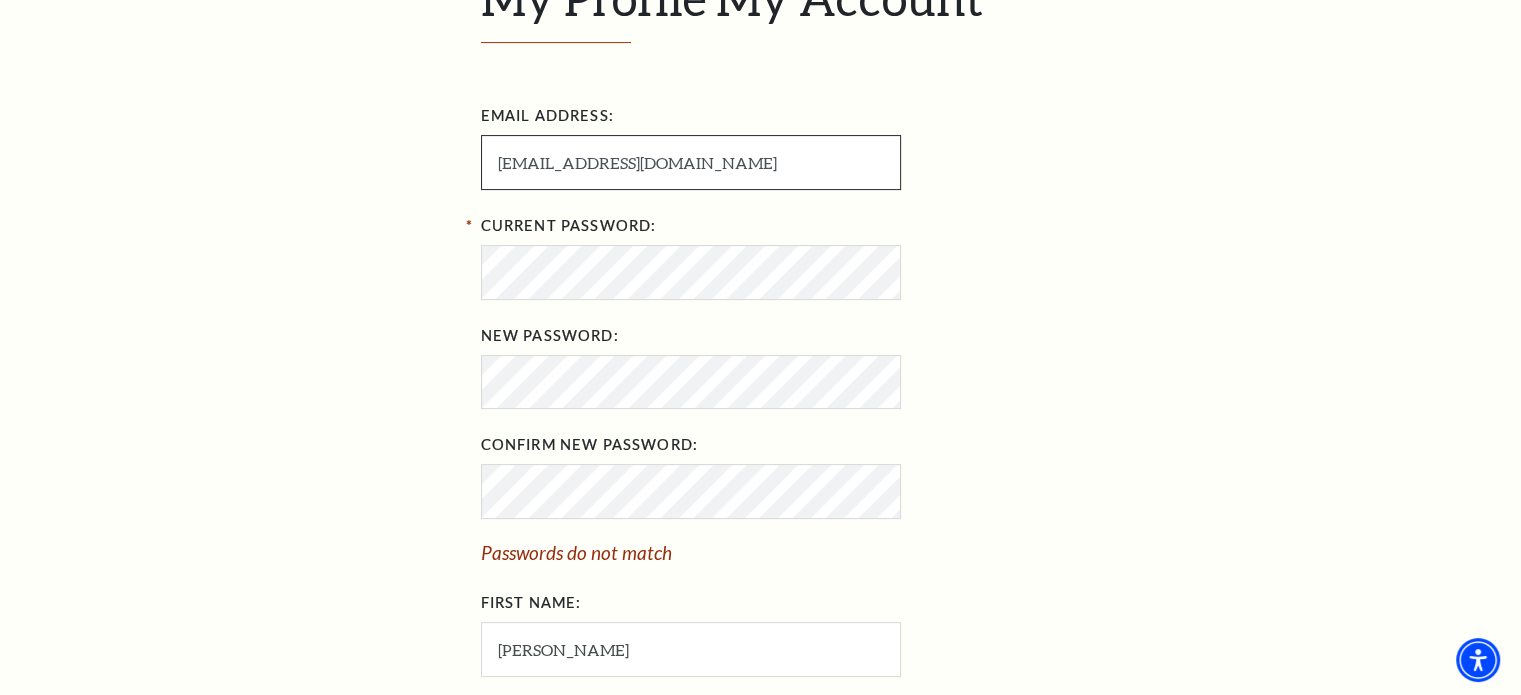 drag, startPoint x: 712, startPoint y: 156, endPoint x: 624, endPoint y: 150, distance: 88.20431 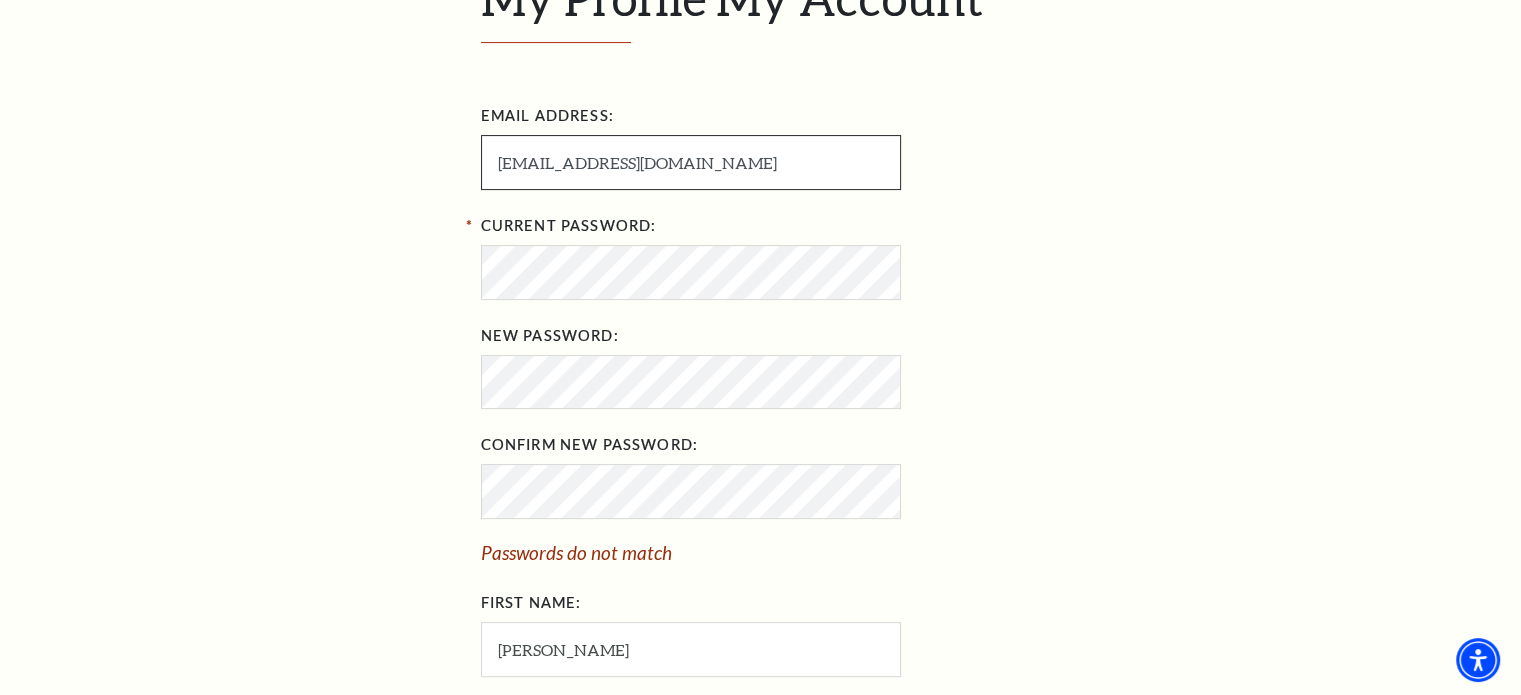 click on "deanlampman4@sbcglobal.net" at bounding box center [691, 162] 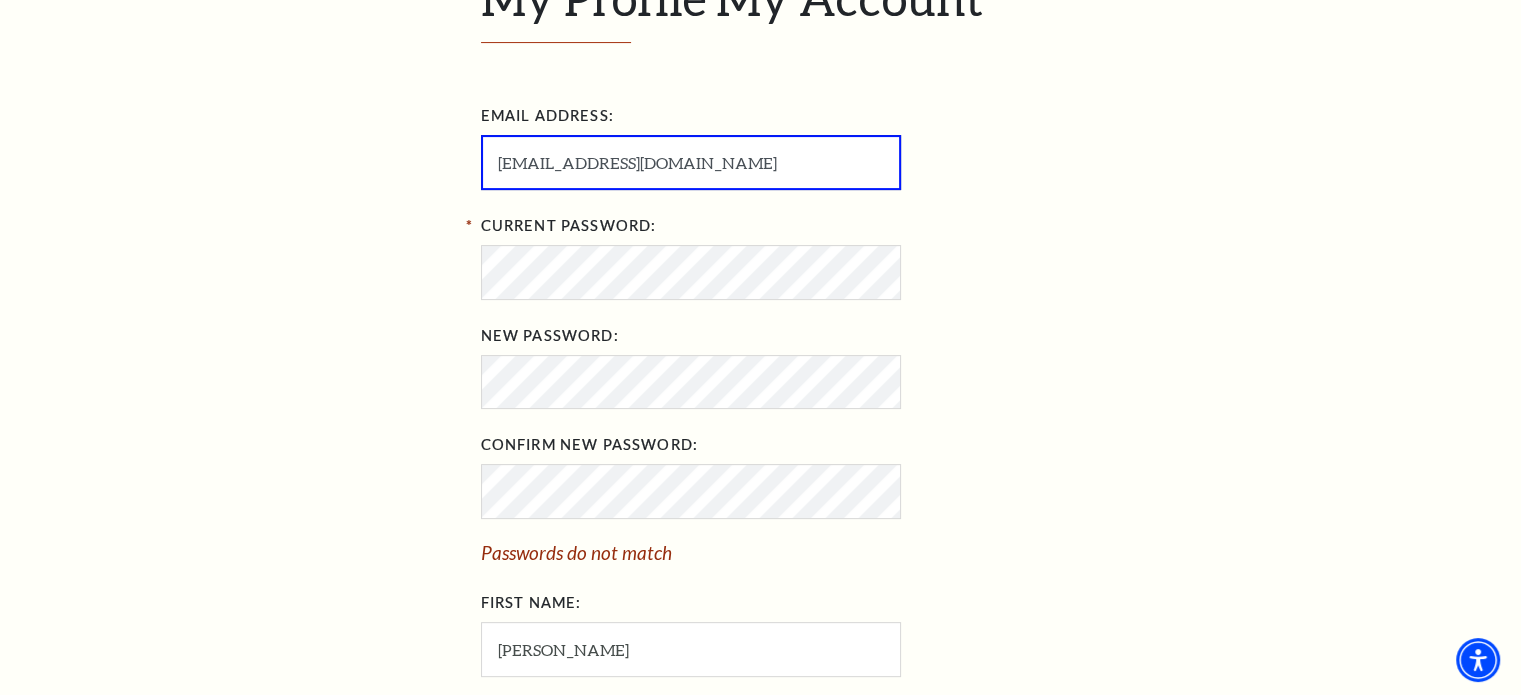 drag, startPoint x: 716, startPoint y: 157, endPoint x: 639, endPoint y: 157, distance: 77 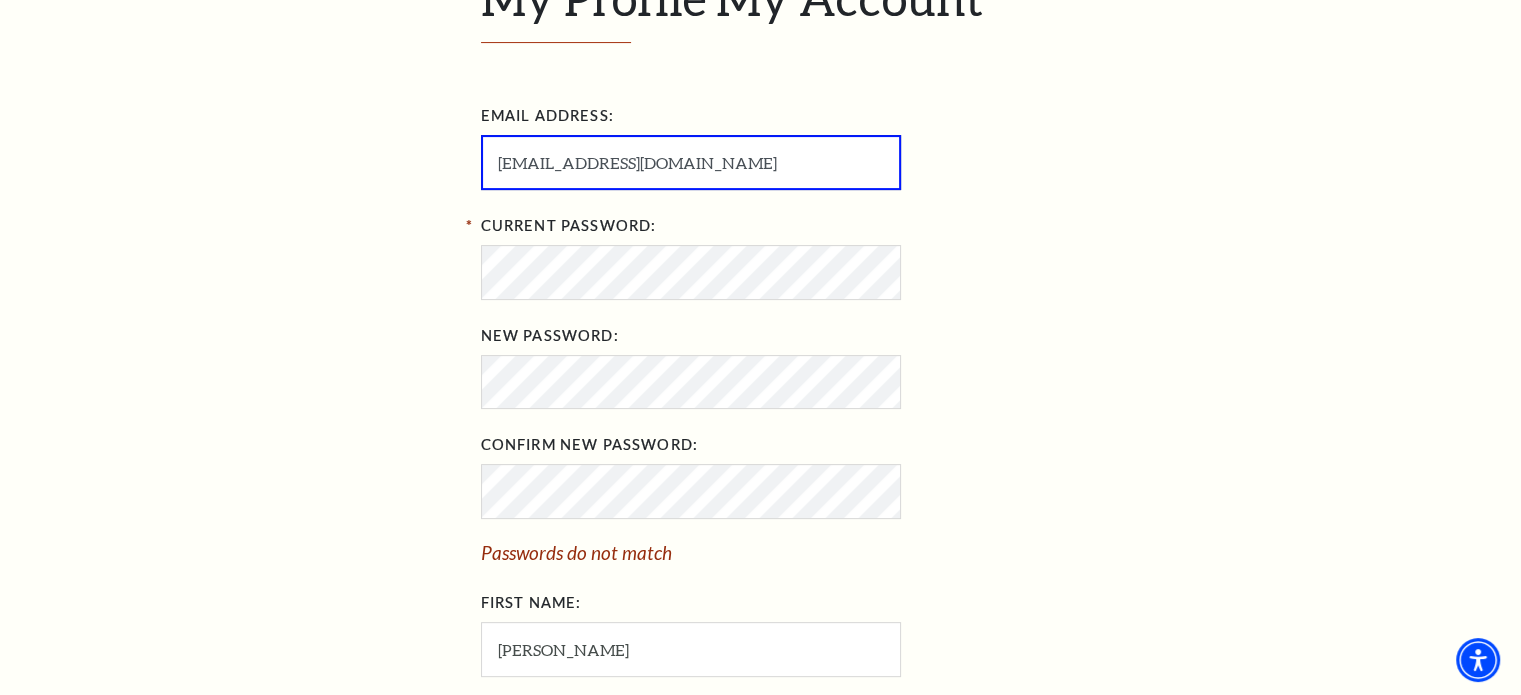click on "[EMAIL_ADDRESS][DOMAIN_NAME]" at bounding box center [691, 162] 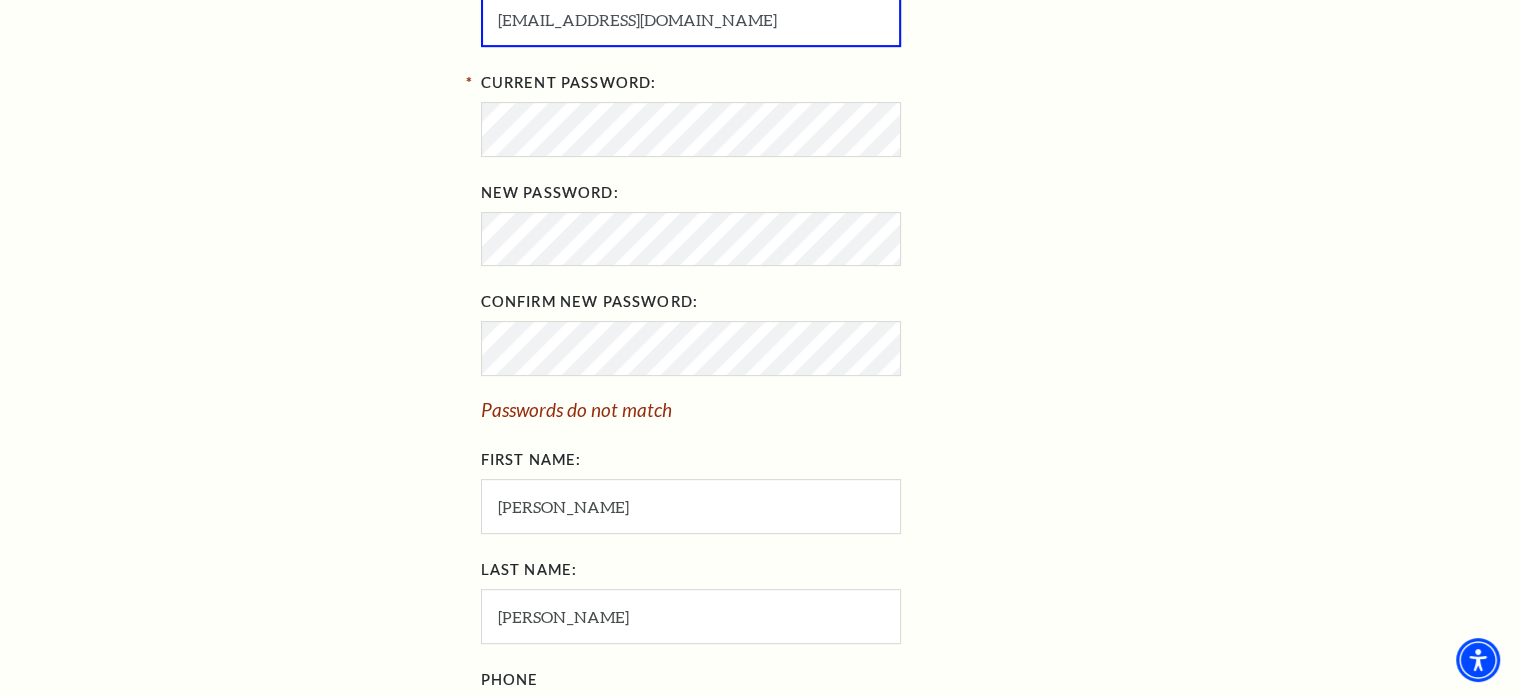 scroll, scrollTop: 700, scrollLeft: 0, axis: vertical 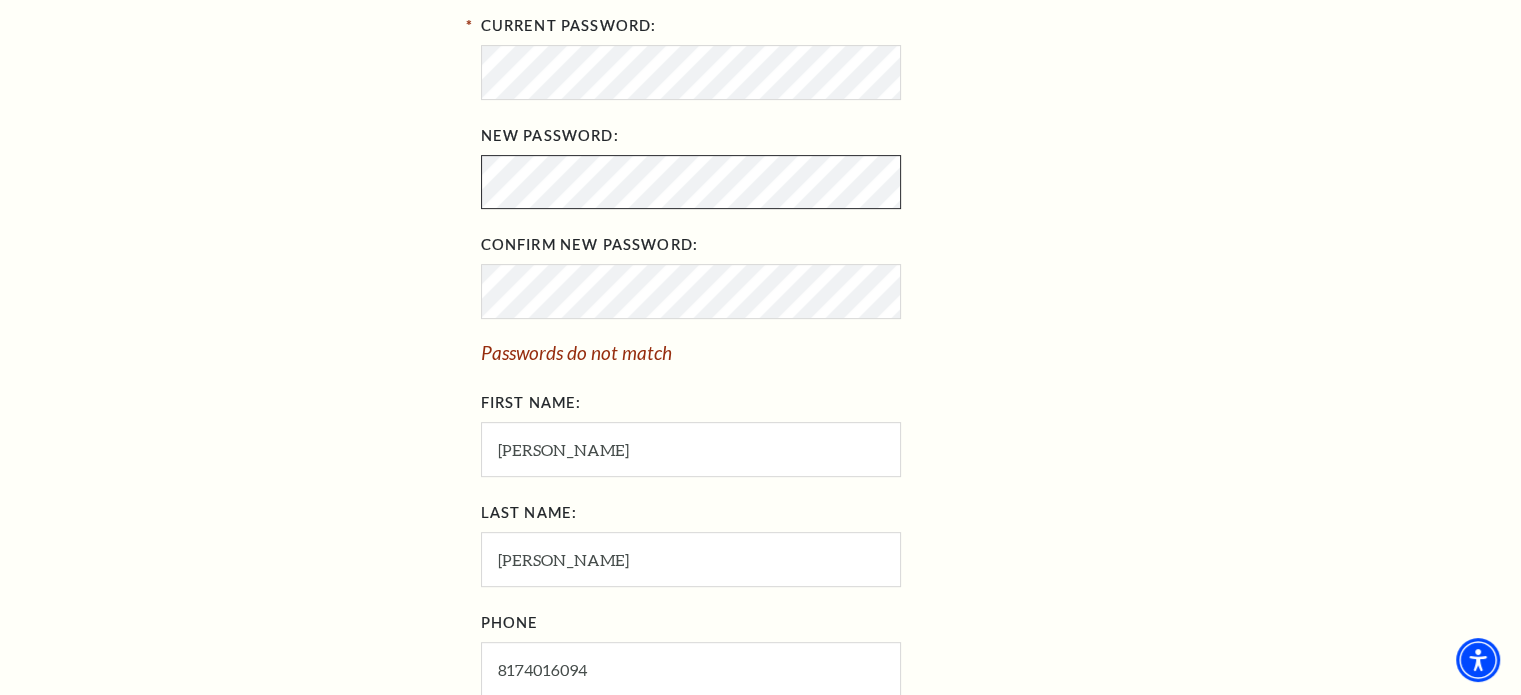 click on "My Account Home
My Profile
Upcoming Performances
Past Performances
Loading...
ACCOUNT  /  MY PROFILE
⭠ My Account
My Profile  My Account
Dean" at bounding box center (761, 315) 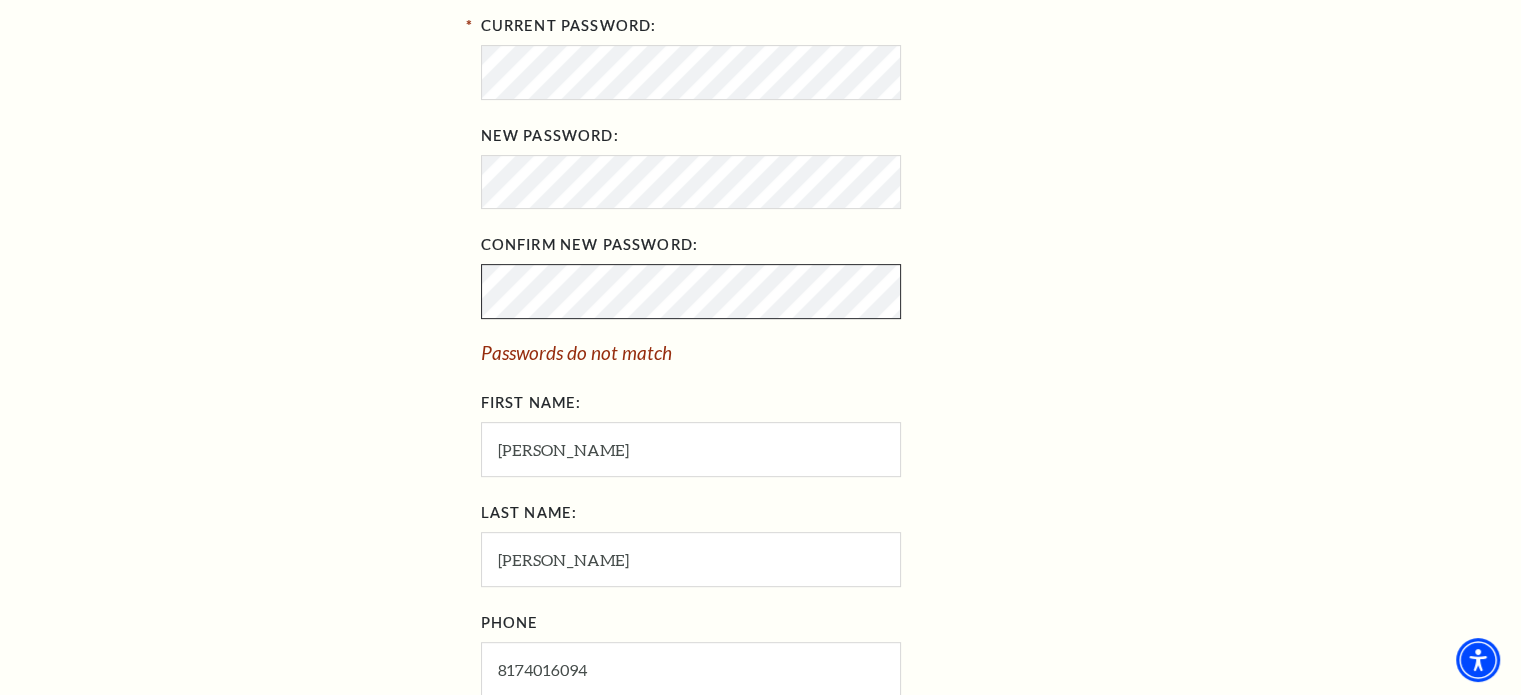click on "My Account Home
My Profile
Upcoming Performances
Past Performances
Loading...
ACCOUNT  /  MY PROFILE
⭠ My Account
My Profile  My Account
Dean" at bounding box center [761, 315] 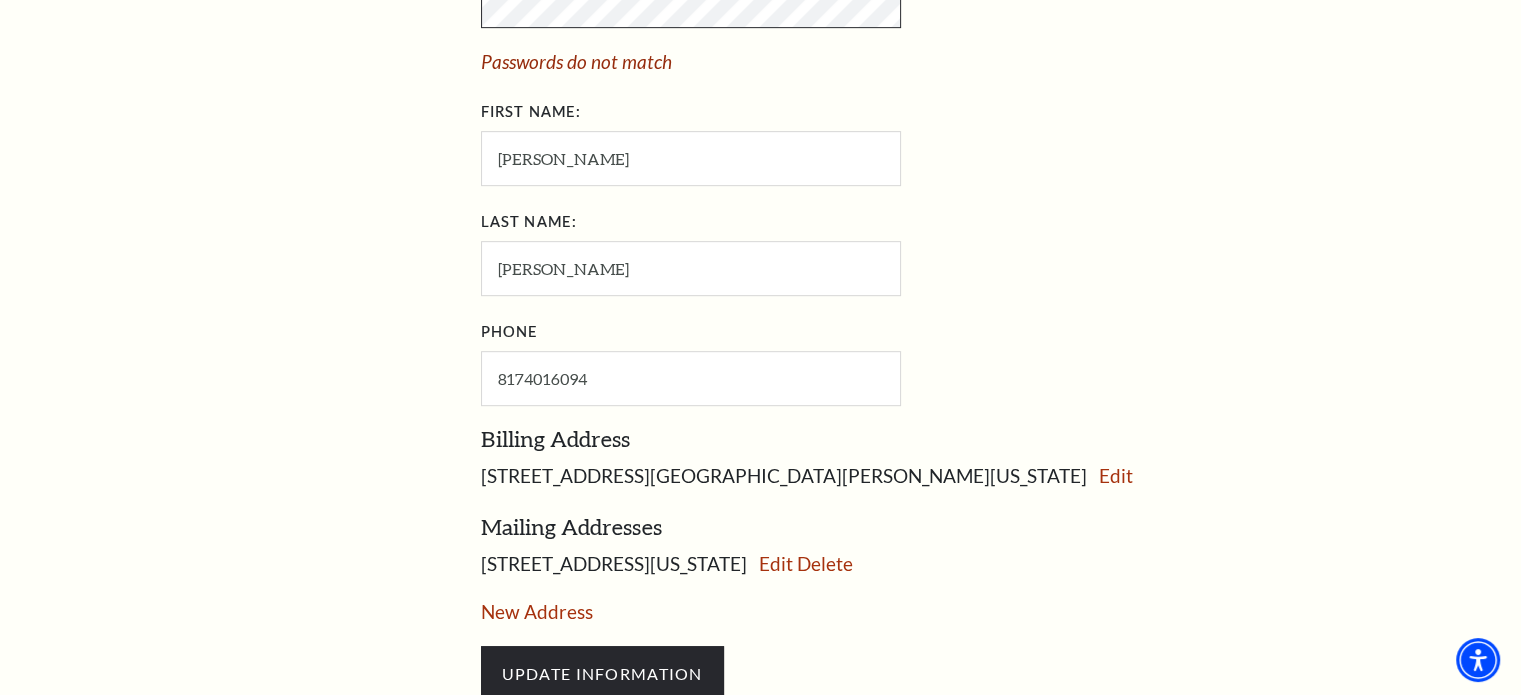 scroll, scrollTop: 1000, scrollLeft: 0, axis: vertical 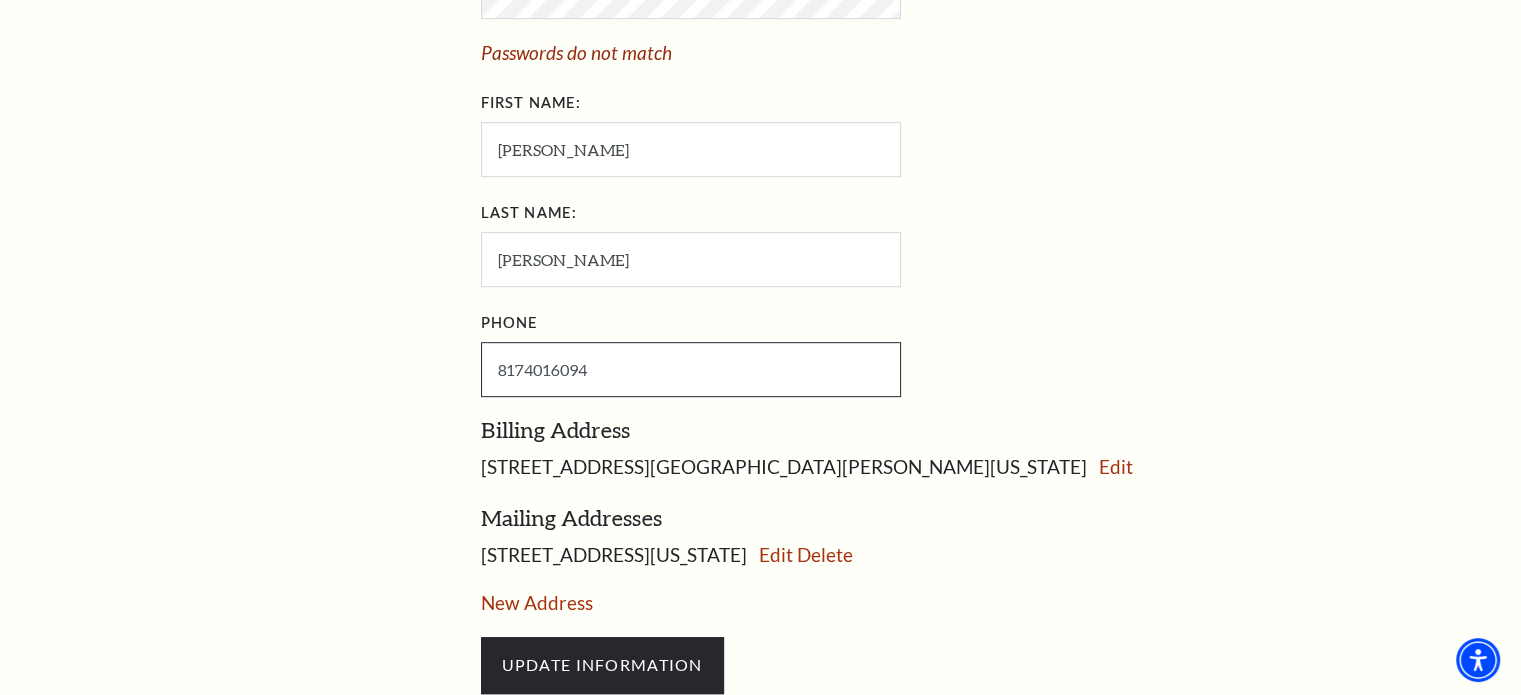 drag, startPoint x: 587, startPoint y: 358, endPoint x: 420, endPoint y: 355, distance: 167.02695 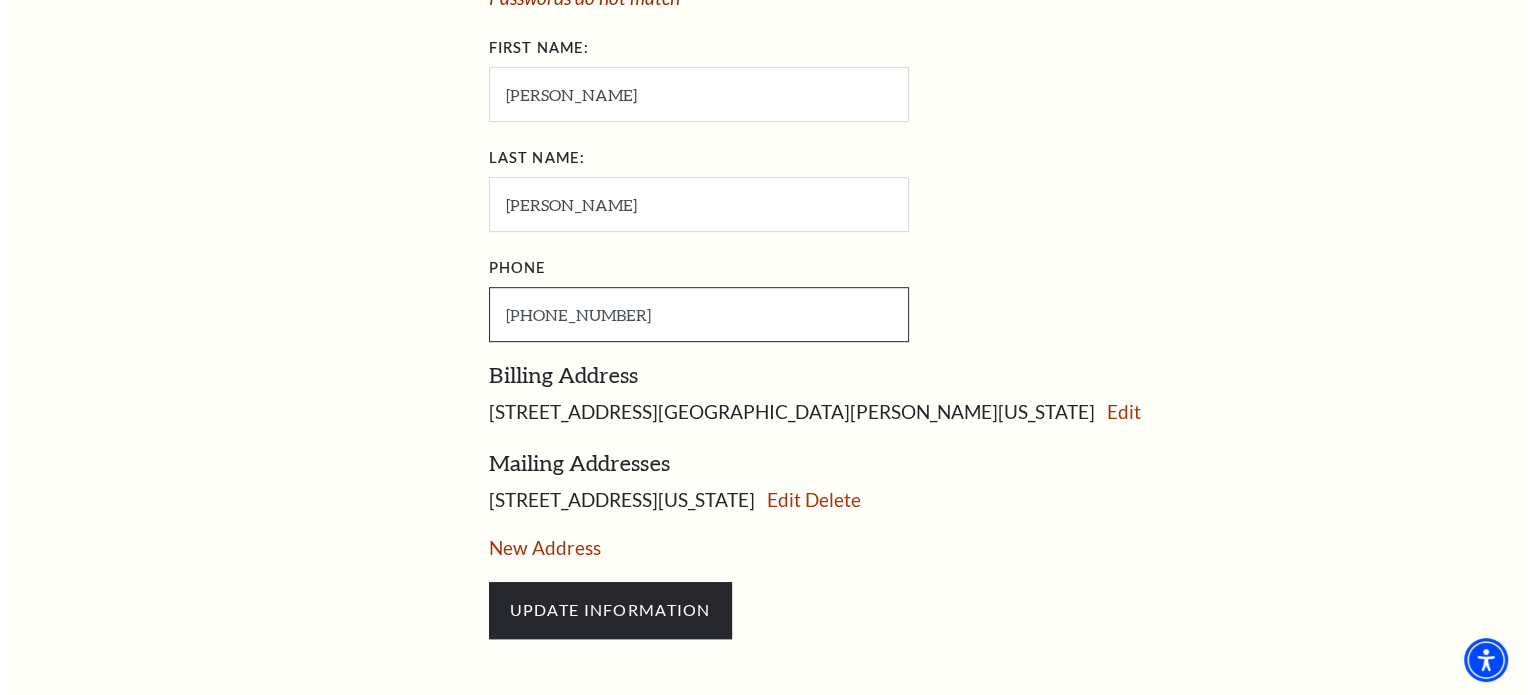 scroll, scrollTop: 1100, scrollLeft: 0, axis: vertical 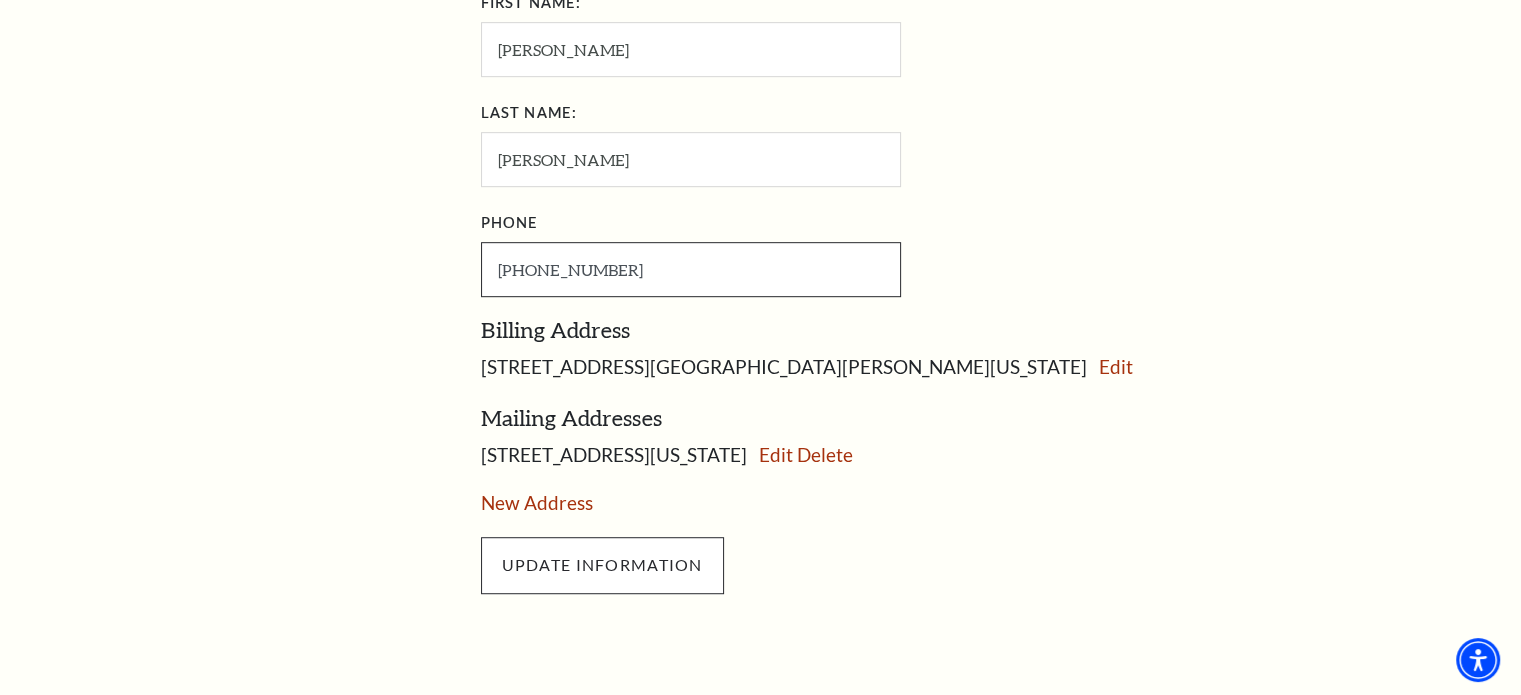 type on "214-886-3796" 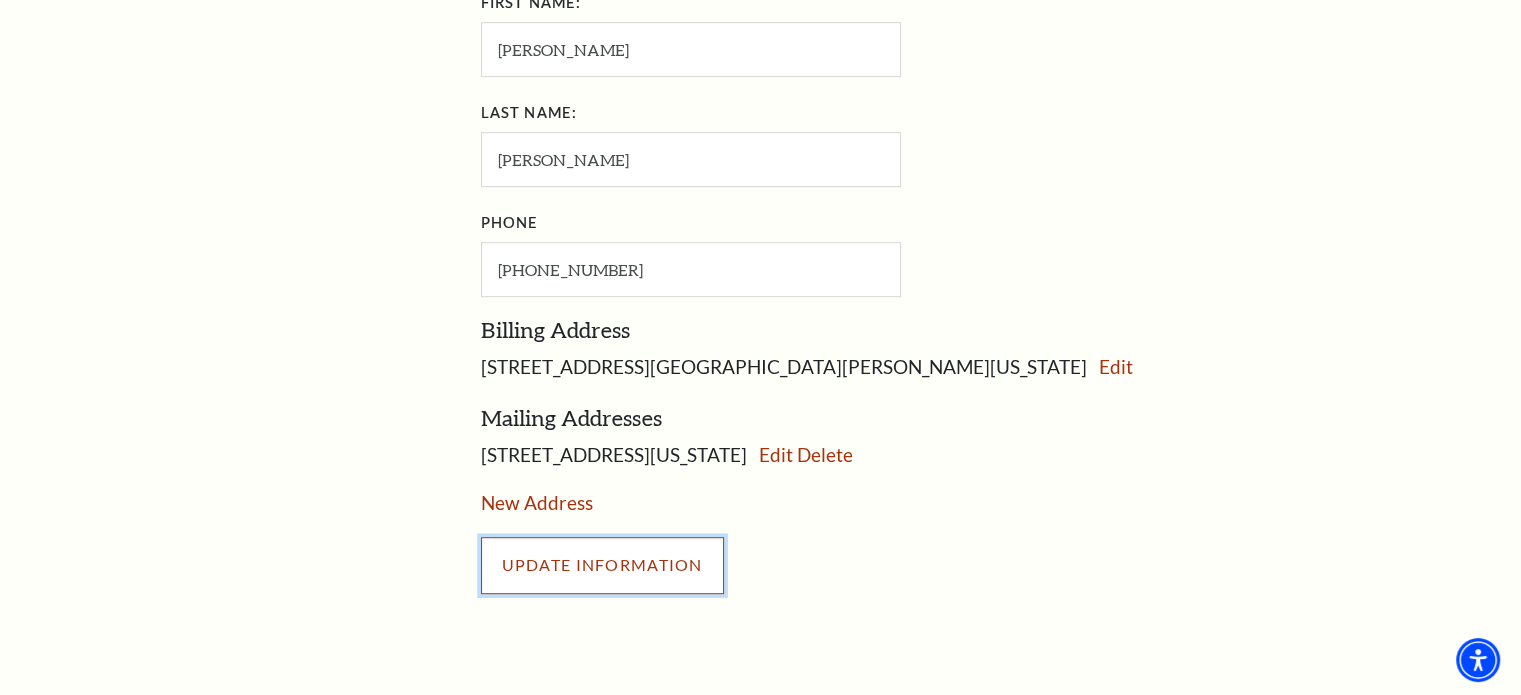 click on "UPDATE INFORMATION" at bounding box center (602, 565) 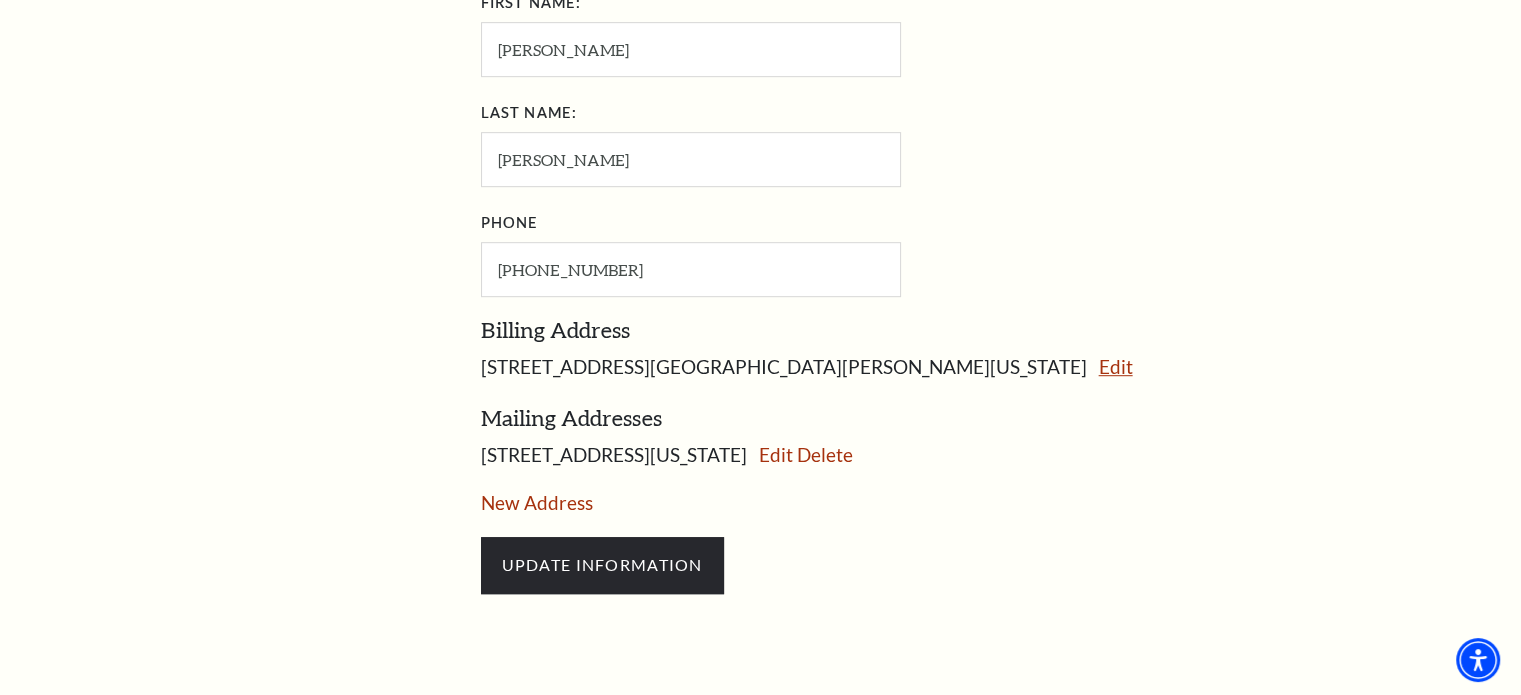 click on "Edit" at bounding box center [1115, 366] 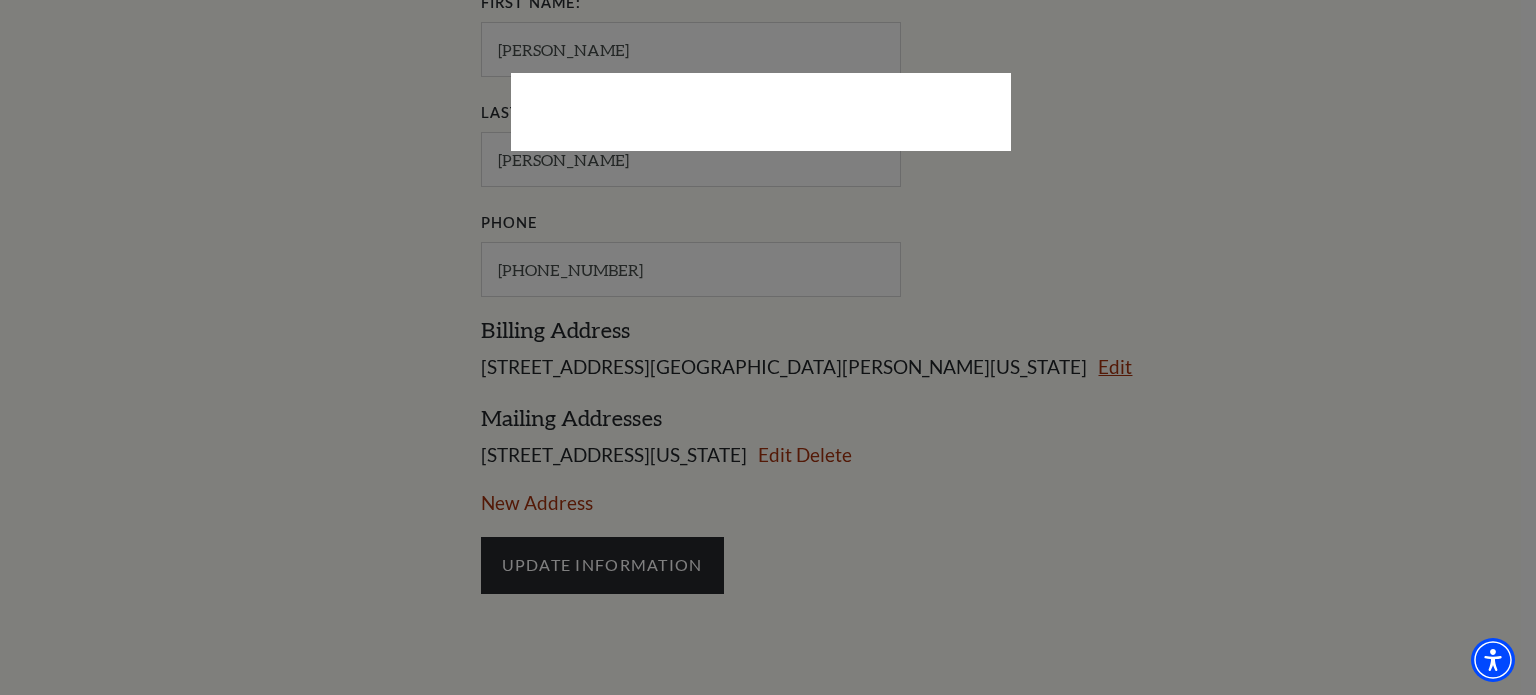 select on "1" 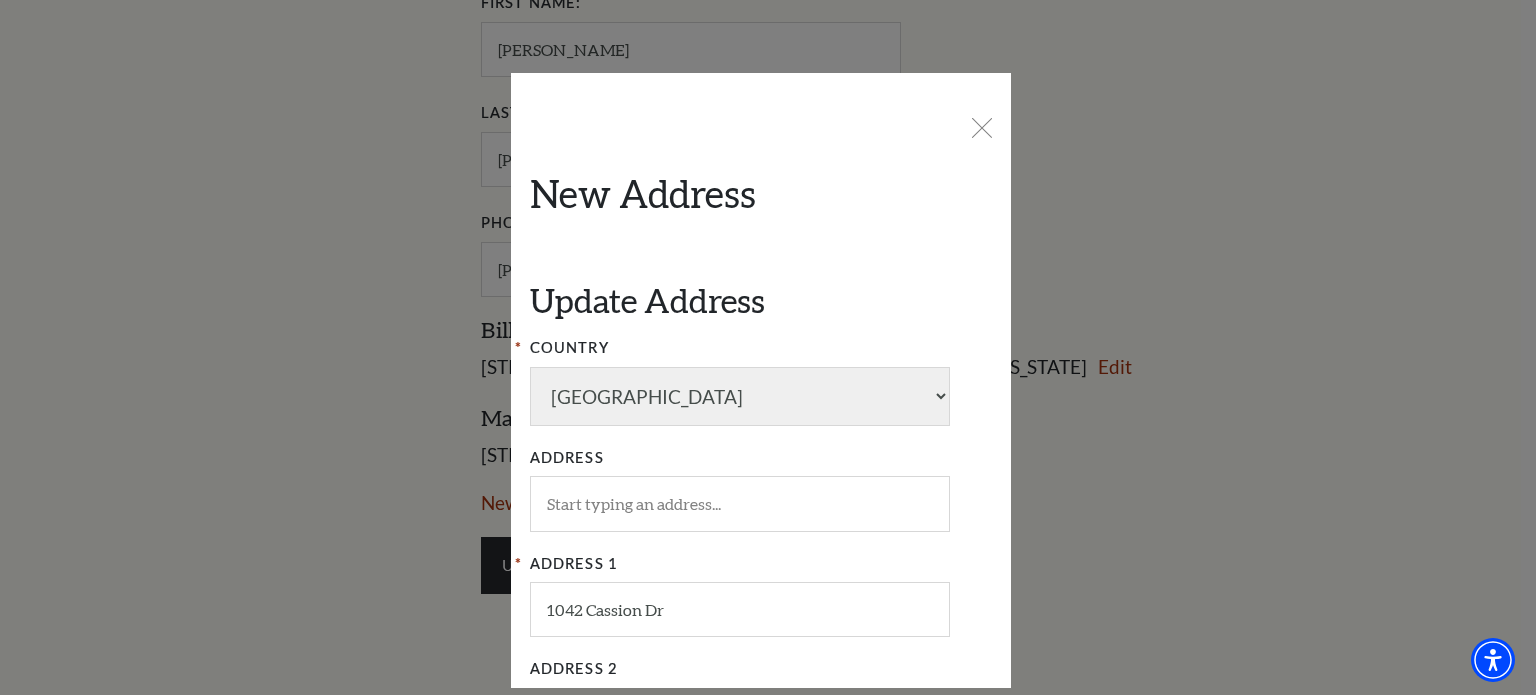 scroll, scrollTop: 100, scrollLeft: 0, axis: vertical 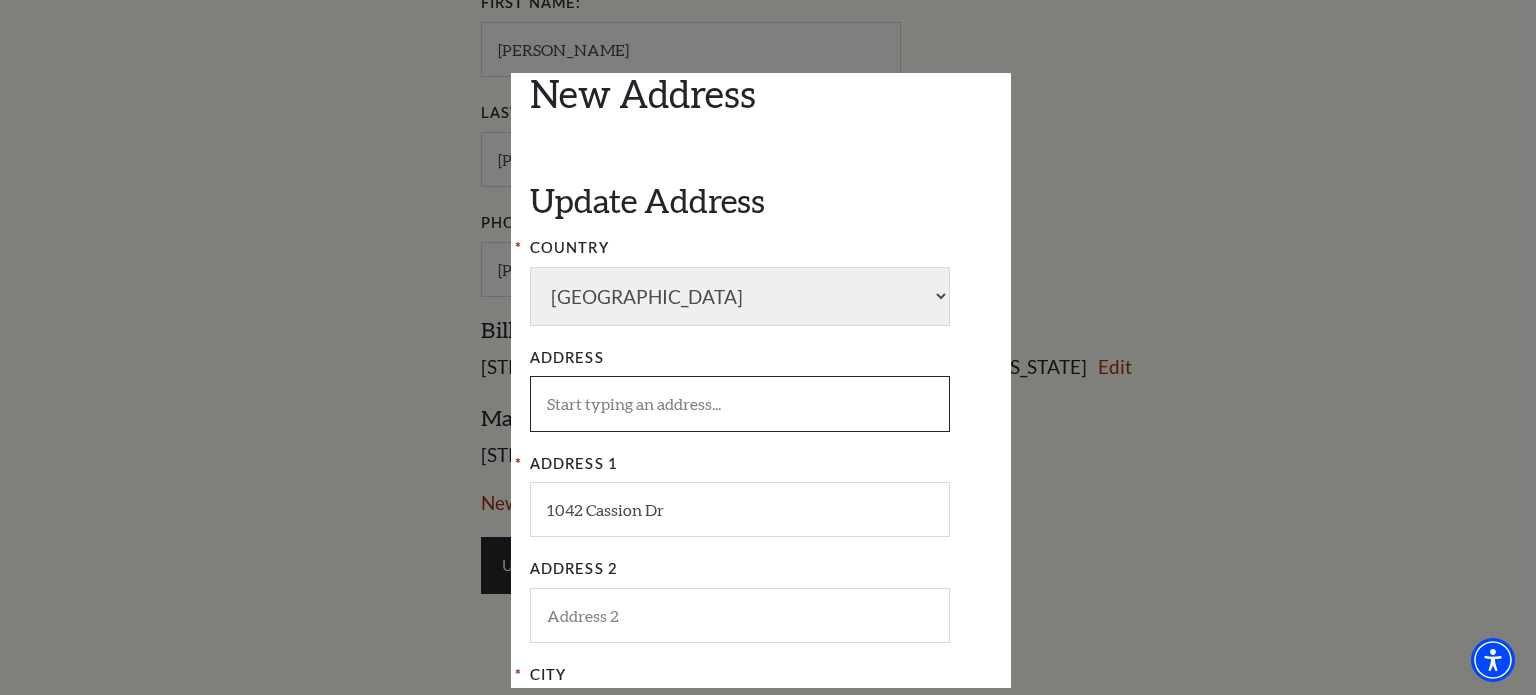 click at bounding box center (740, 403) 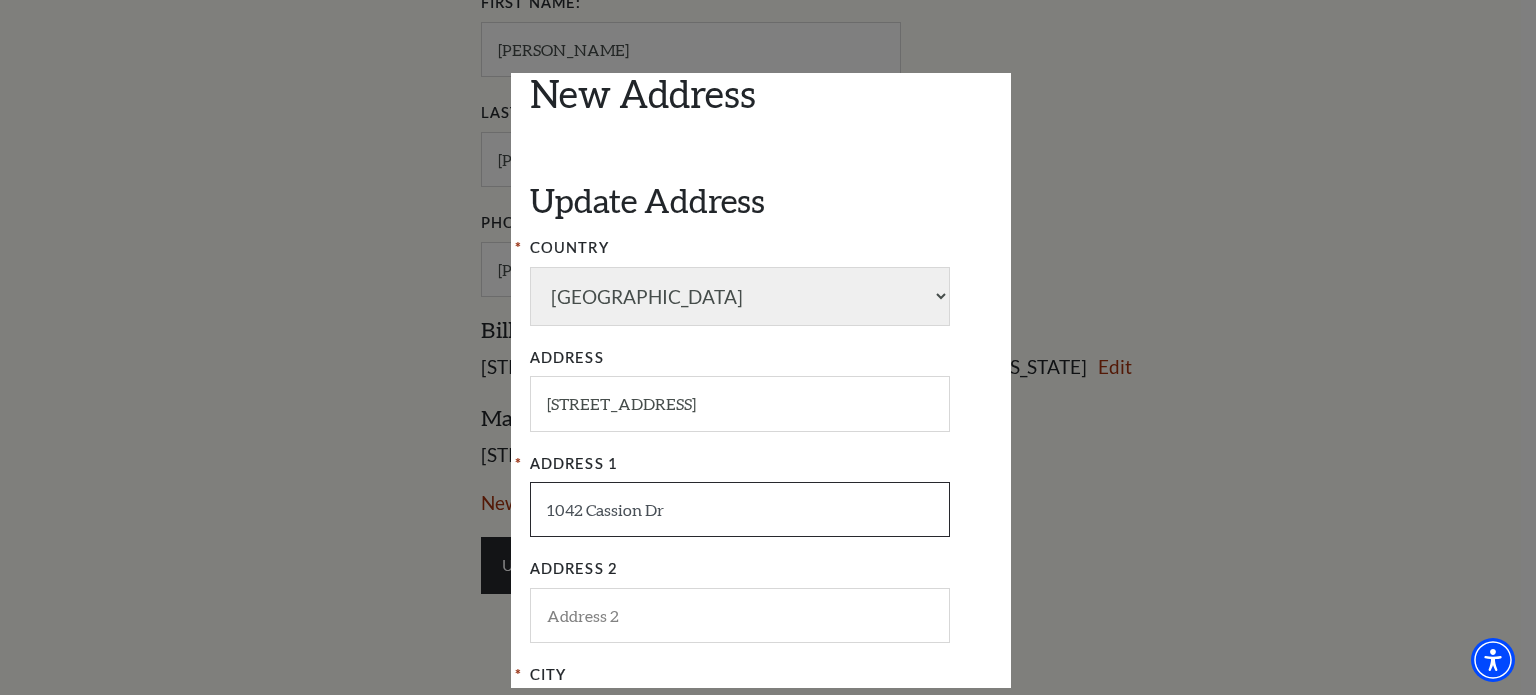 click on "1042 Cassion Dr" at bounding box center (740, 509) 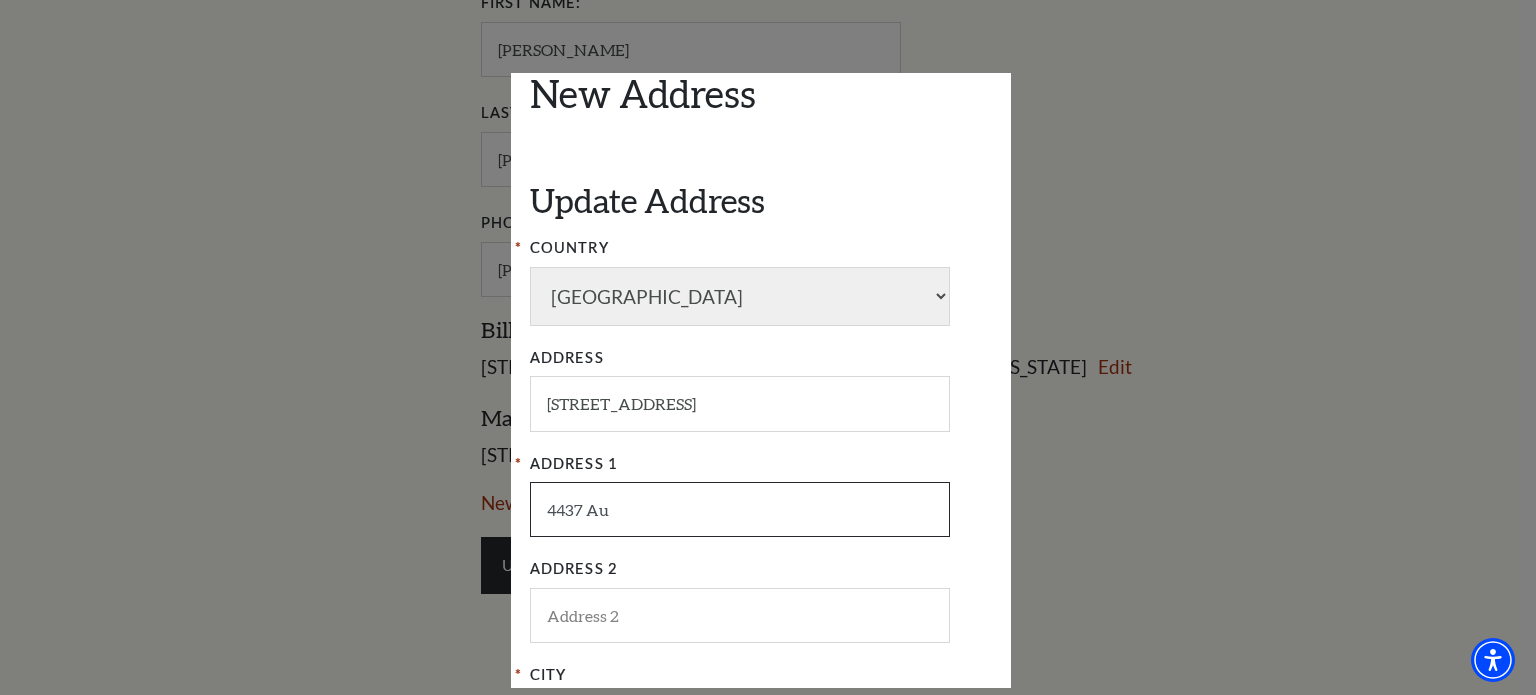 type on "4437 Auburn Drive" 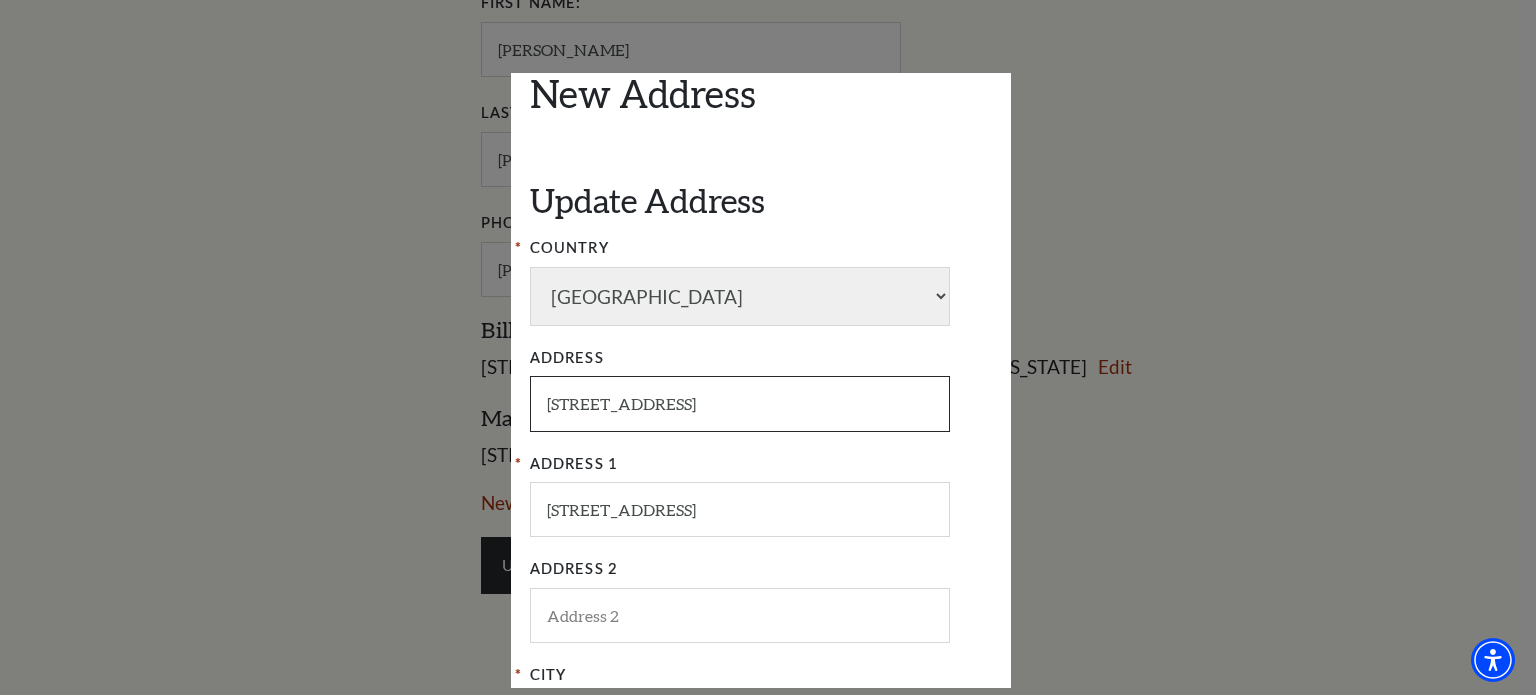 drag, startPoint x: 701, startPoint y: 408, endPoint x: 477, endPoint y: 410, distance: 224.00893 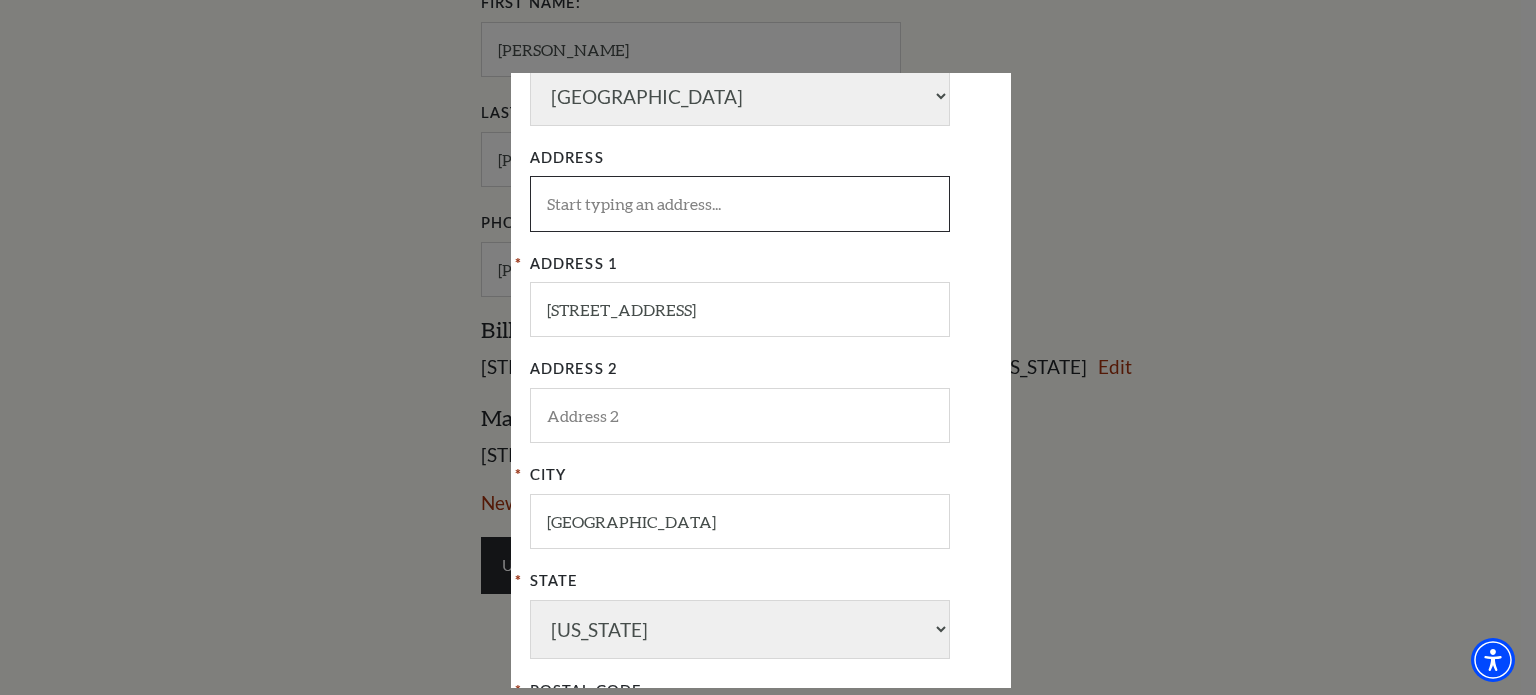 scroll, scrollTop: 400, scrollLeft: 0, axis: vertical 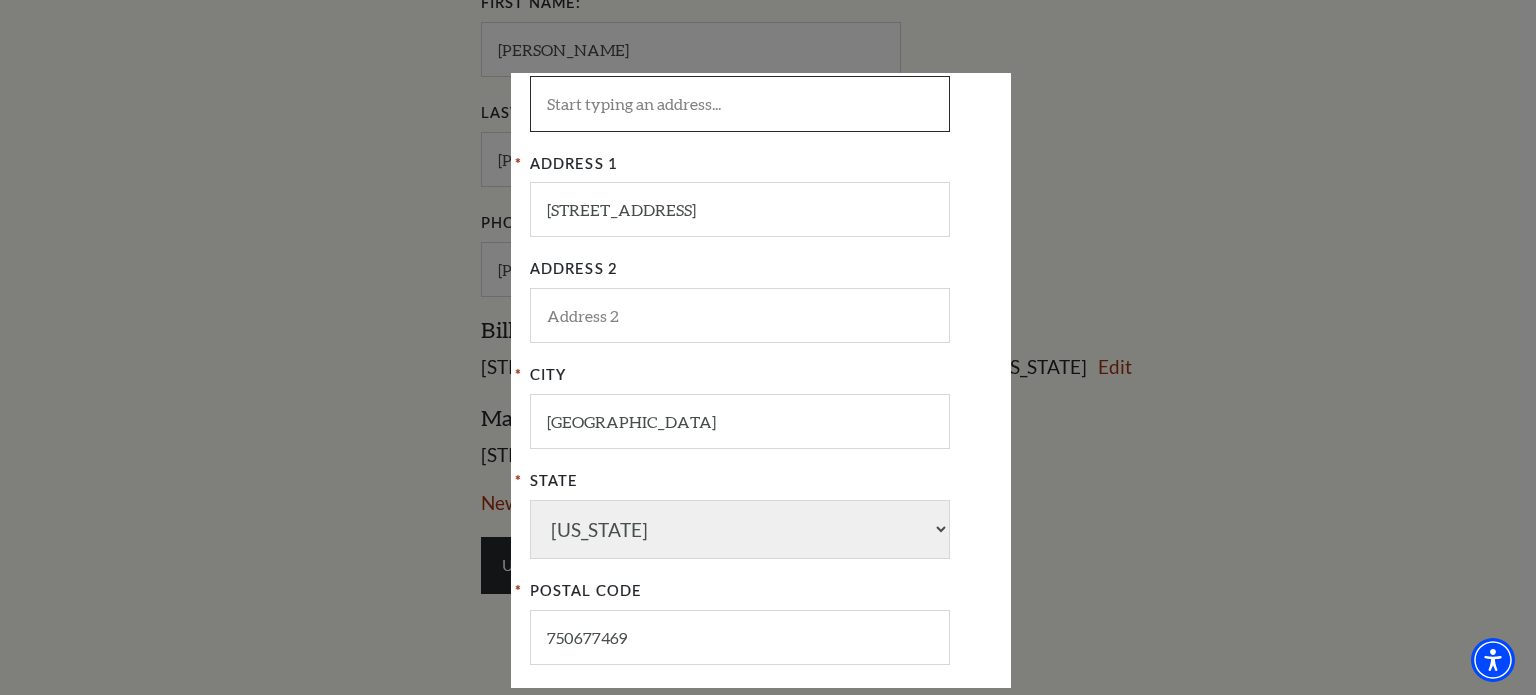type 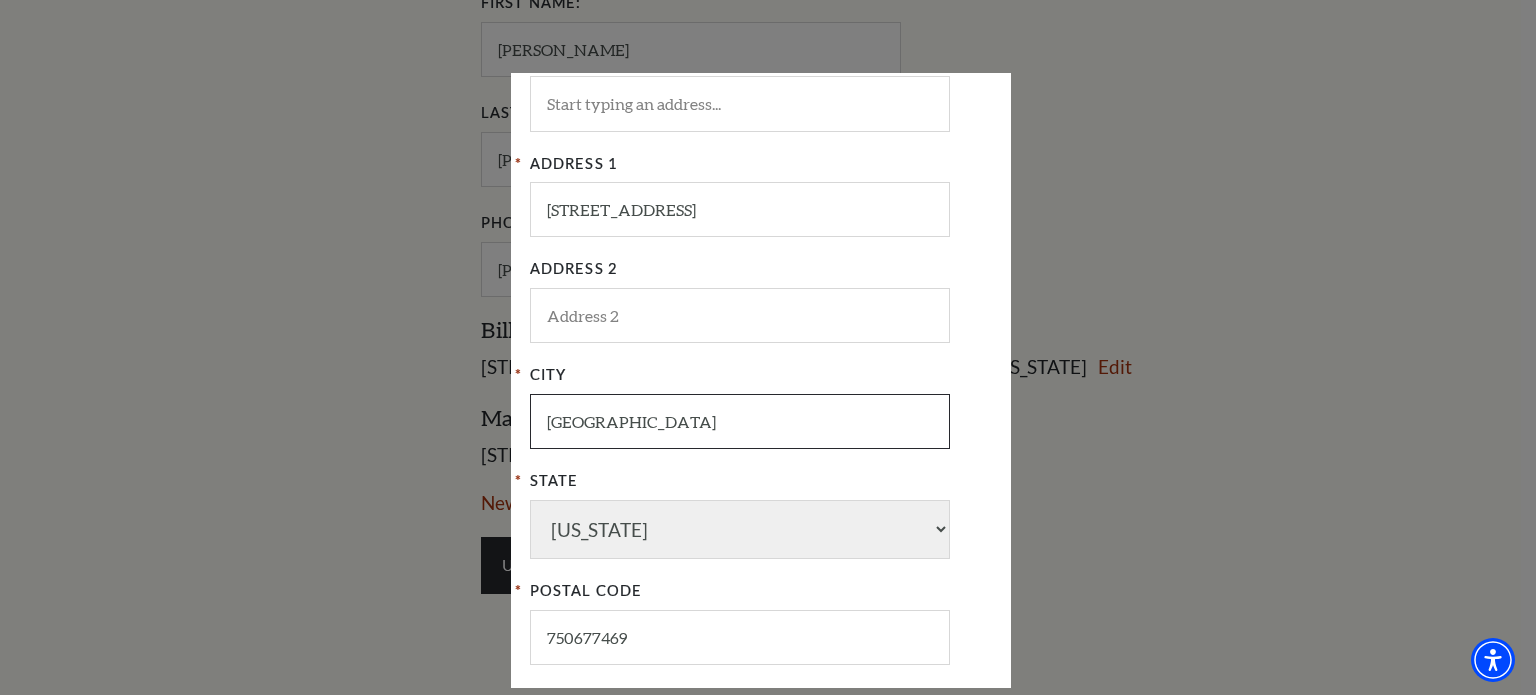 drag, startPoint x: 664, startPoint y: 425, endPoint x: 471, endPoint y: 425, distance: 193 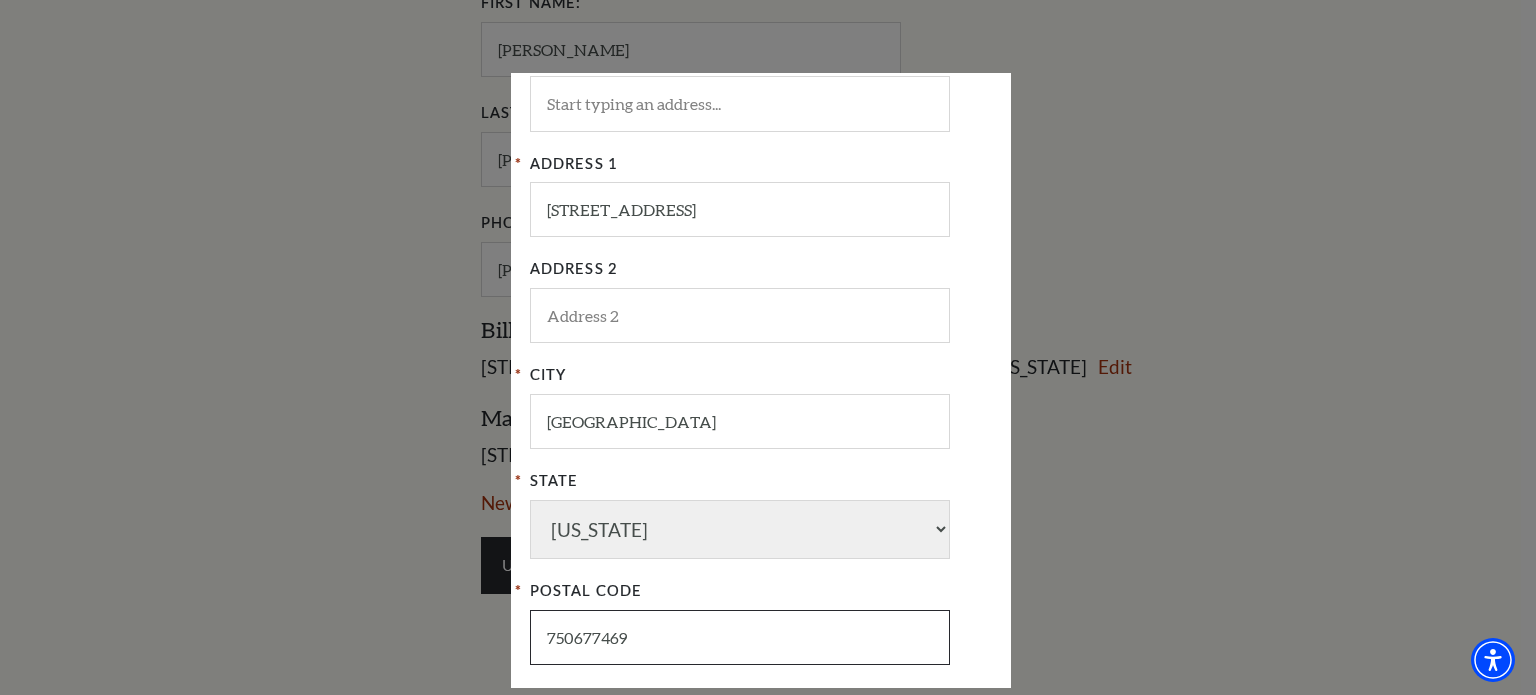 drag, startPoint x: 647, startPoint y: 635, endPoint x: 484, endPoint y: 627, distance: 163.1962 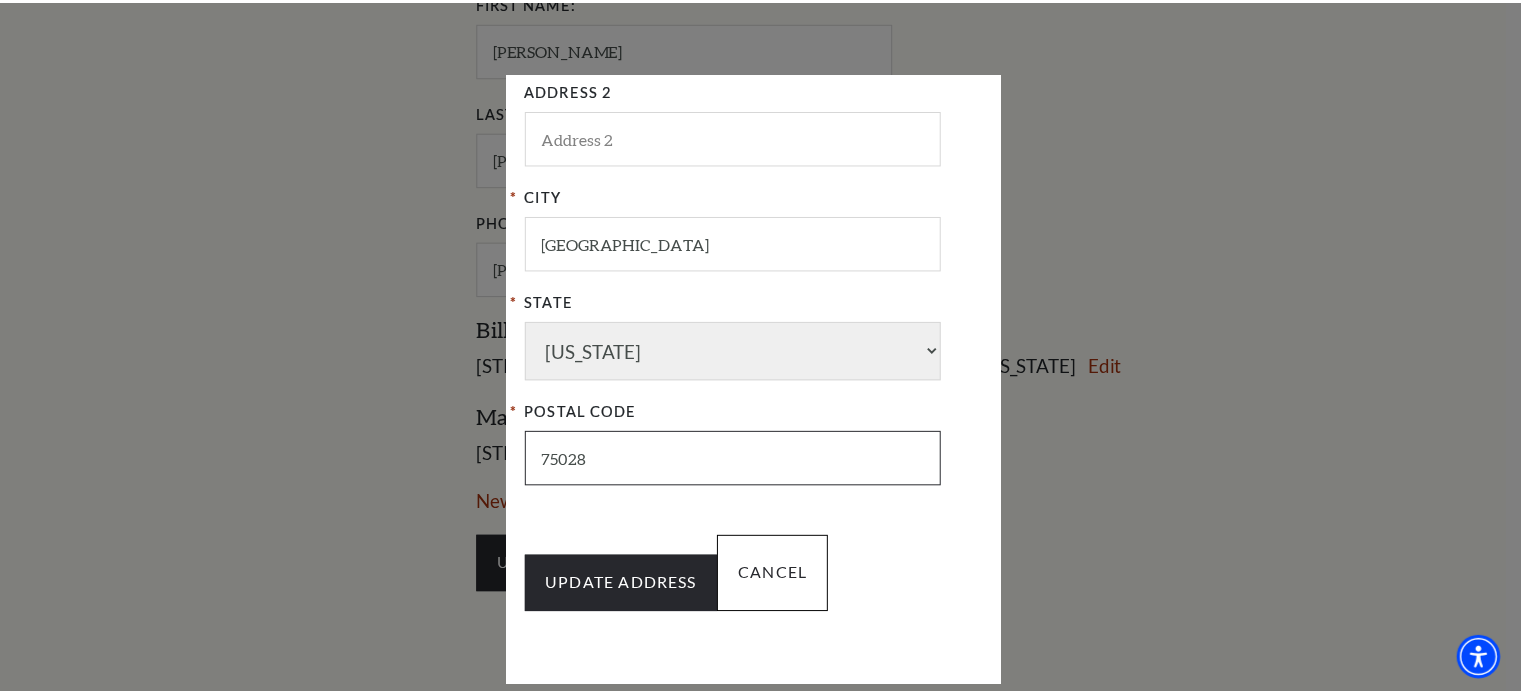 scroll, scrollTop: 600, scrollLeft: 0, axis: vertical 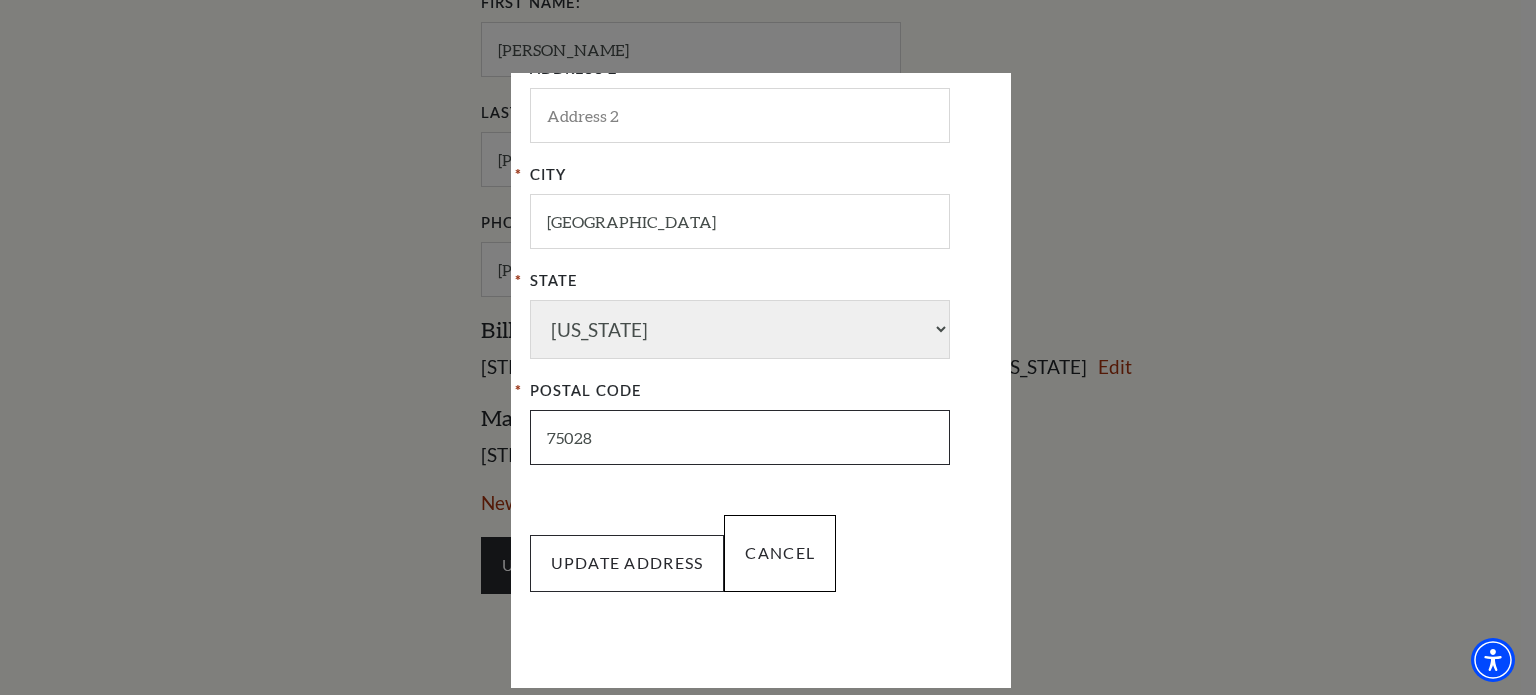 type on "75028" 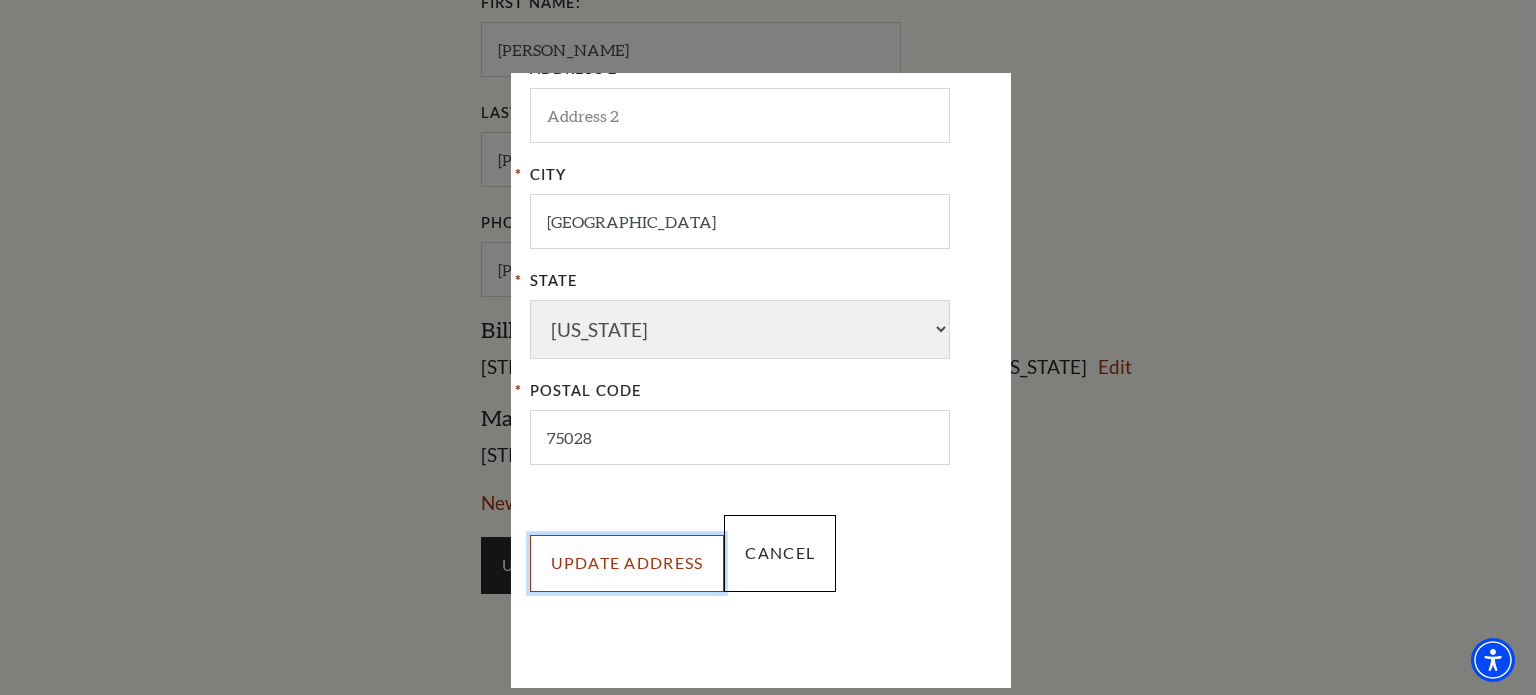 click on "UPDATE ADDRESS" at bounding box center [627, 563] 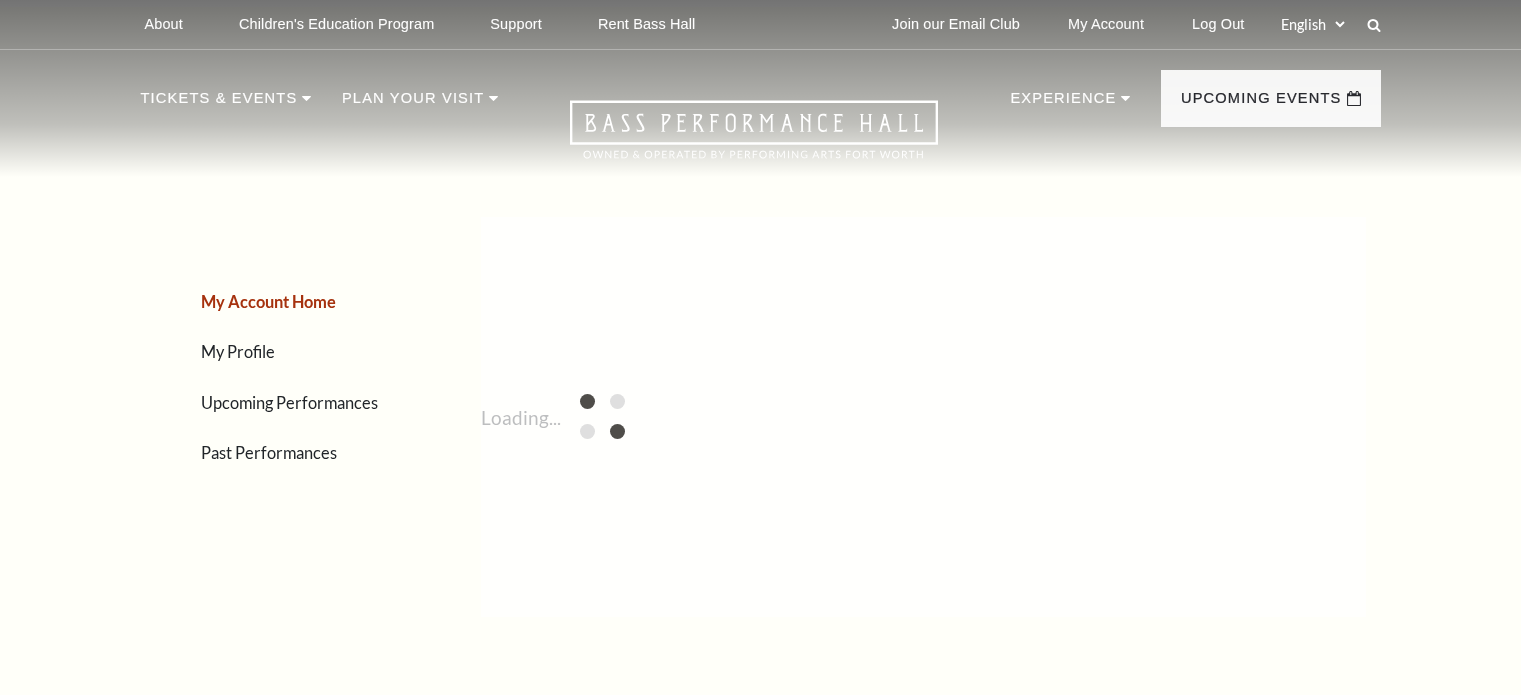 scroll, scrollTop: 0, scrollLeft: 0, axis: both 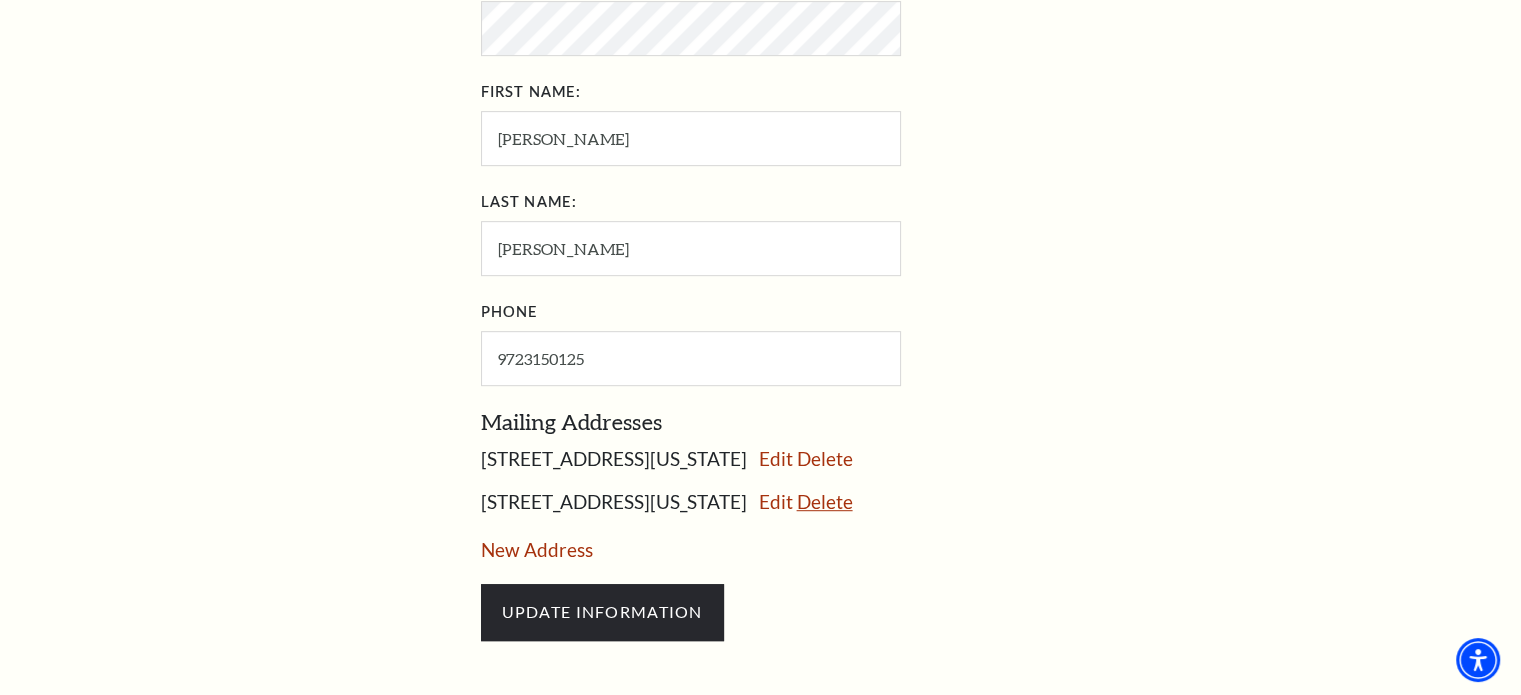 click on "Delete" at bounding box center [824, 501] 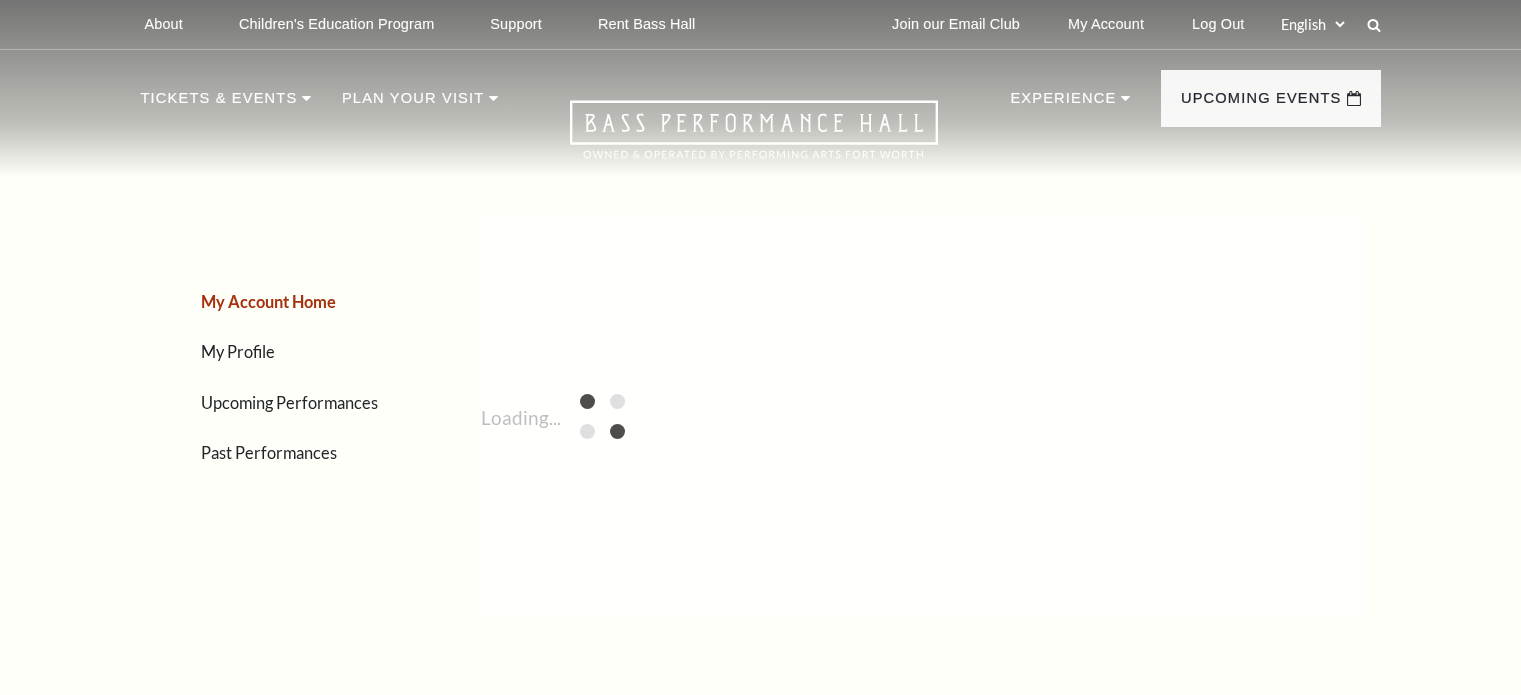 scroll, scrollTop: 0, scrollLeft: 0, axis: both 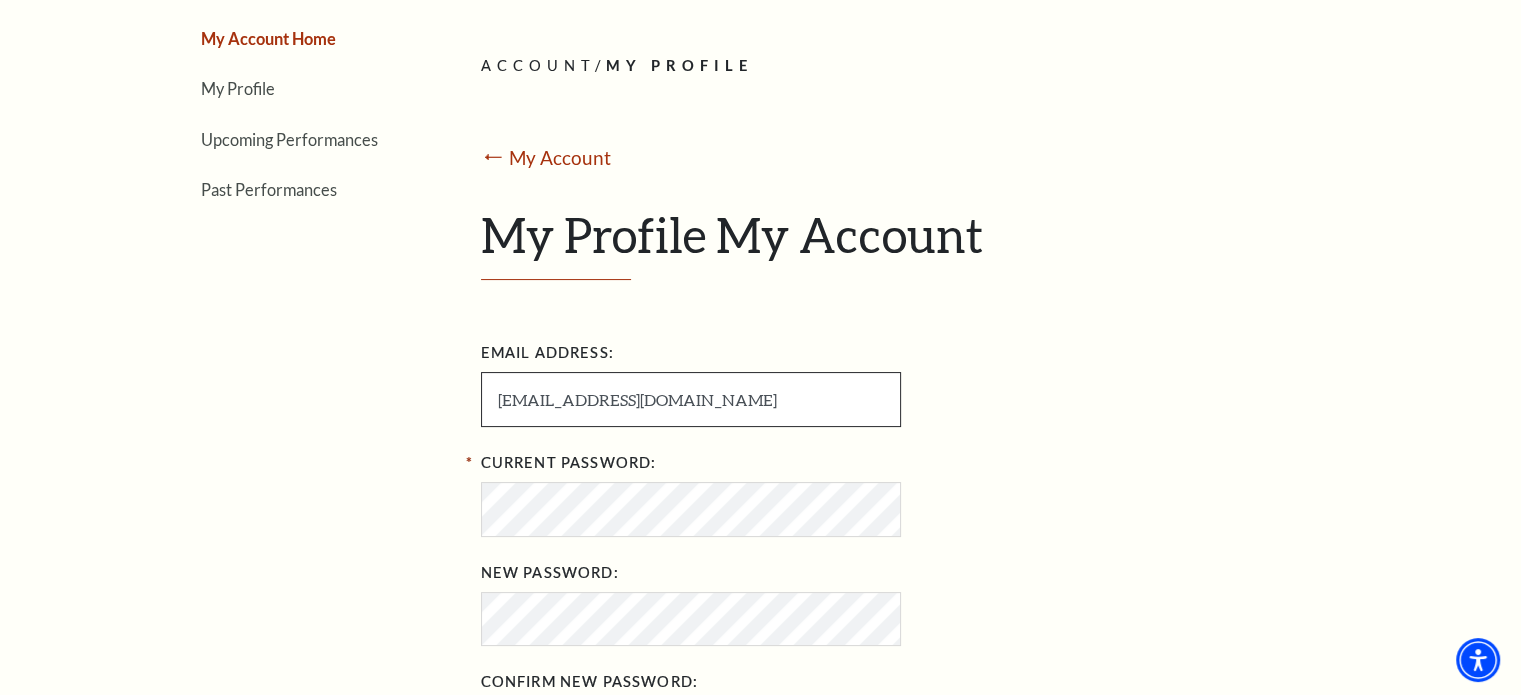 click on "deanlampman@sbcglobal.net" at bounding box center (691, 399) 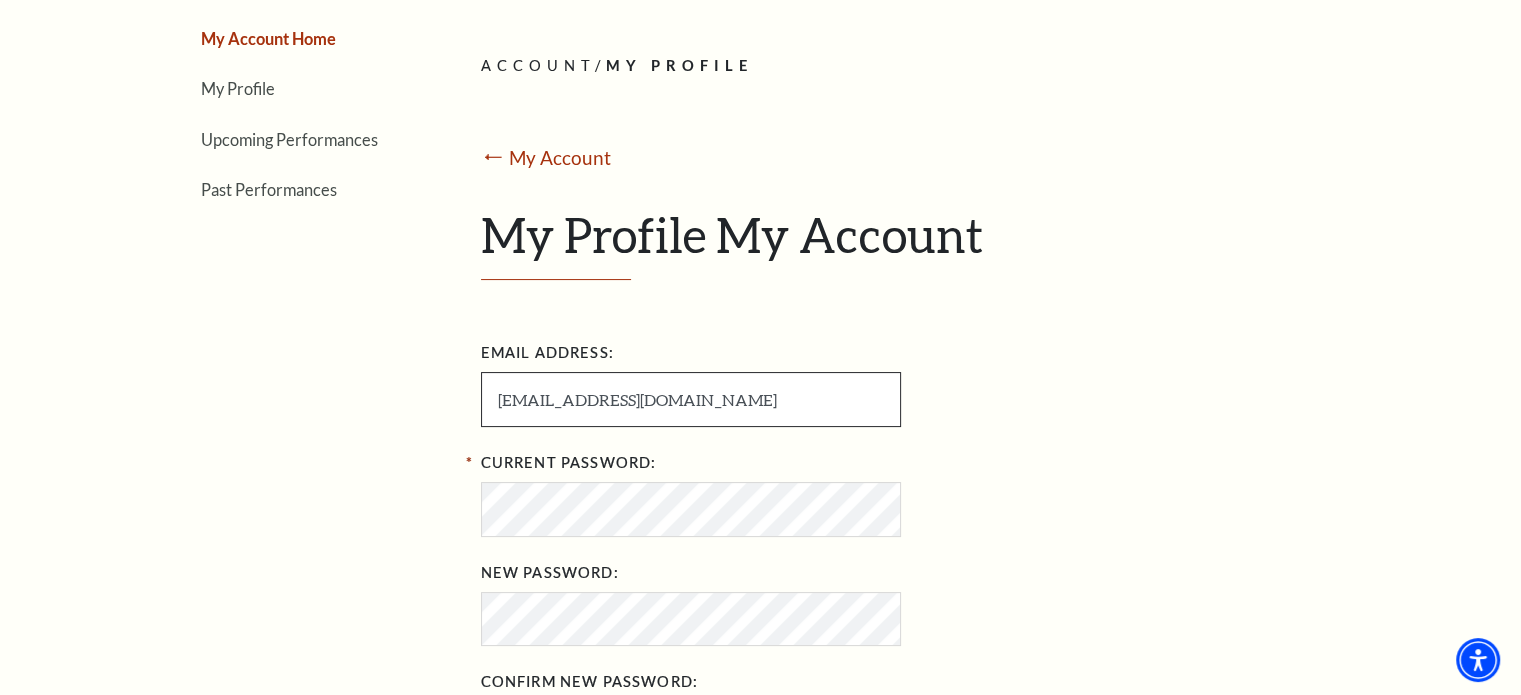 drag, startPoint x: 731, startPoint y: 399, endPoint x: 628, endPoint y: 401, distance: 103.01942 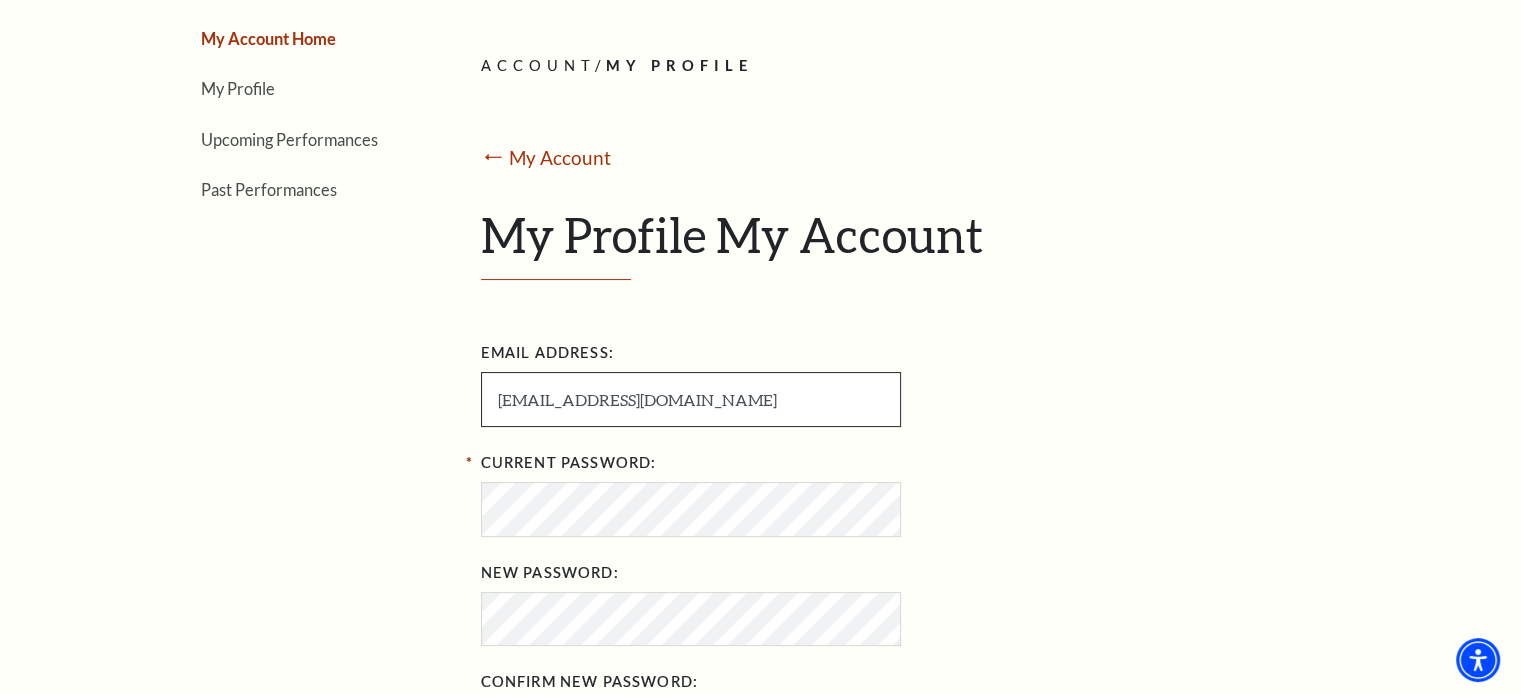 click on "deanlampman4@sbcglobal.net" at bounding box center (691, 399) 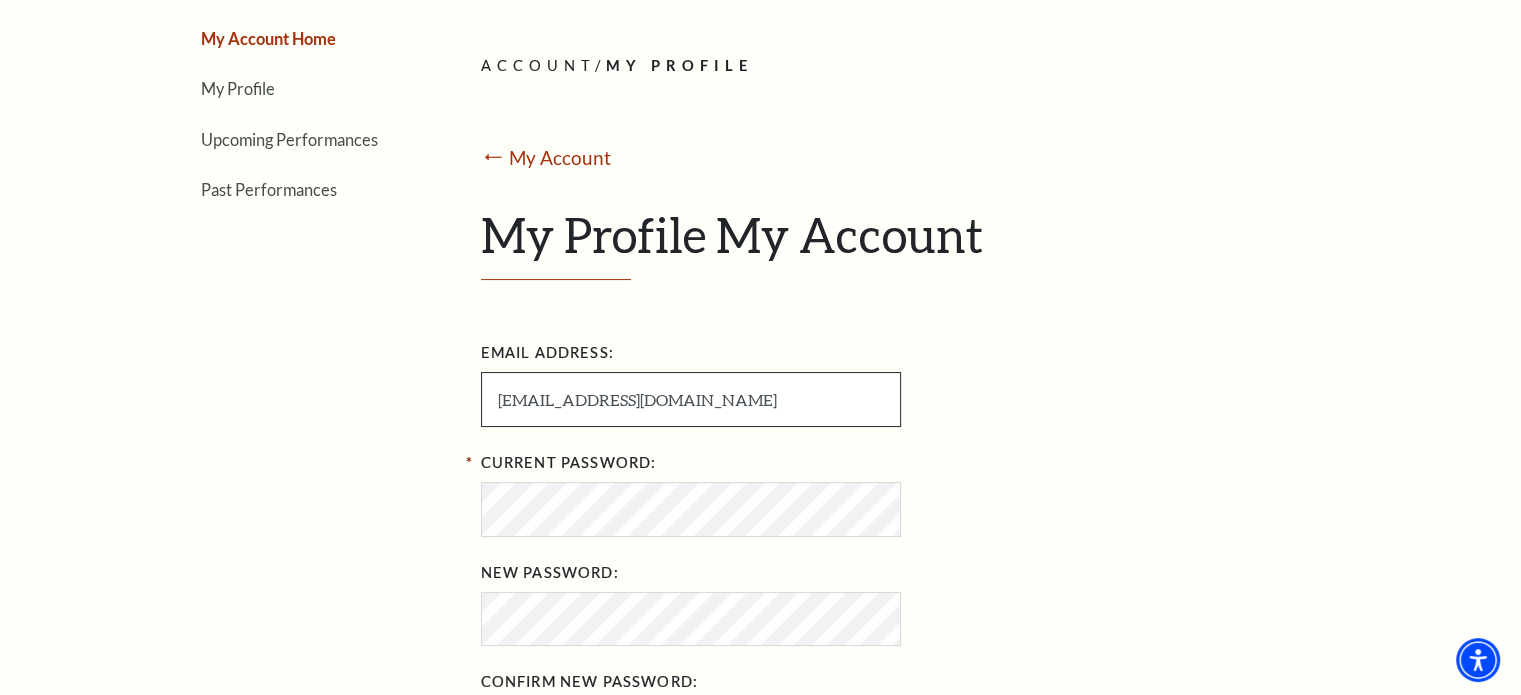 type on "deanlampman4@gmail.com" 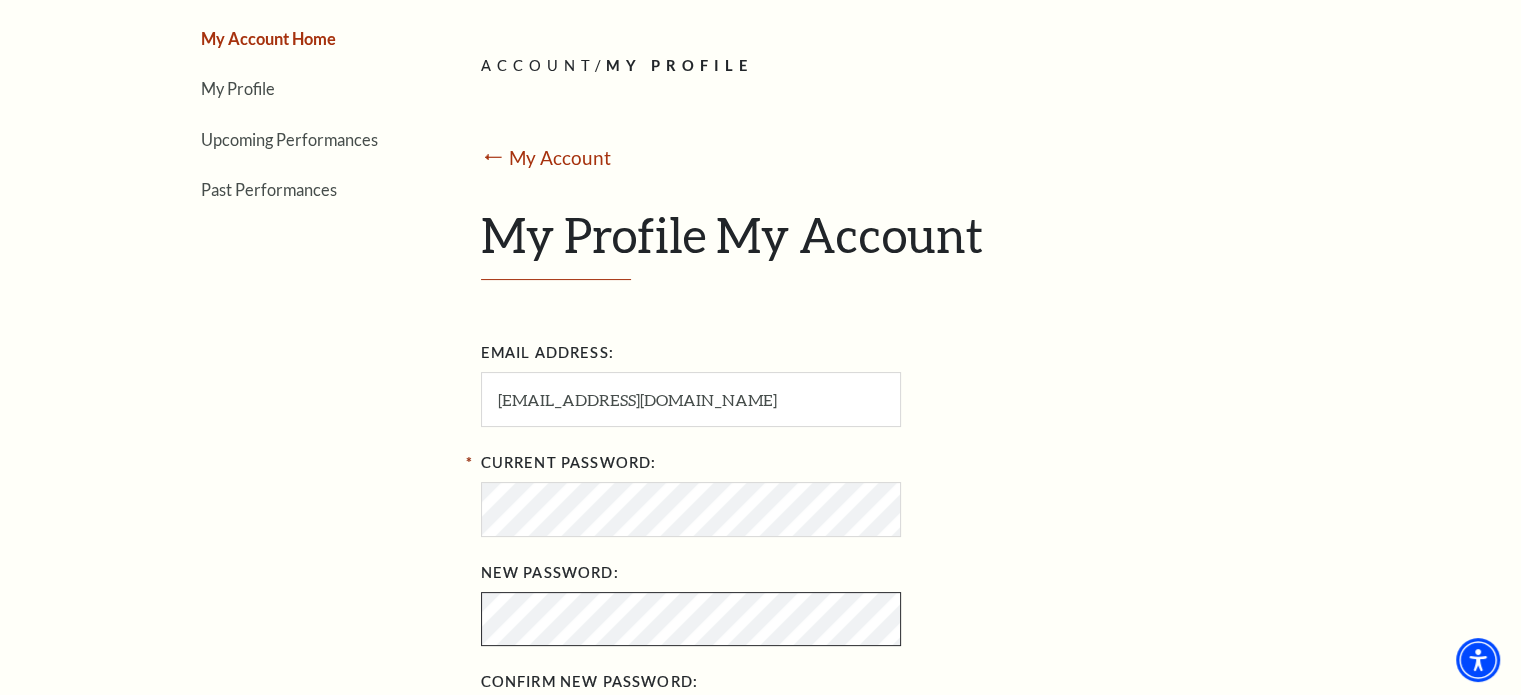 click on "My Account Home
My Profile
Upcoming Performances
Past Performances
Loading...
ACCOUNT  /  MY PROFILE
⭠ My Account
My Profile  My Account" at bounding box center (761, 686) 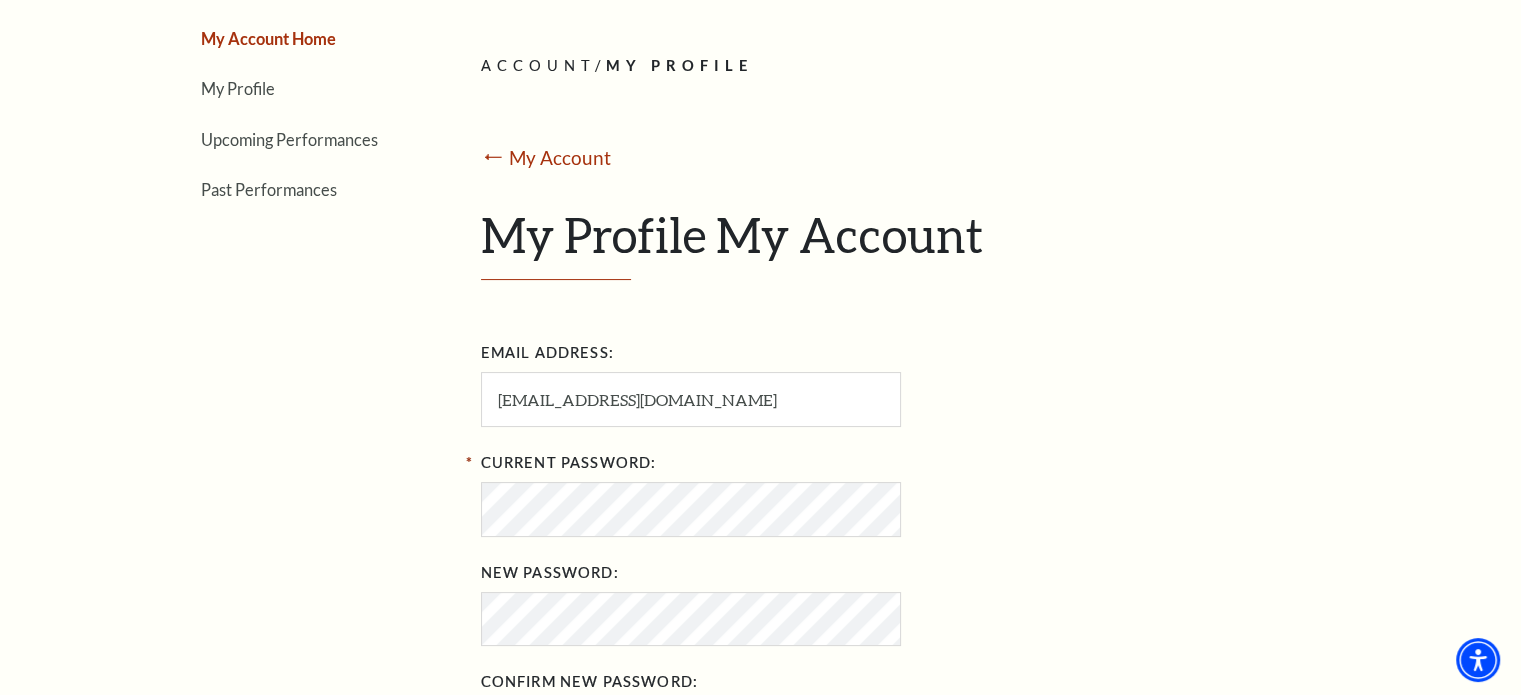 click on "Email Address:
deanlampman4@gmail.com
Current Password:
New Password:
Confirm New Password:
First Name:
Dean
Last Name:" at bounding box center (923, 711) 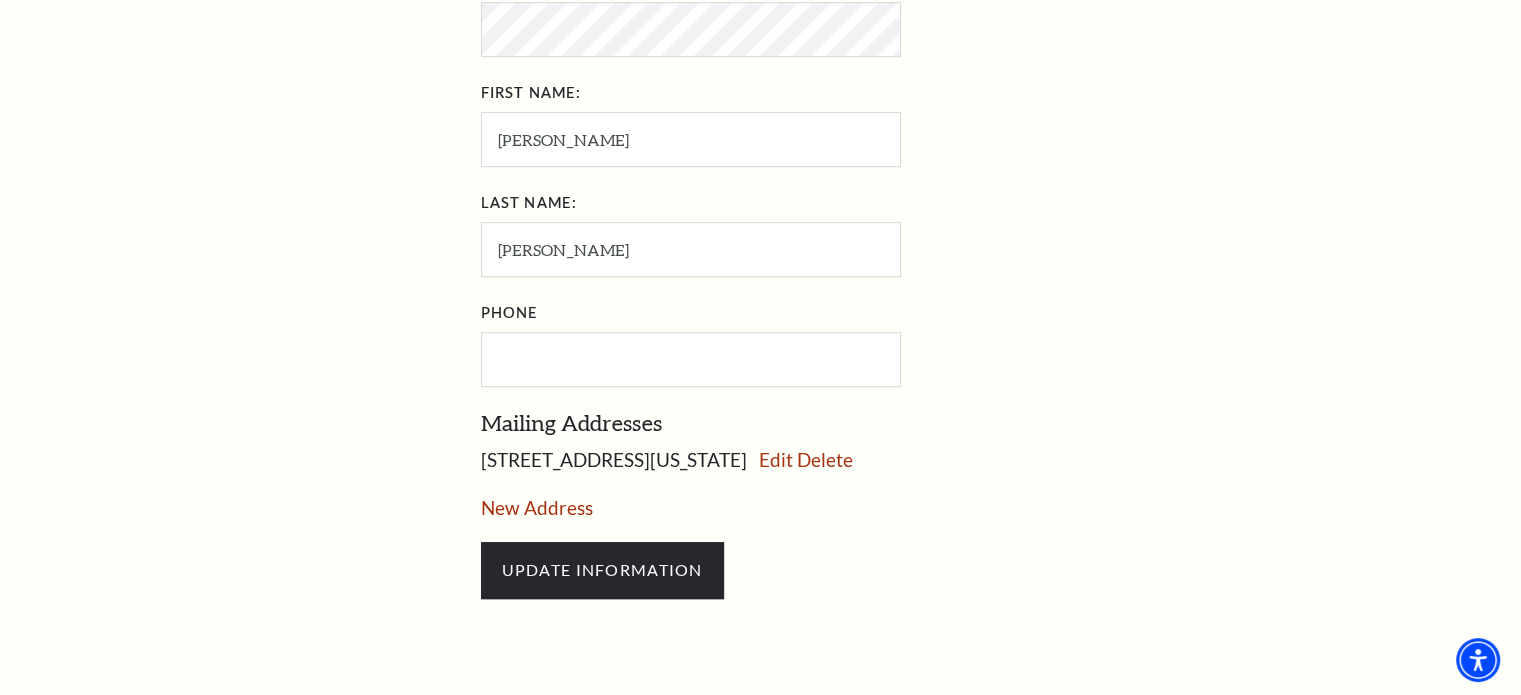 scroll, scrollTop: 963, scrollLeft: 0, axis: vertical 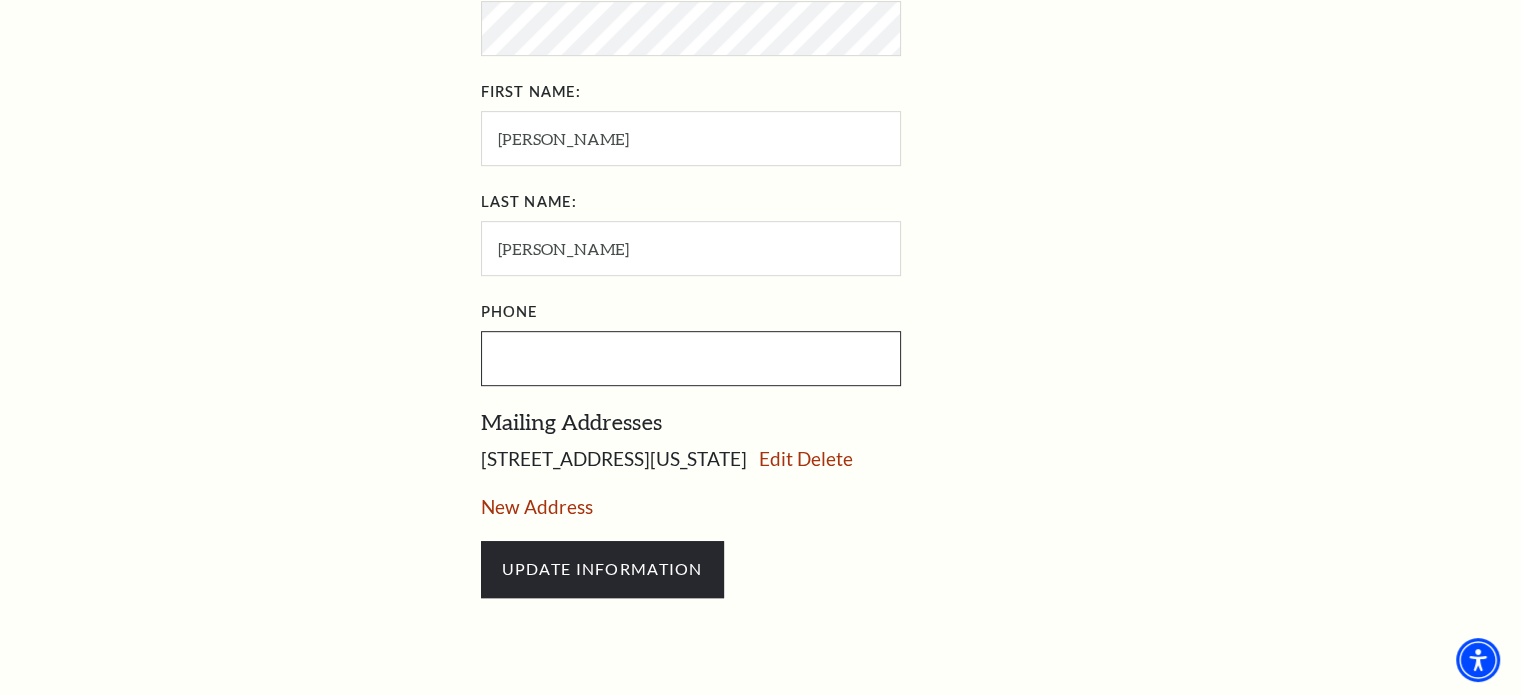 click at bounding box center (691, 358) 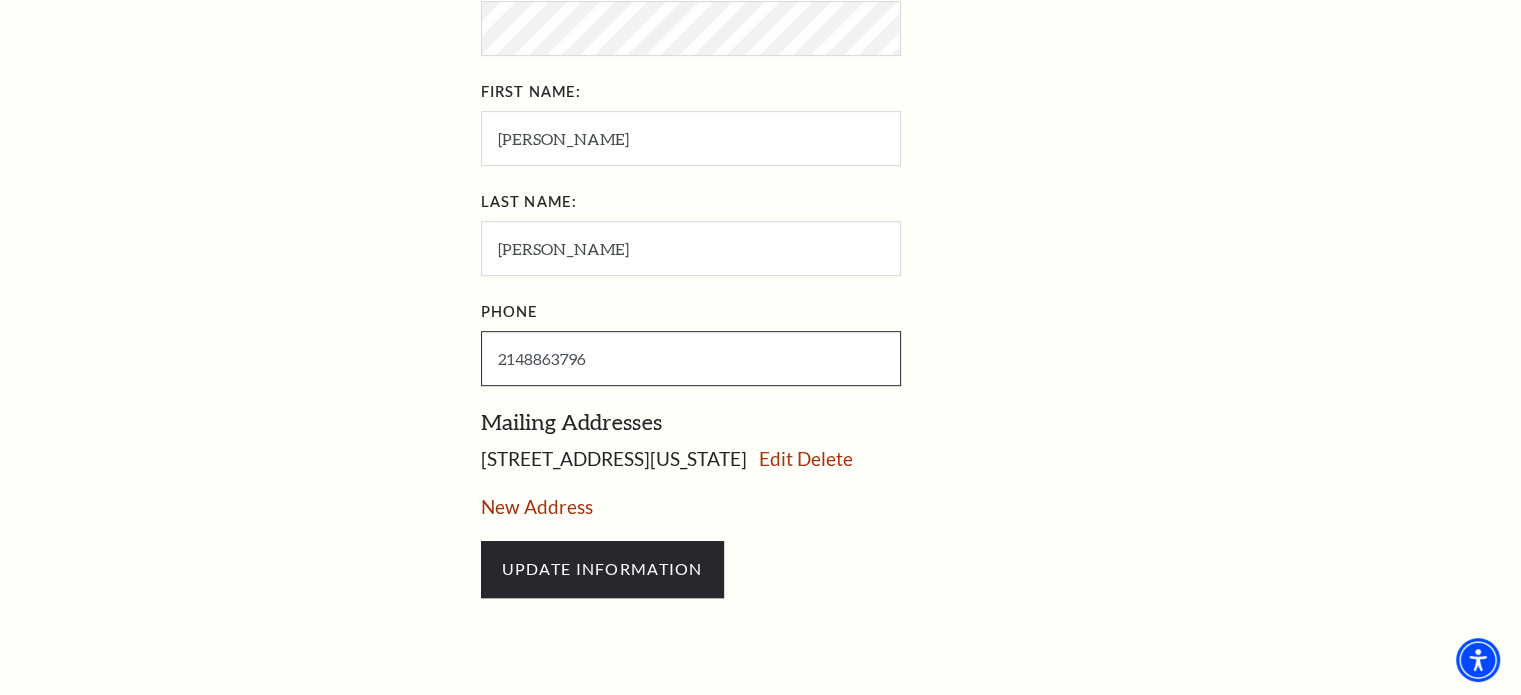 type on "214-886-3796" 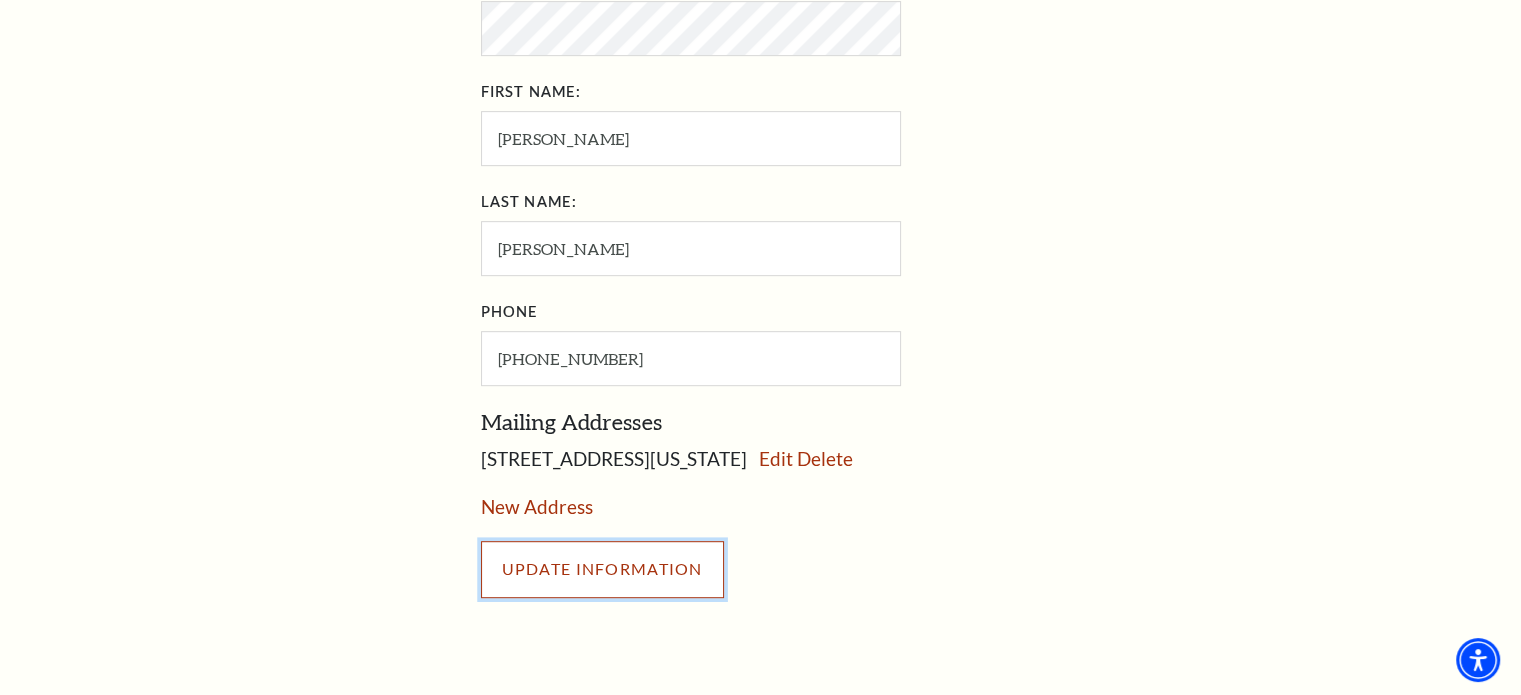 click on "UPDATE INFORMATION" at bounding box center [602, 569] 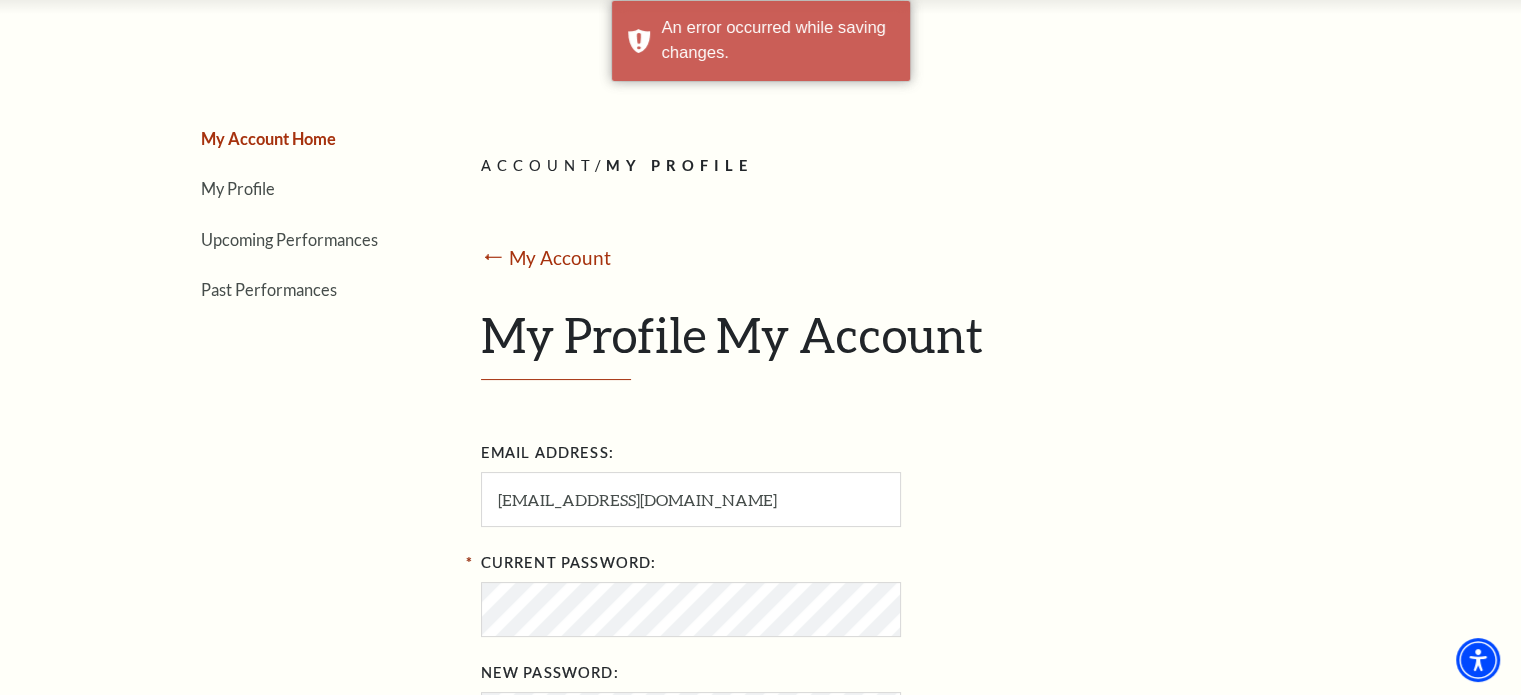 scroll, scrollTop: 263, scrollLeft: 0, axis: vertical 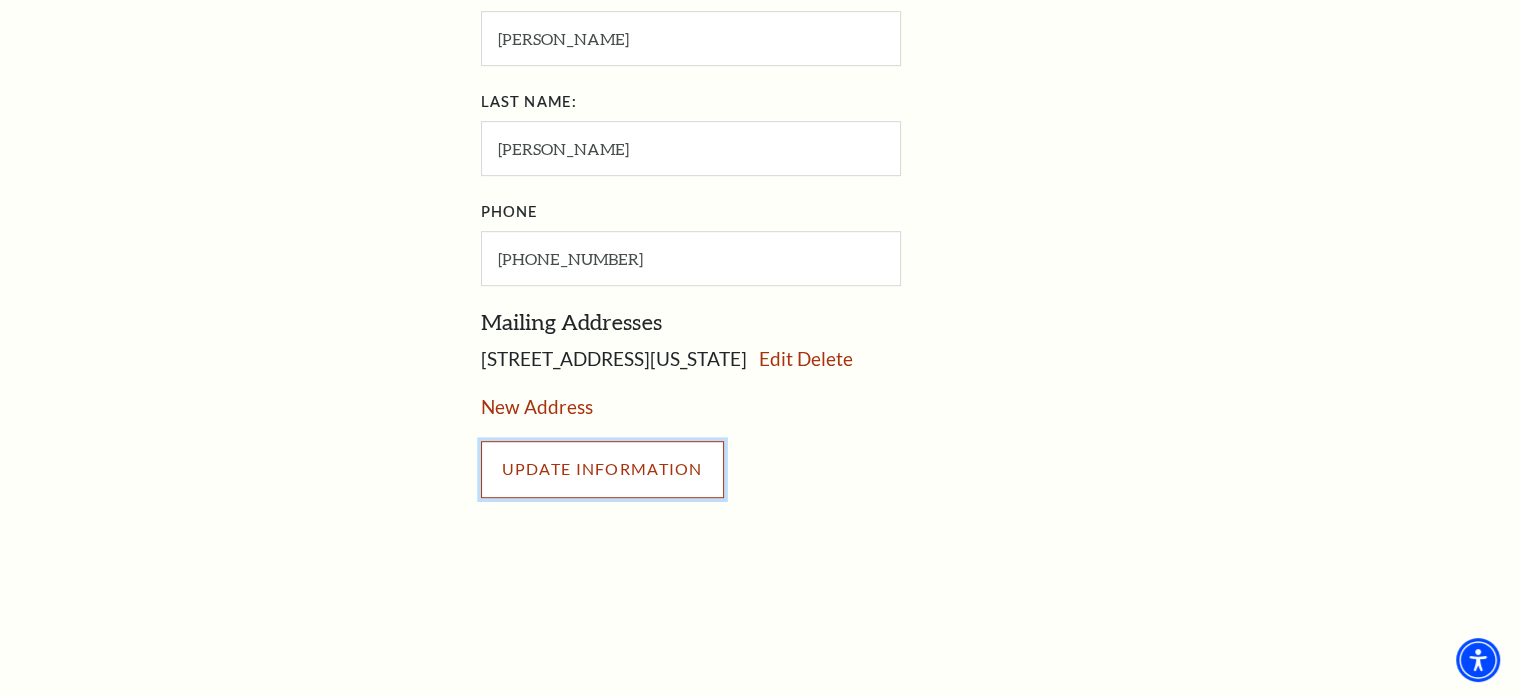 click on "UPDATE INFORMATION" at bounding box center (923, 469) 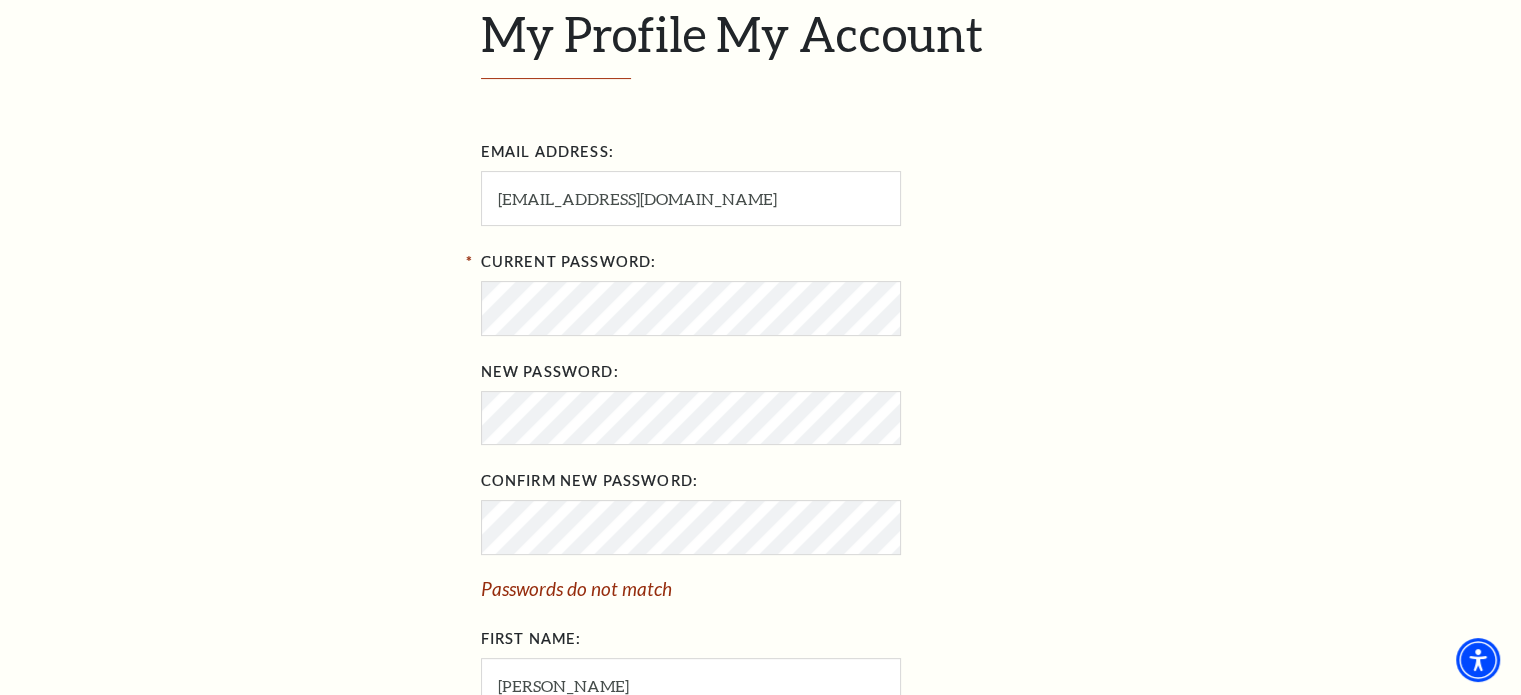 scroll, scrollTop: 463, scrollLeft: 0, axis: vertical 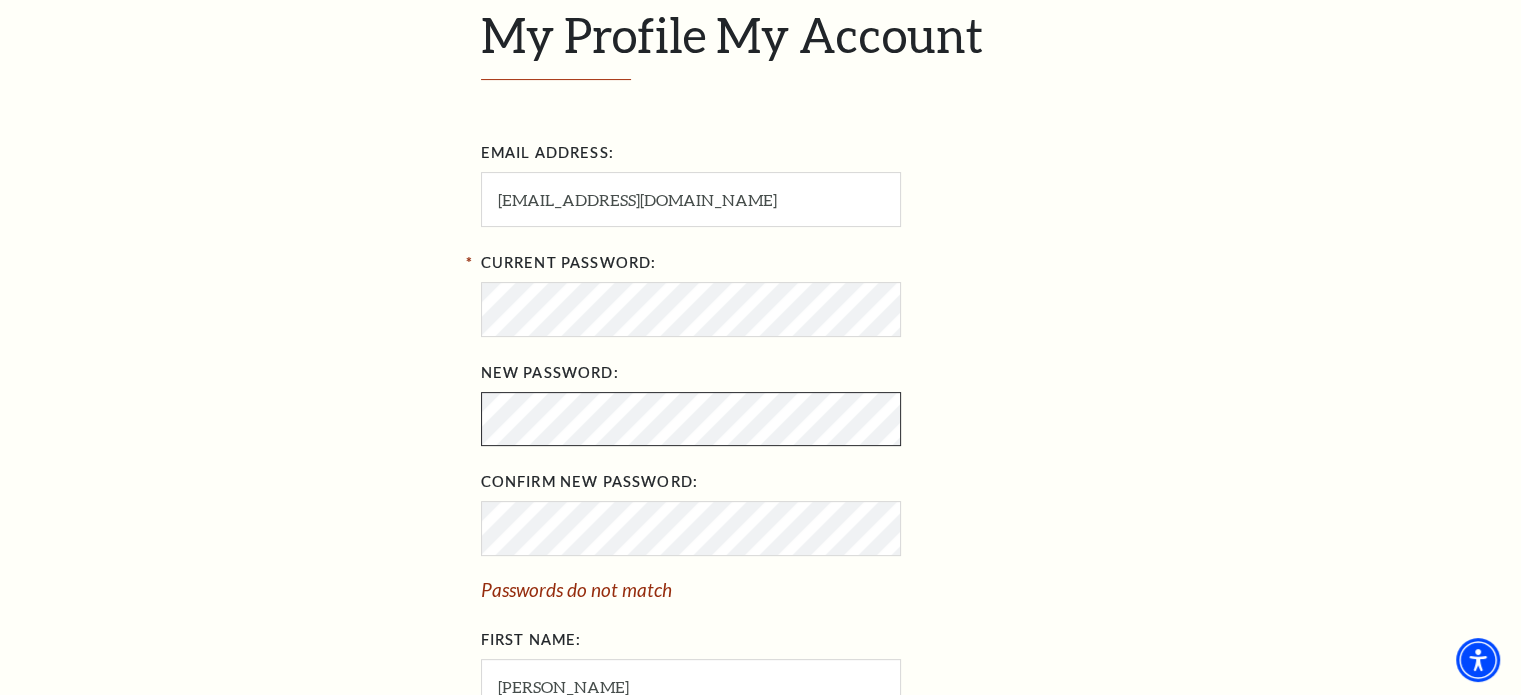 click on "My Account Home
My Profile
Upcoming Performances
Past Performances
Loading...
ACCOUNT  /  MY PROFILE
⭠ My Account
My Profile  My Account
[PERSON_NAME]" at bounding box center (761, 510) 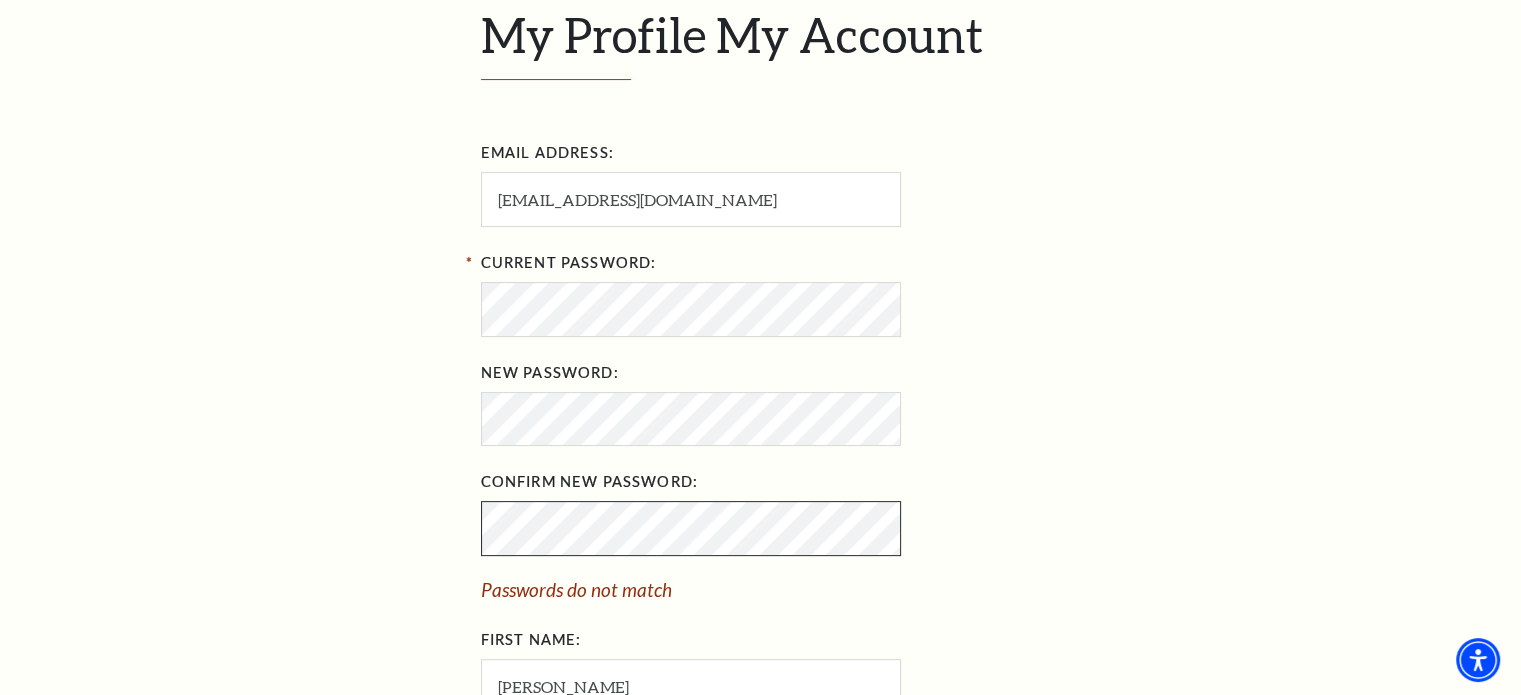 click on "My Account Home
My Profile
Upcoming Performances
Past Performances
Loading...
ACCOUNT  /  MY PROFILE
⭠ My Account
My Profile  My Account
[PERSON_NAME]" at bounding box center (761, 510) 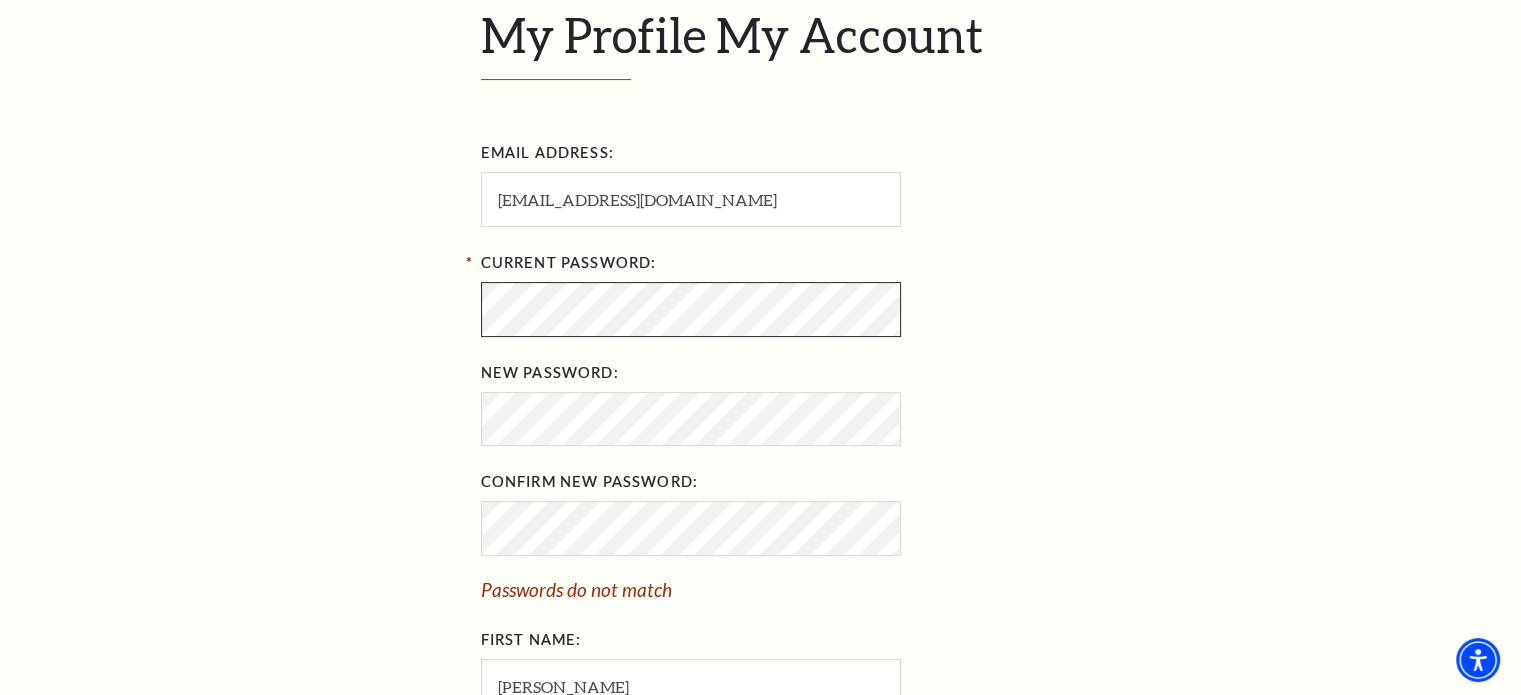 click on "My Account Home
My Profile
Upcoming Performances
Past Performances
Loading...
ACCOUNT  /  MY PROFILE
⭠ My Account
My Profile  My Account
[PERSON_NAME]" at bounding box center (761, 510) 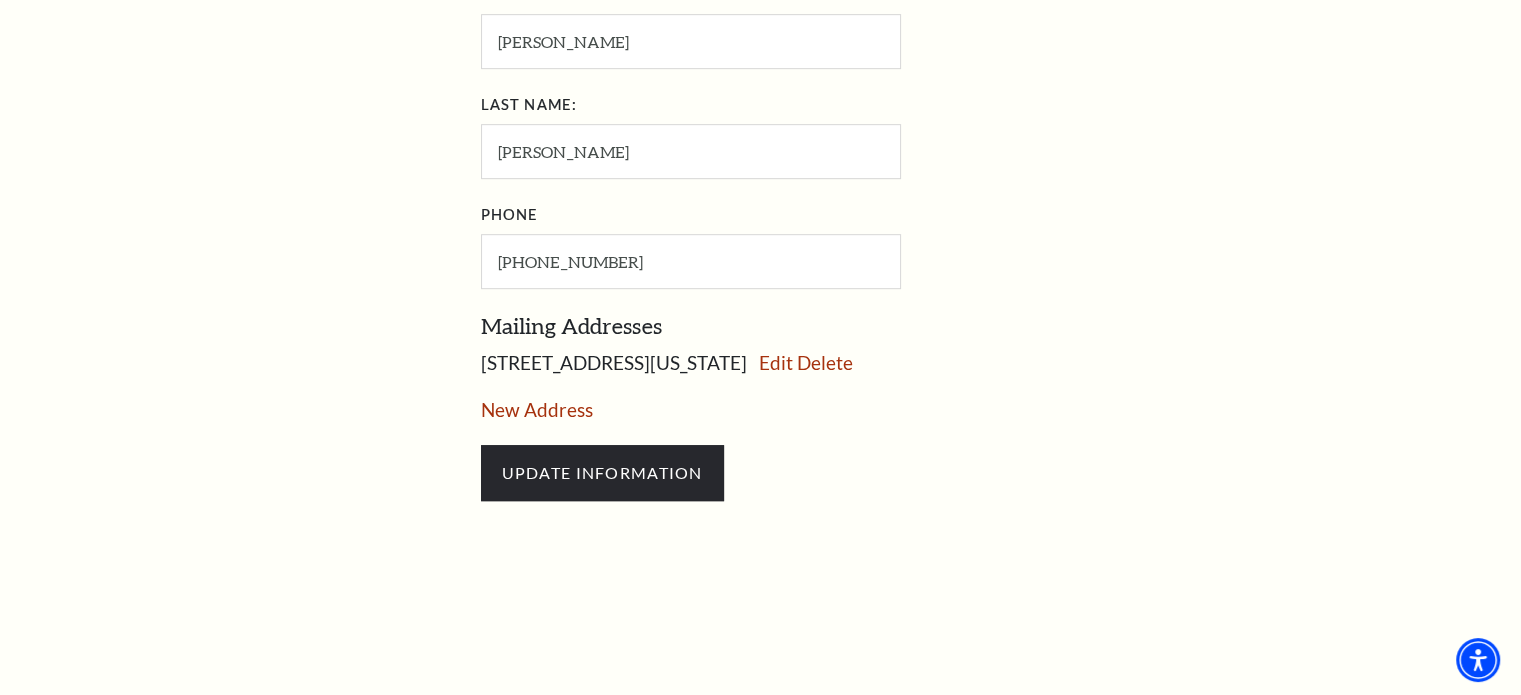 scroll, scrollTop: 1163, scrollLeft: 0, axis: vertical 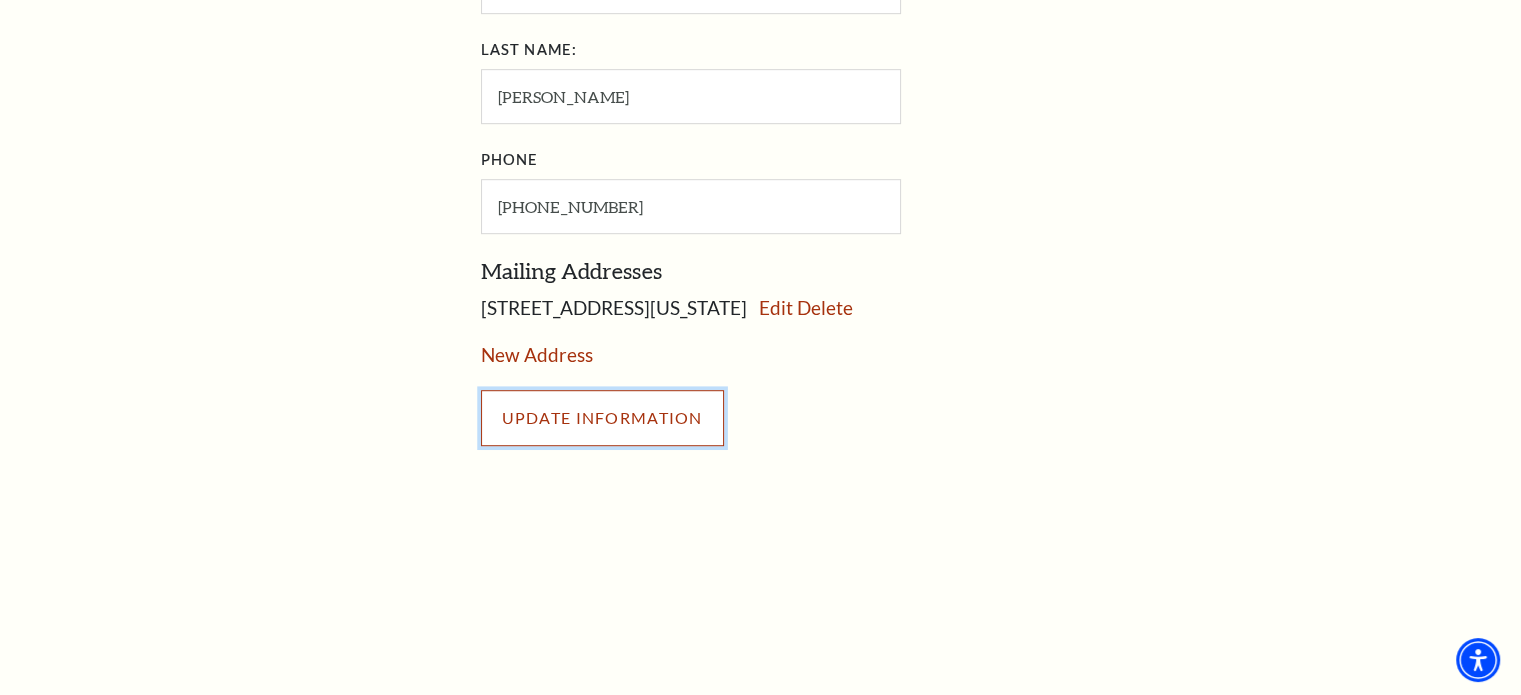 click on "UPDATE INFORMATION" at bounding box center [602, 418] 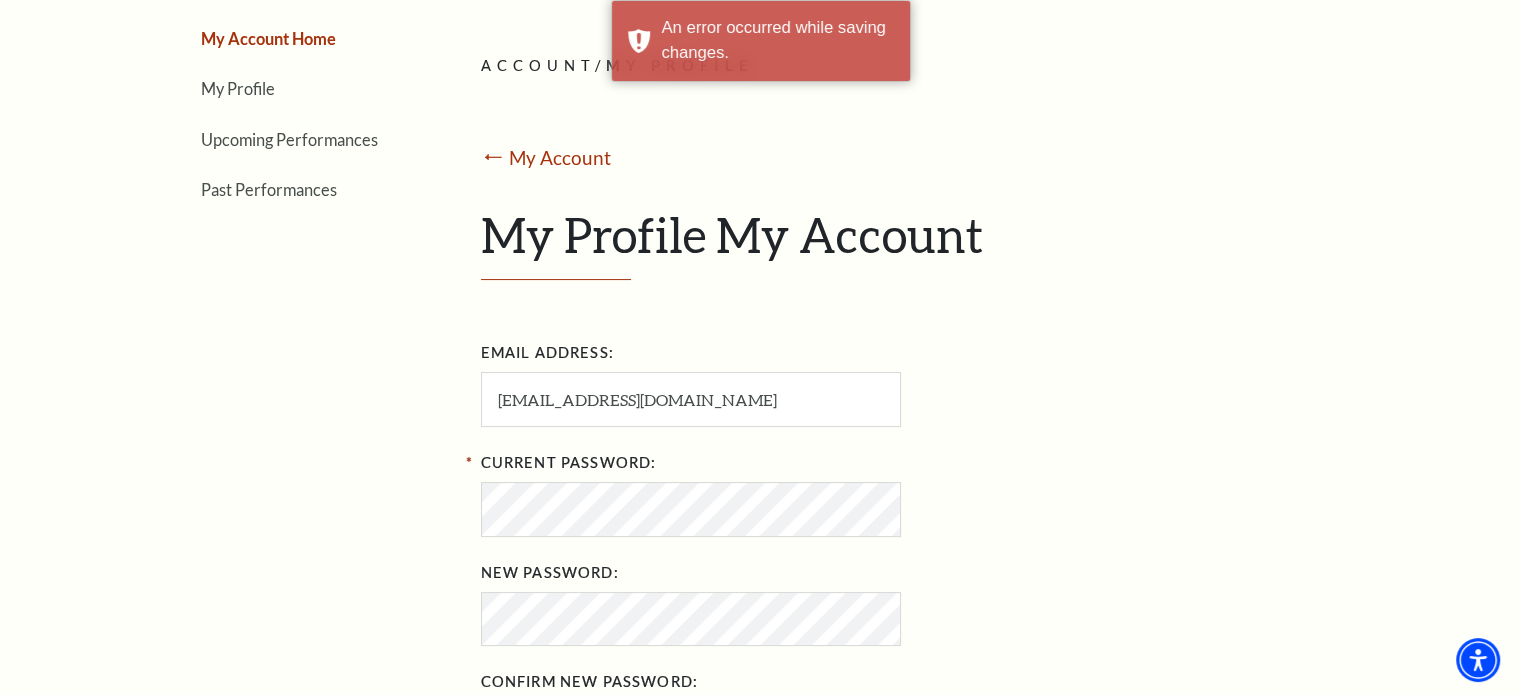 scroll, scrollTop: 363, scrollLeft: 0, axis: vertical 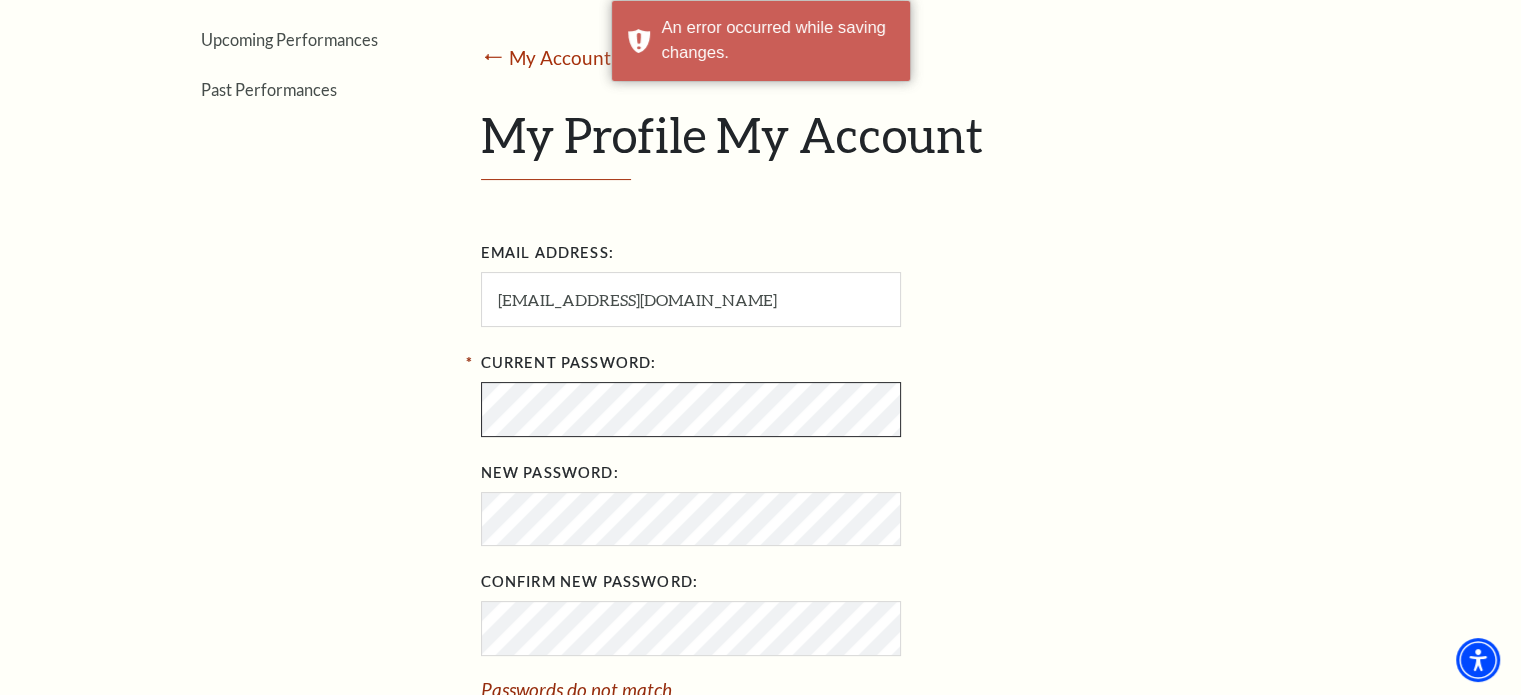 click on "My Account Home
My Profile
Upcoming Performances
Past Performances
Loading...
ACCOUNT  /  MY PROFILE
⭠ My Account
My Profile  My Account
[PERSON_NAME]" at bounding box center [761, 610] 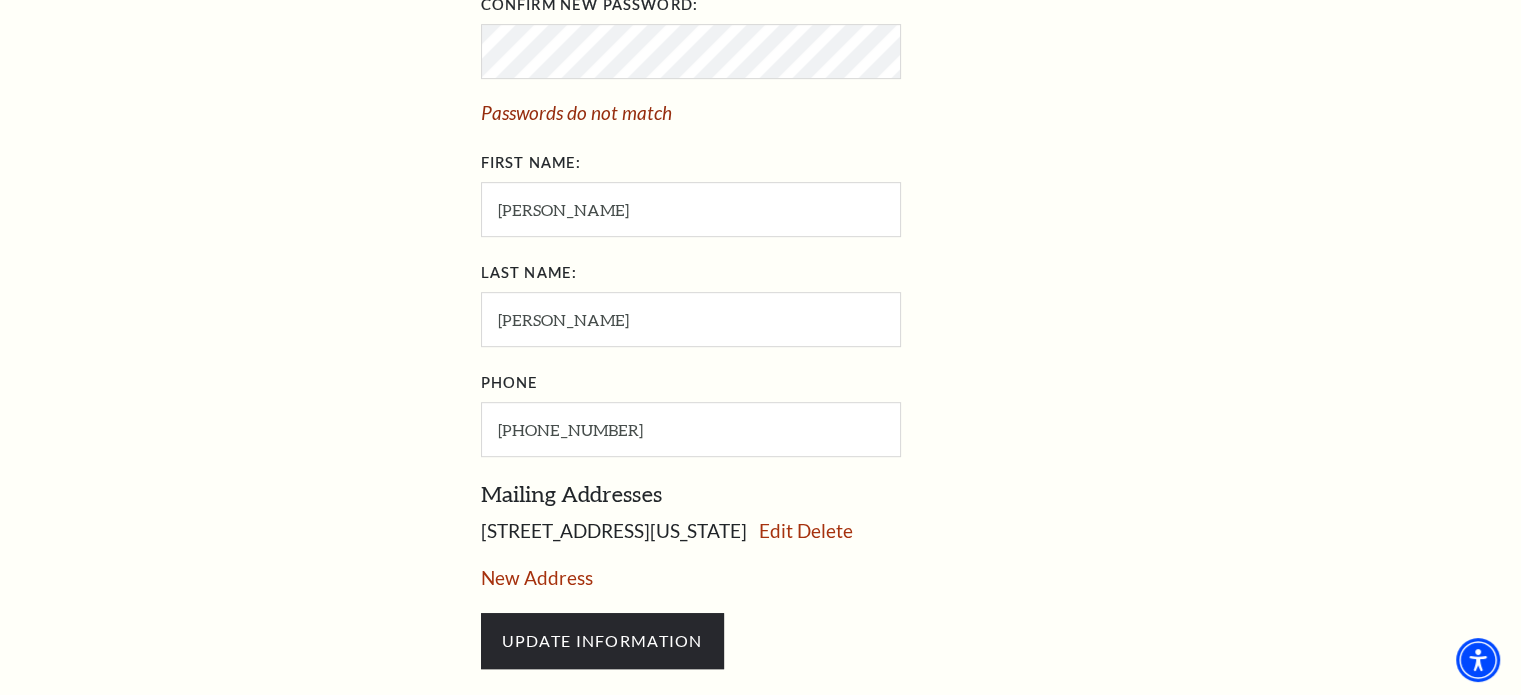 scroll, scrollTop: 1063, scrollLeft: 0, axis: vertical 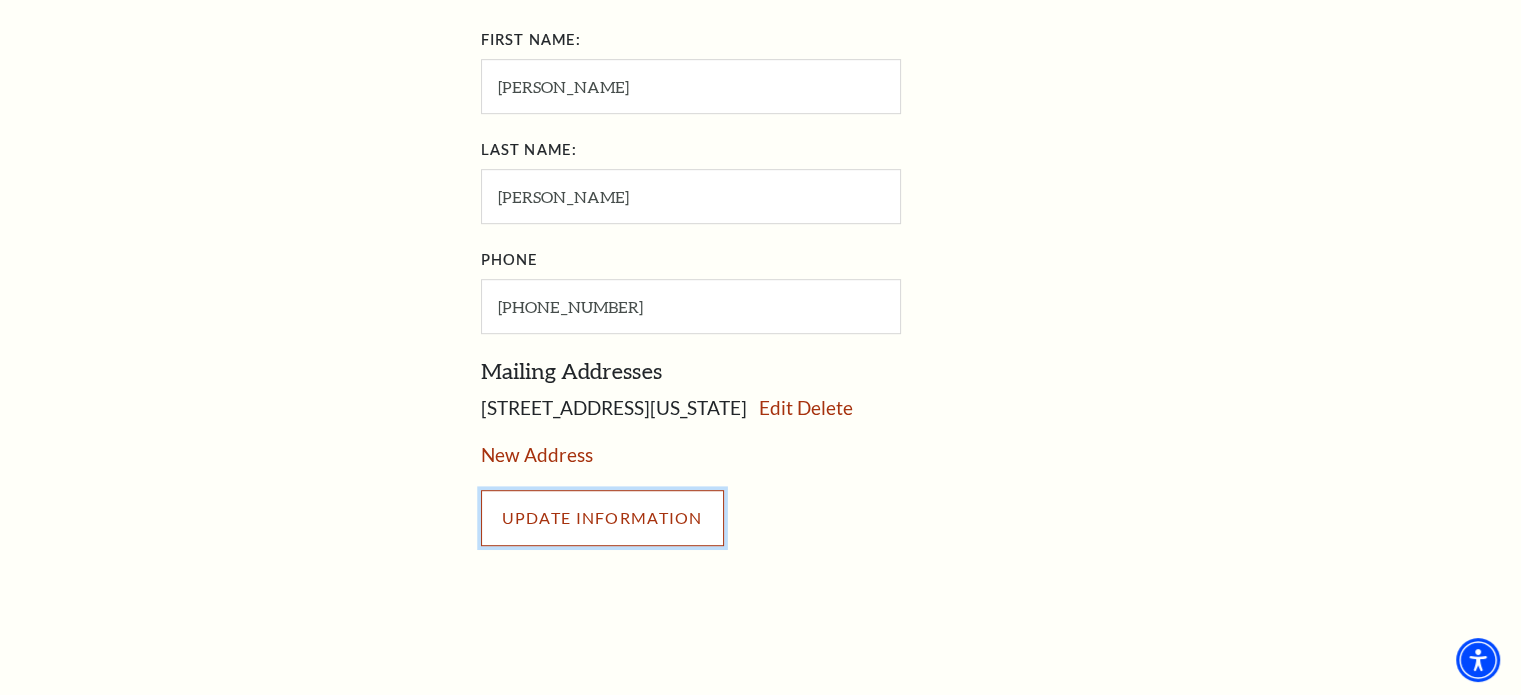 click on "UPDATE INFORMATION" at bounding box center (602, 518) 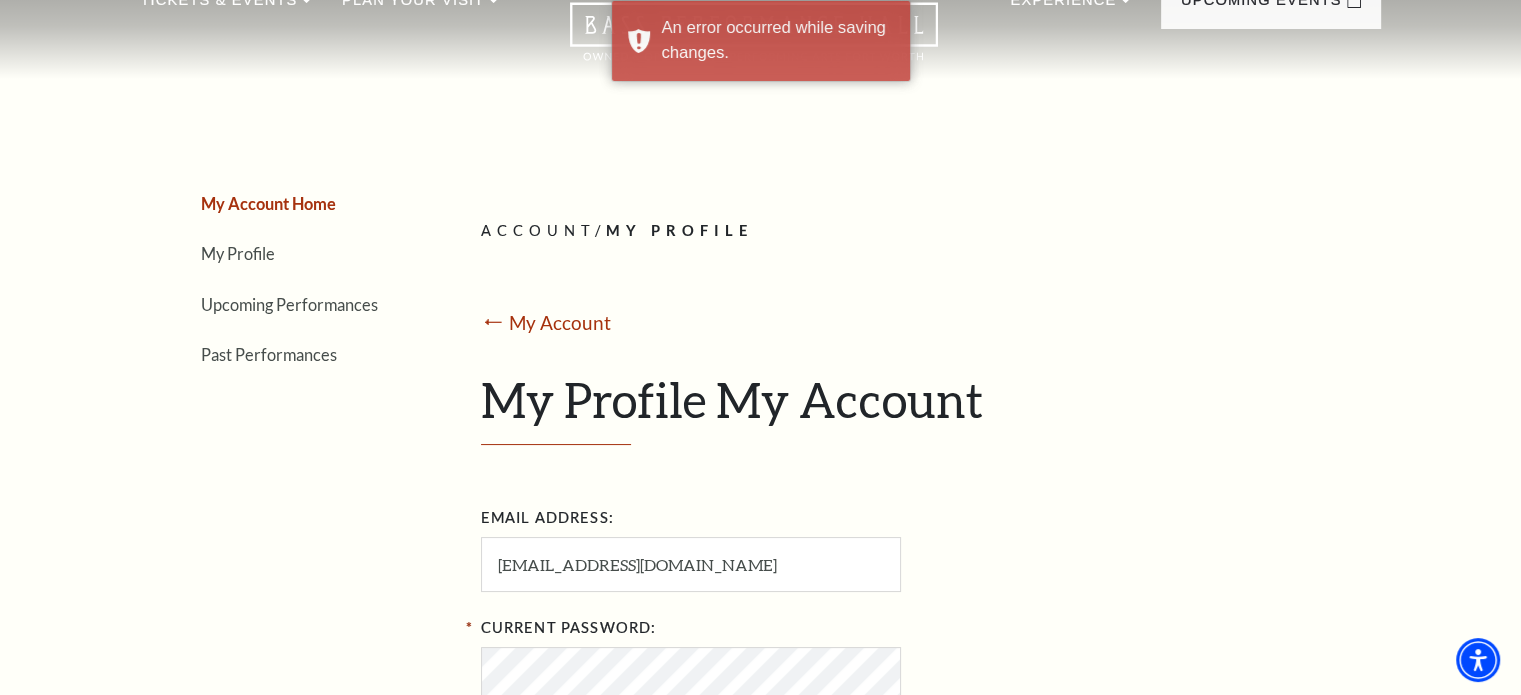 scroll, scrollTop: 63, scrollLeft: 0, axis: vertical 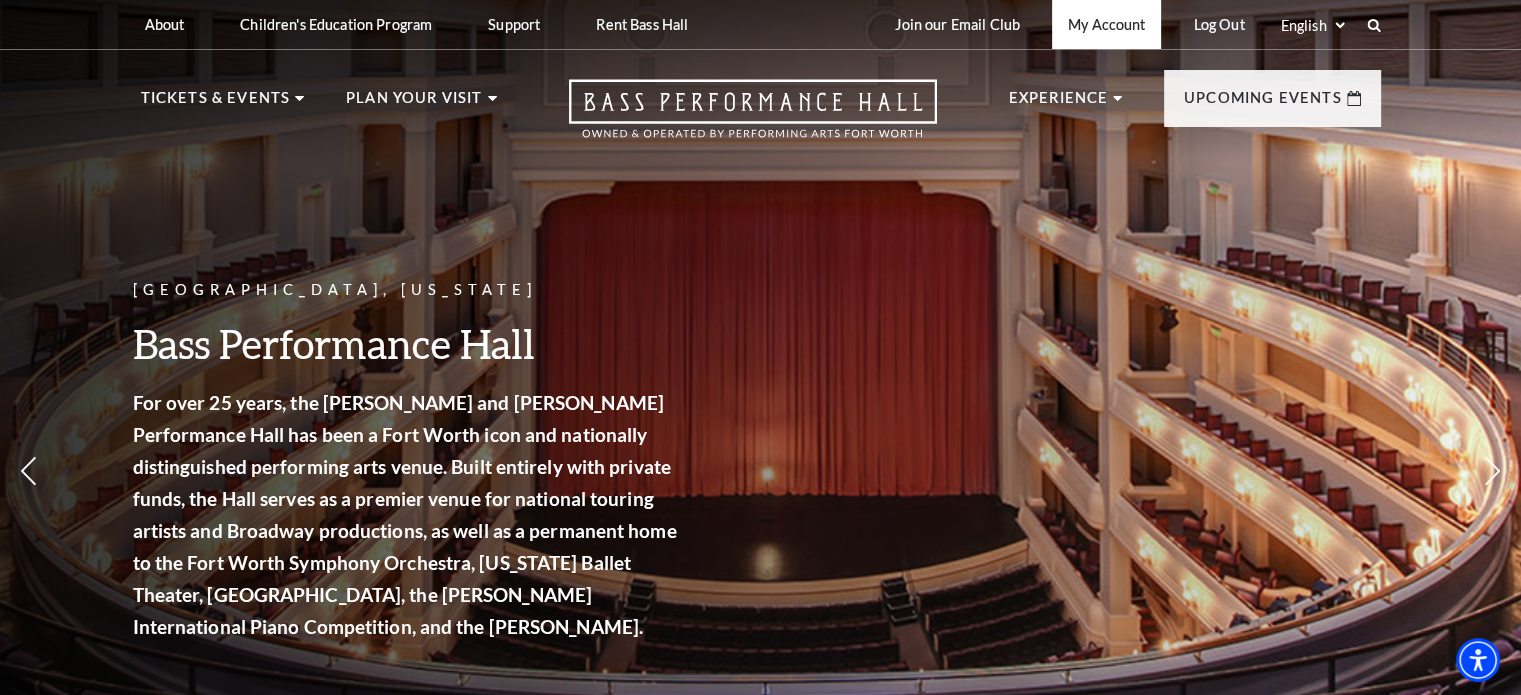 click on "My Account" at bounding box center [1106, 24] 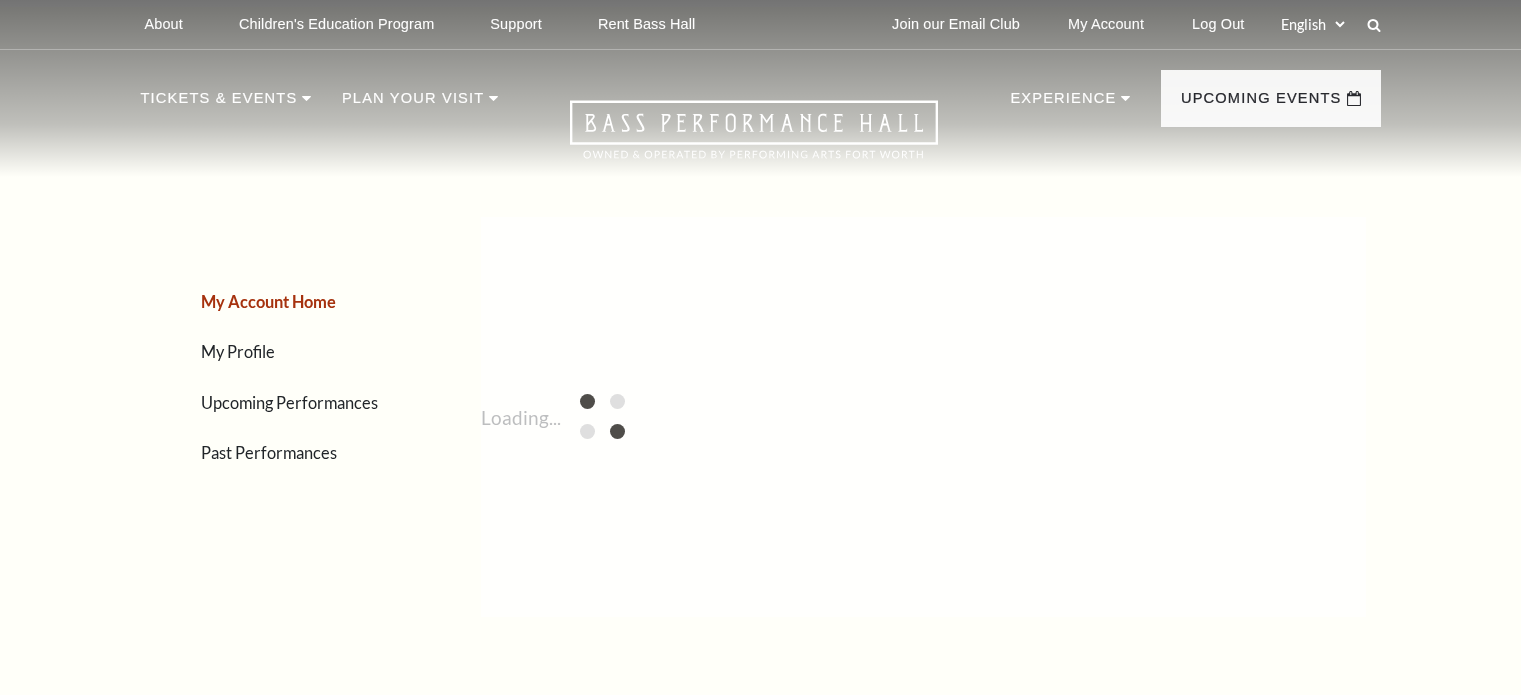 scroll, scrollTop: 0, scrollLeft: 0, axis: both 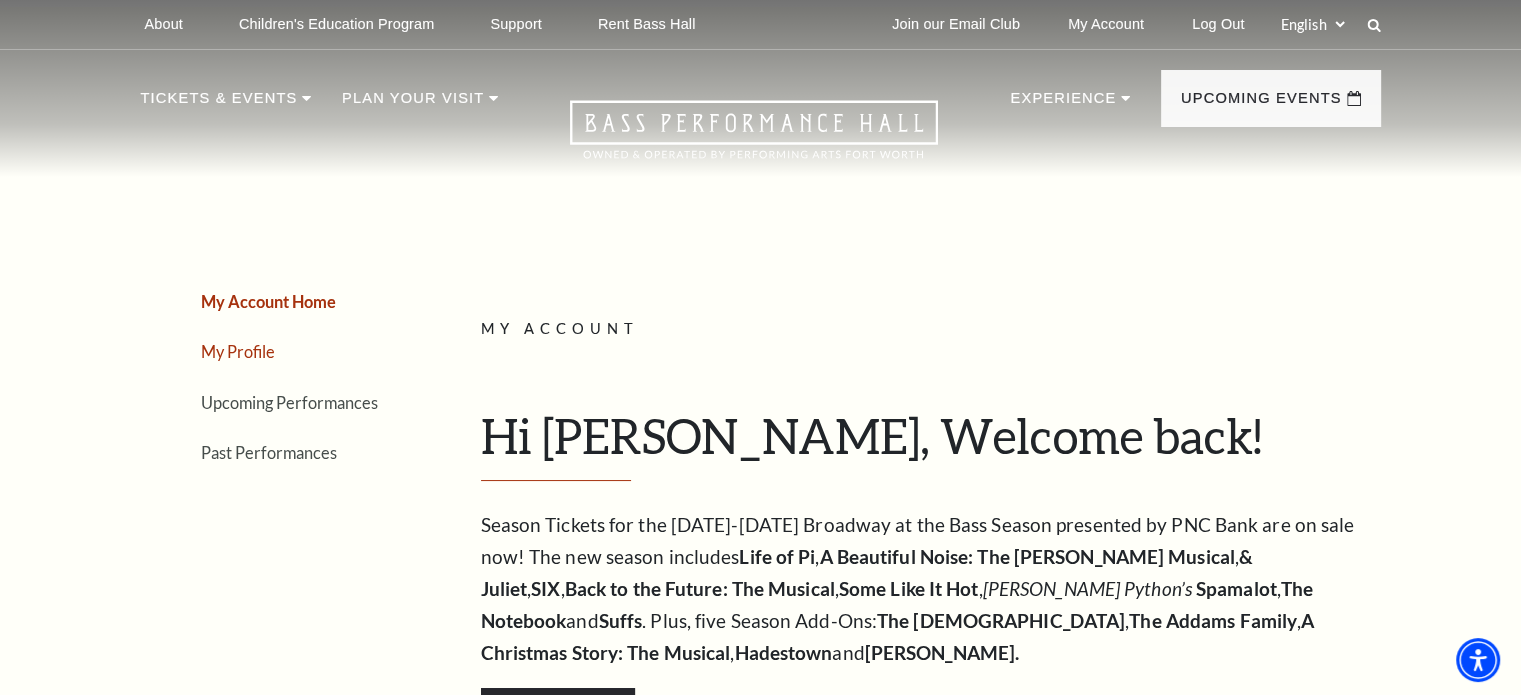 click on "My Profile" at bounding box center [238, 351] 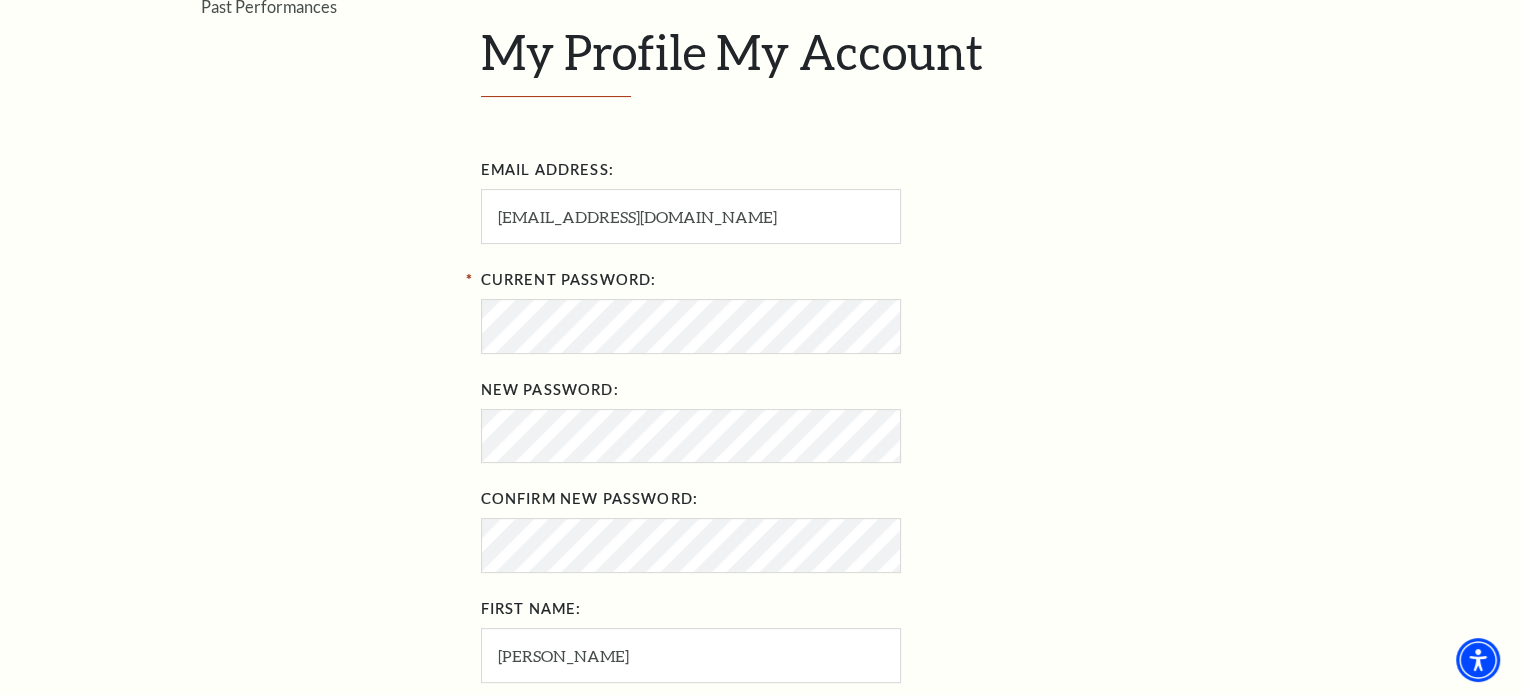 scroll, scrollTop: 400, scrollLeft: 0, axis: vertical 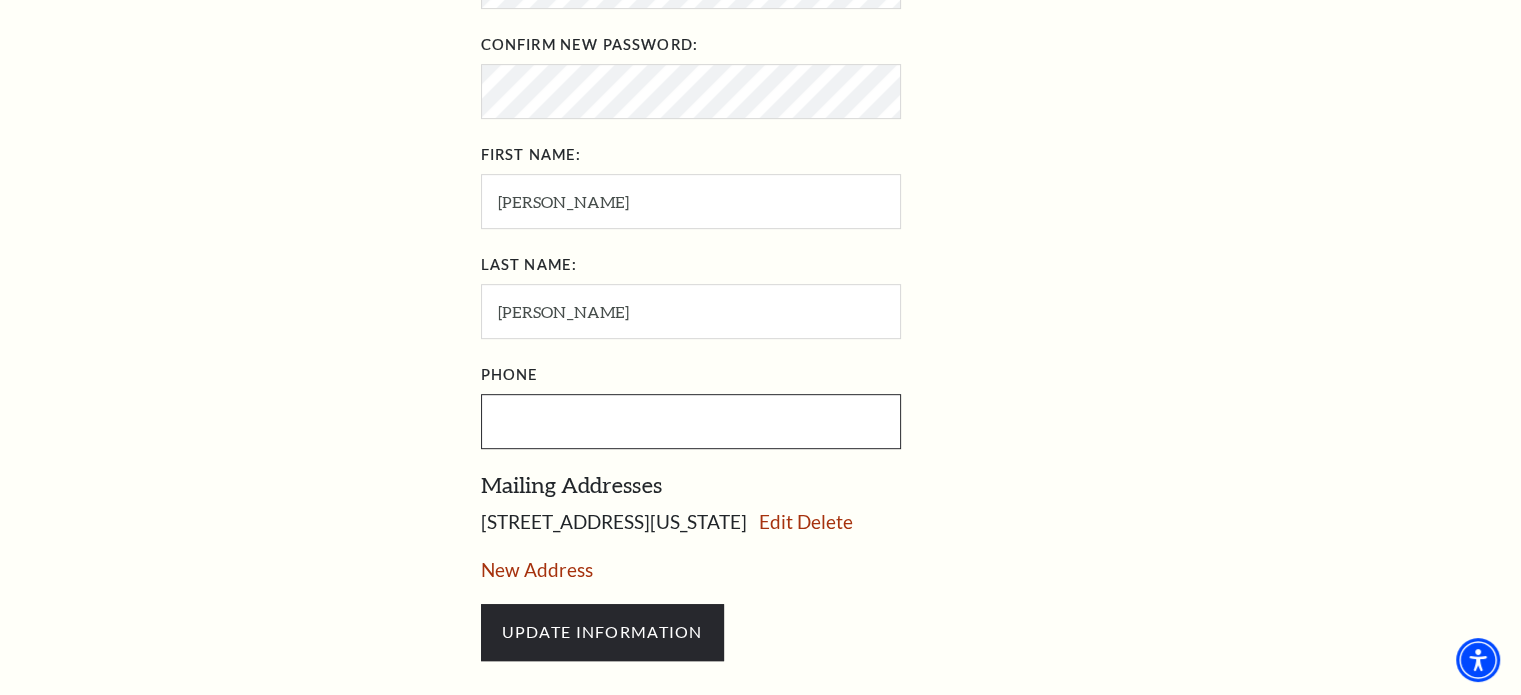 click on "Phone" at bounding box center (806, 404) 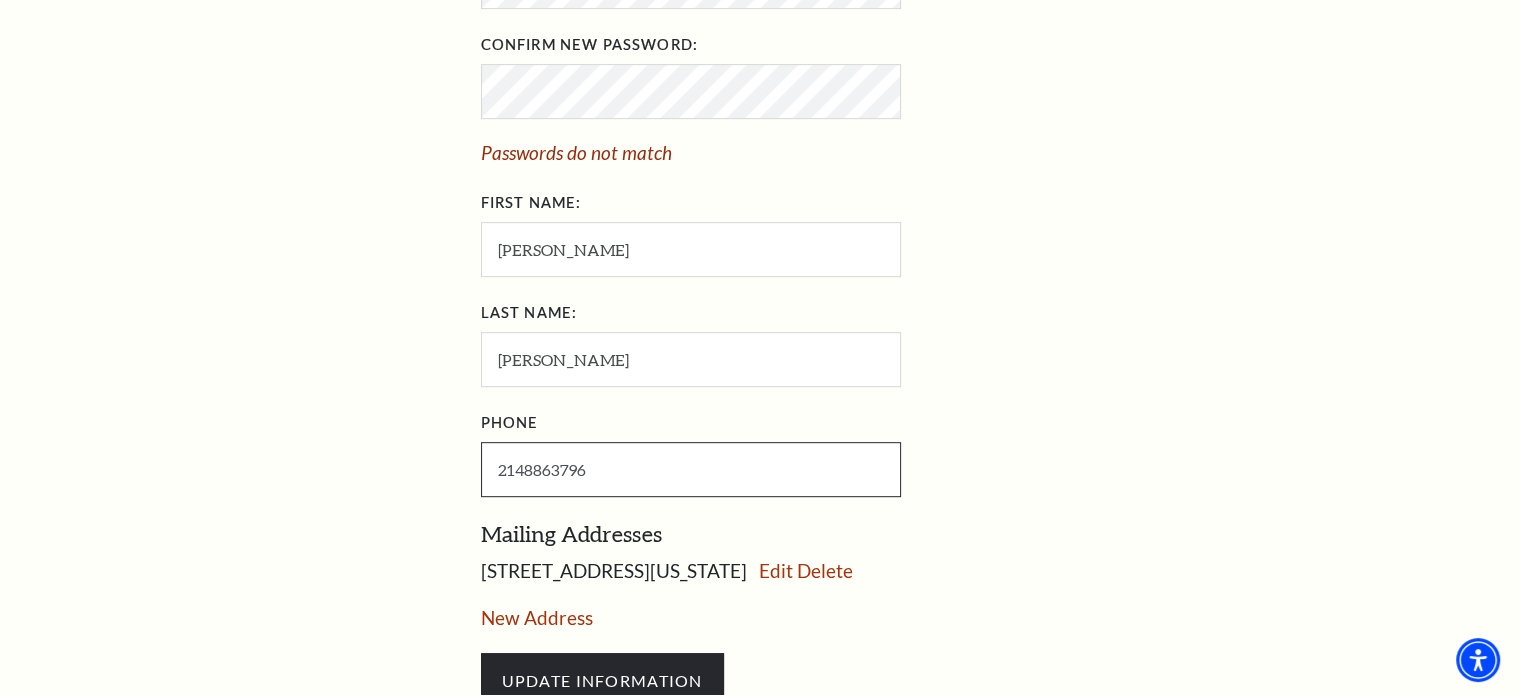 type on "[PHONE_NUMBER]" 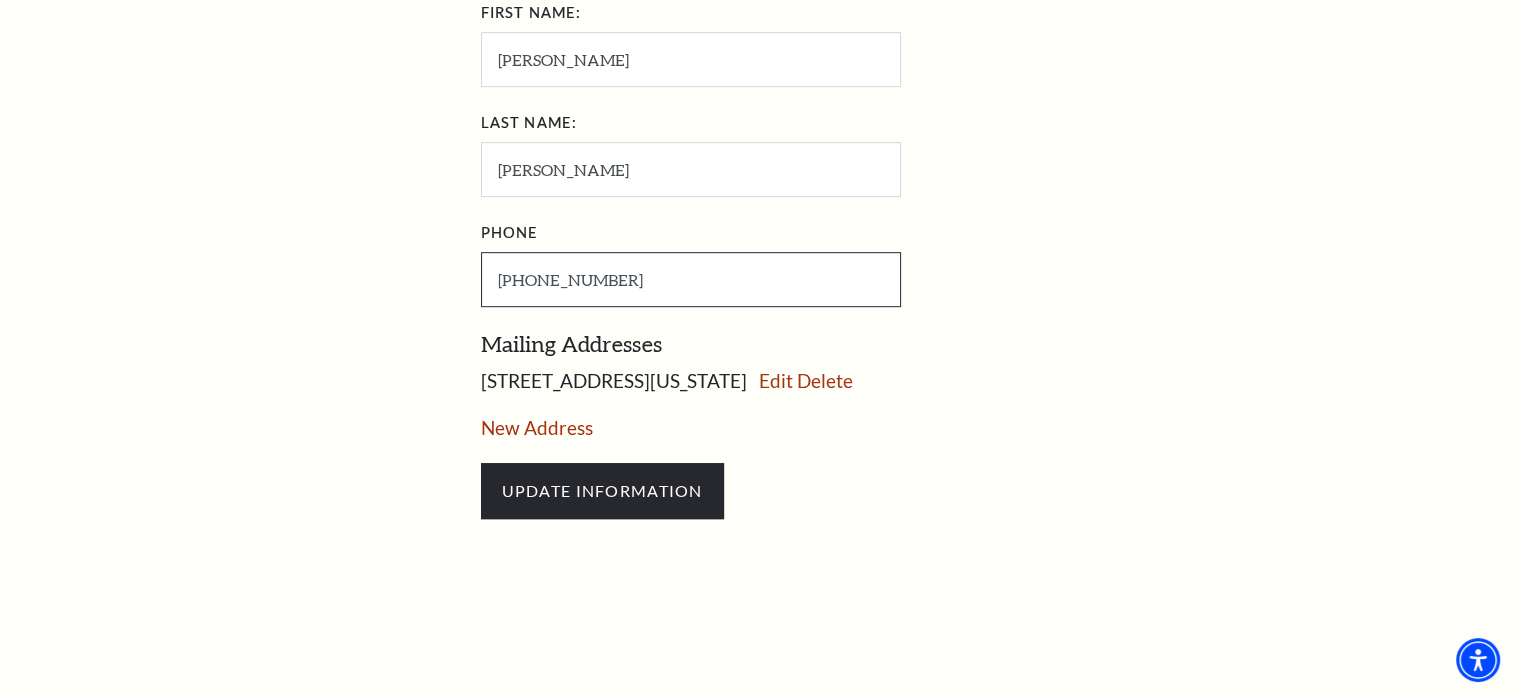 scroll, scrollTop: 1100, scrollLeft: 0, axis: vertical 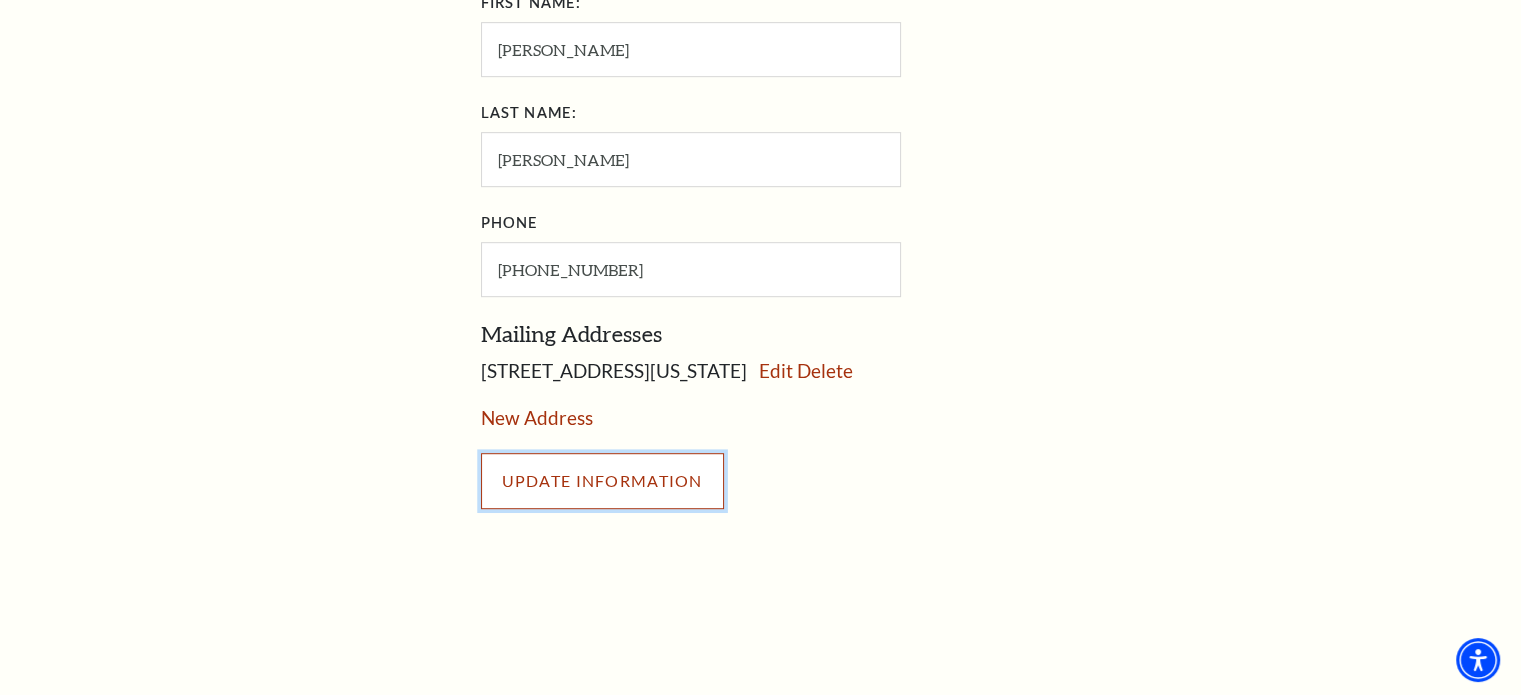 click on "UPDATE INFORMATION" at bounding box center (602, 481) 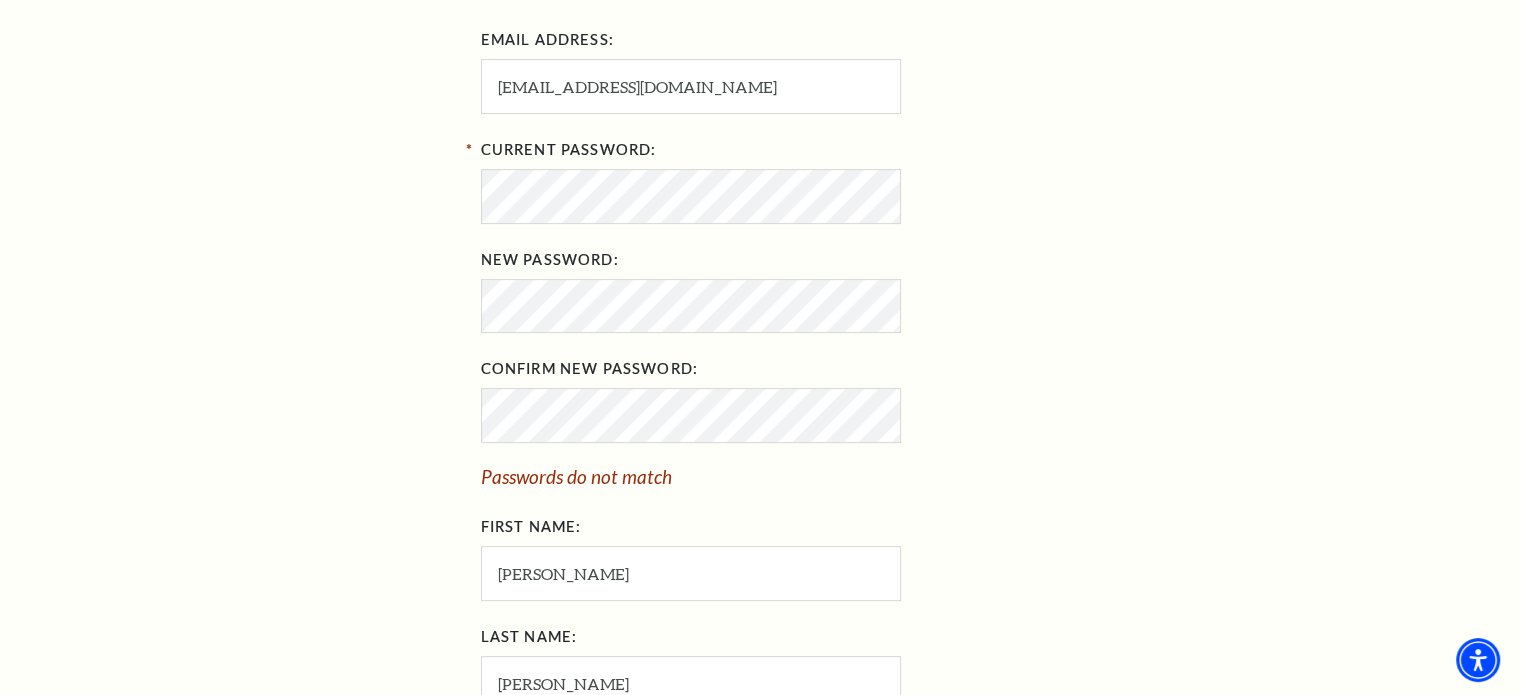 scroll, scrollTop: 600, scrollLeft: 0, axis: vertical 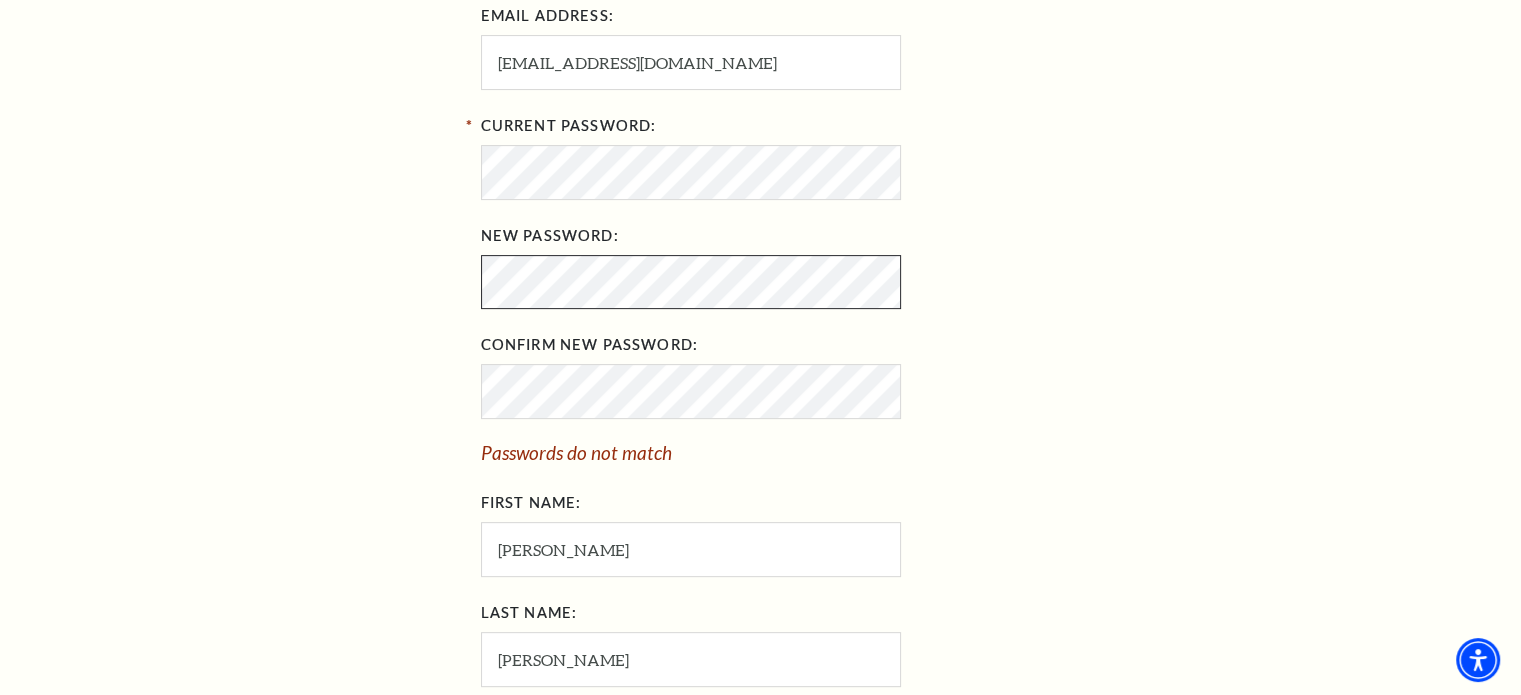 click on "My Account Home
My Profile
Upcoming Performances
Past Performances
Loading...
ACCOUNT  /  MY PROFILE
⭠ My Account
My Profile  My Account
Dean" at bounding box center [761, 373] 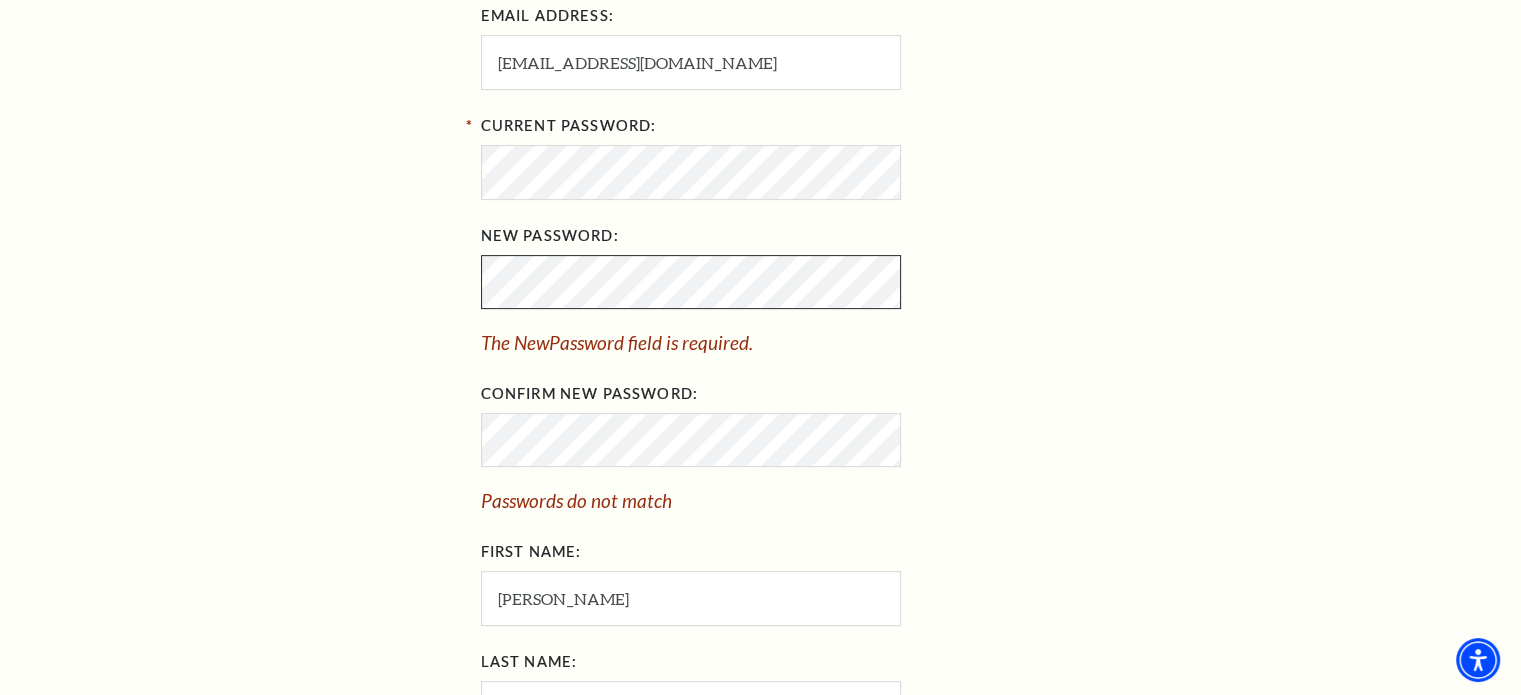 click on "My Account Home
My Profile
Upcoming Performances
Past Performances
Loading...
ACCOUNT  /  MY PROFILE
⭠ My Account
My Profile  My Account
Dean" at bounding box center [761, 397] 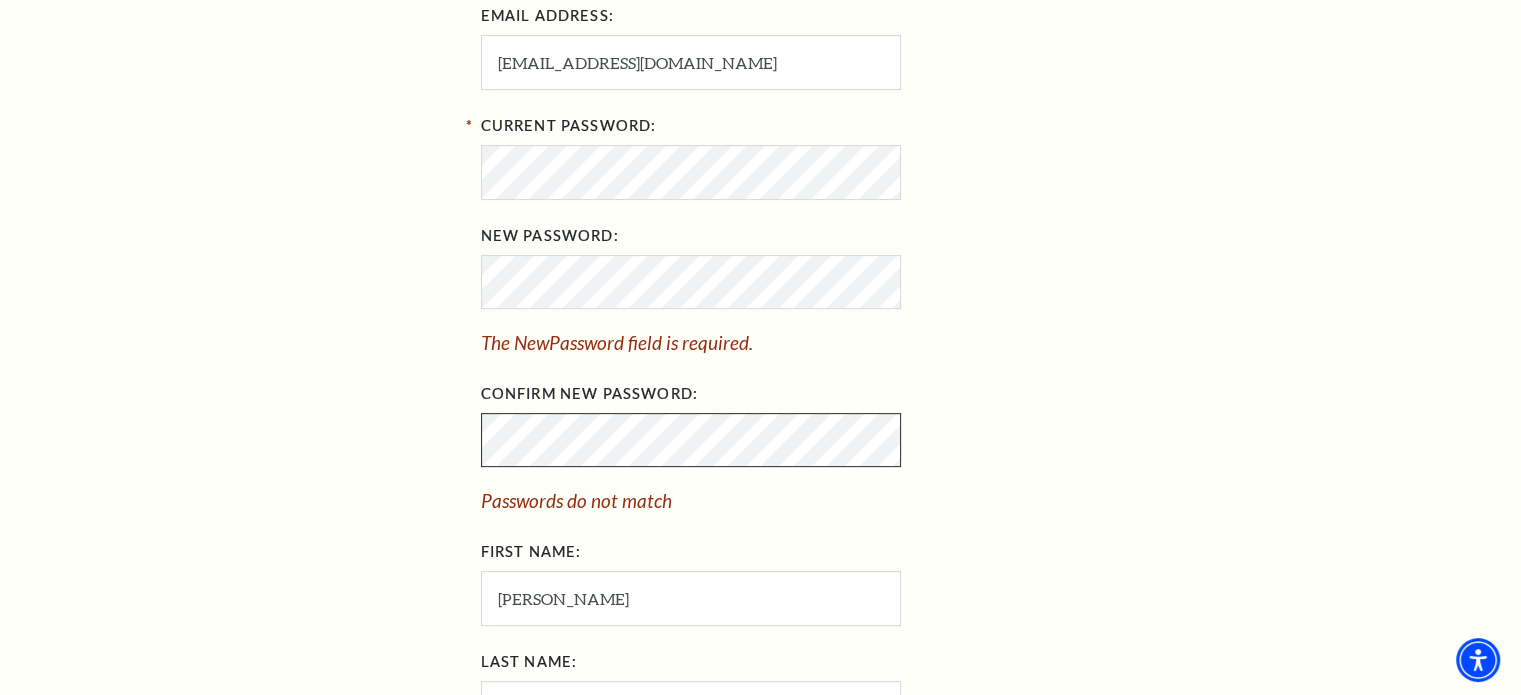 click on "My Account Home
My Profile
Upcoming Performances
Past Performances
Loading...
ACCOUNT  /  MY PROFILE
⭠ My Account
My Profile  My Account
Dean" at bounding box center (761, 397) 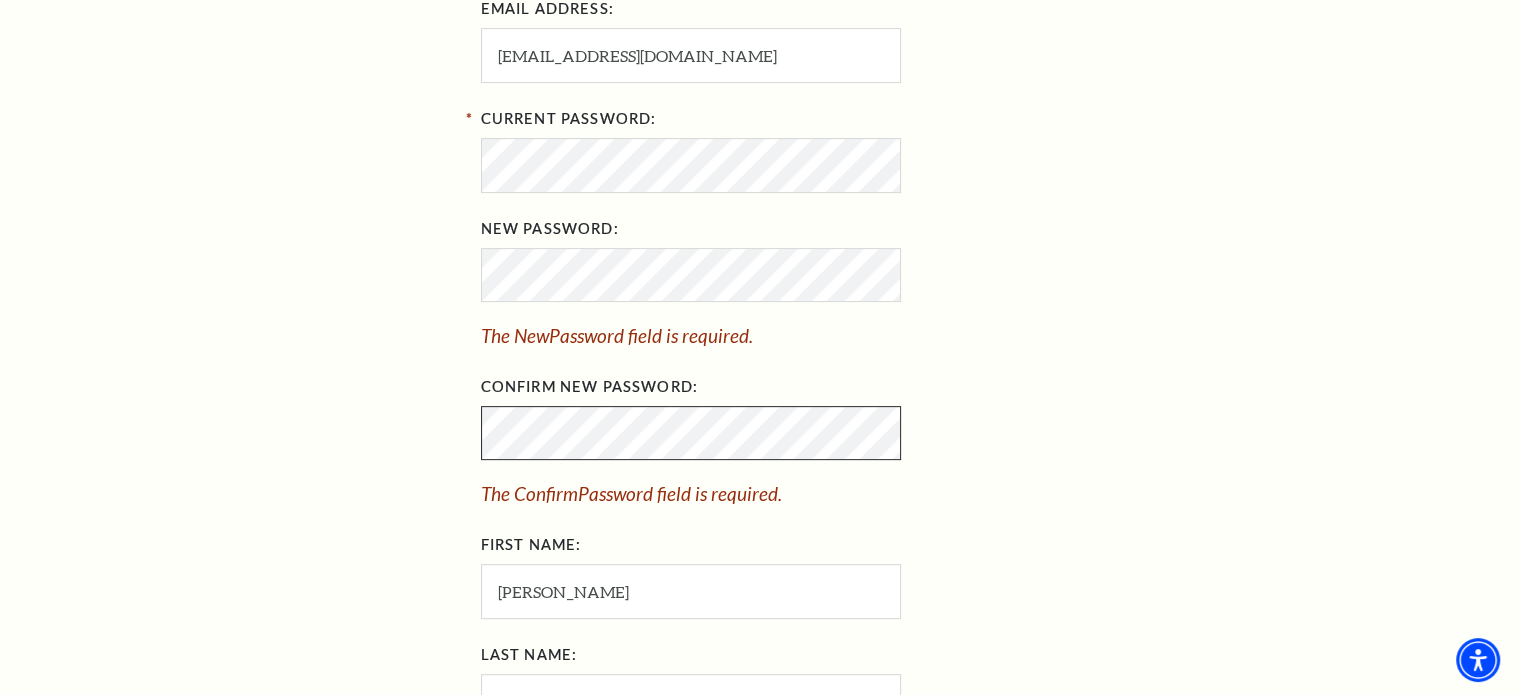 scroll, scrollTop: 600, scrollLeft: 0, axis: vertical 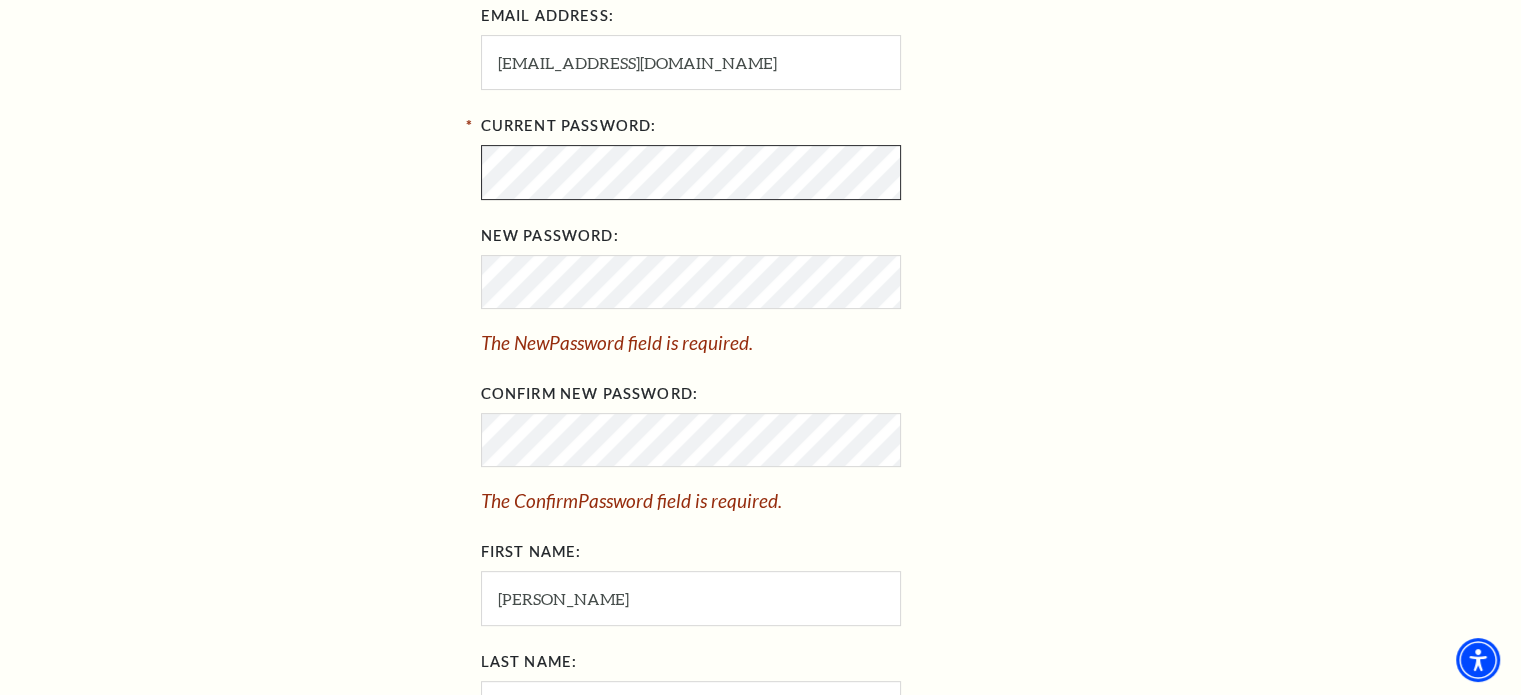 click on "My Account Home
My Profile
Upcoming Performances
Past Performances
Loading...
ACCOUNT  /  MY PROFILE
⭠ My Account
My Profile  My Account
Dean" at bounding box center (761, 397) 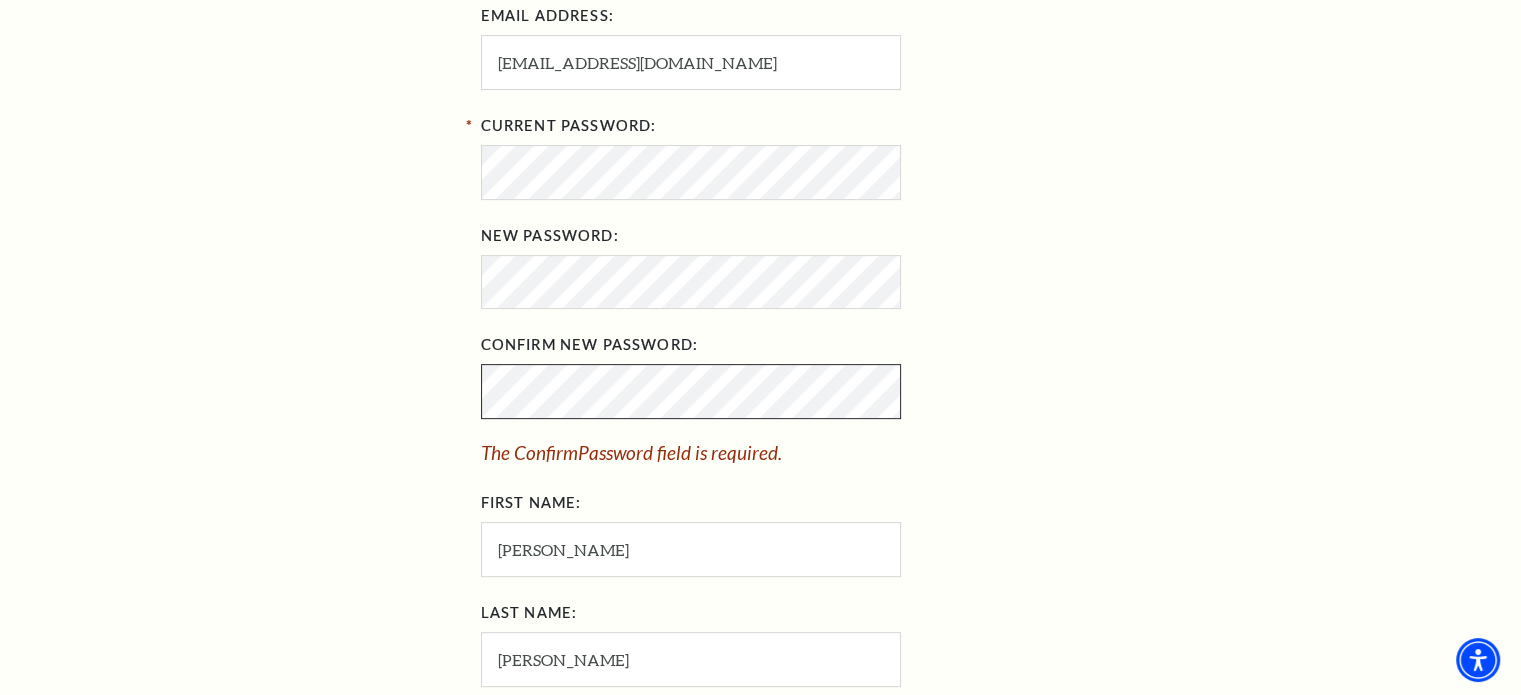 click on "Confirm New Password:
The ConfirmPassword field is required." at bounding box center (806, 398) 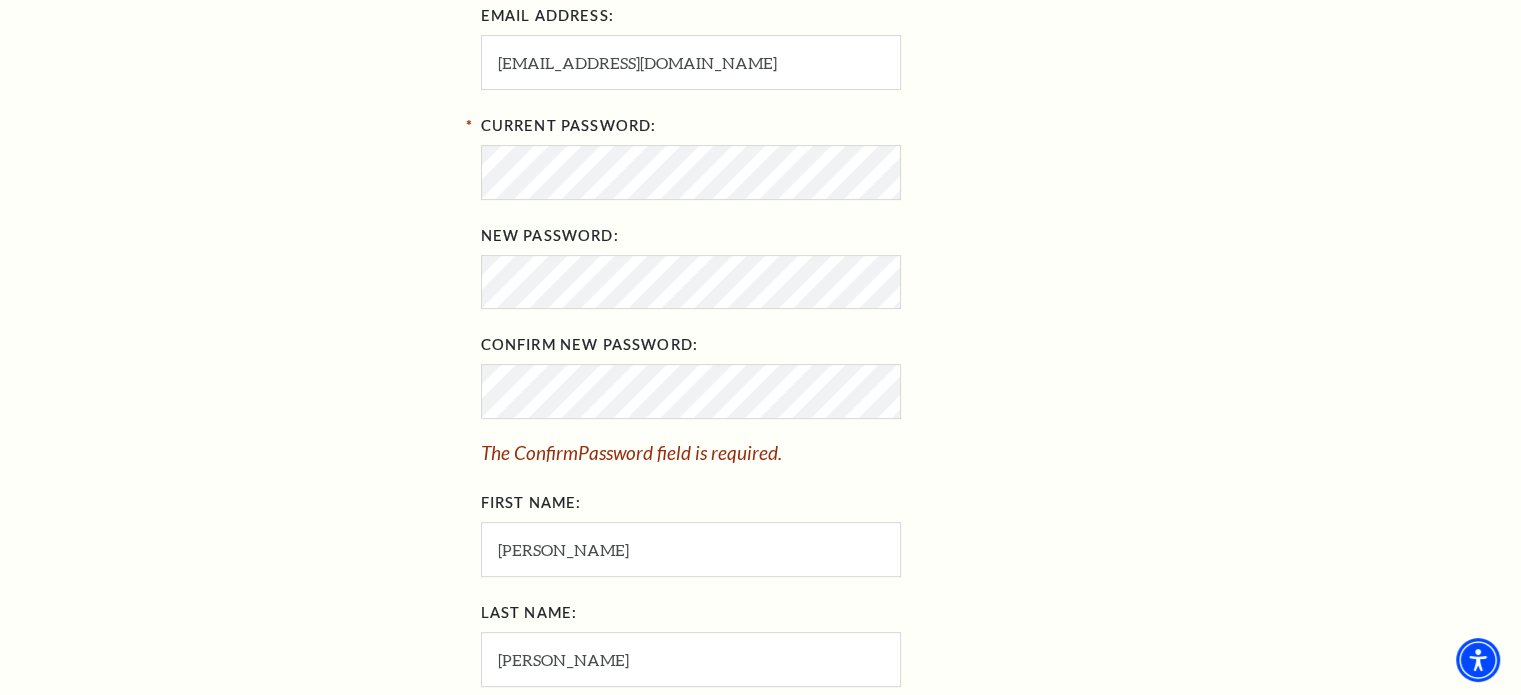 click on "Current Password:
New Password:
Confirm New Password:
The ConfirmPassword field is required.
First Name:
Dean
Last Name:
Lampman
Phone 214-886-3796" at bounding box center [806, 453] 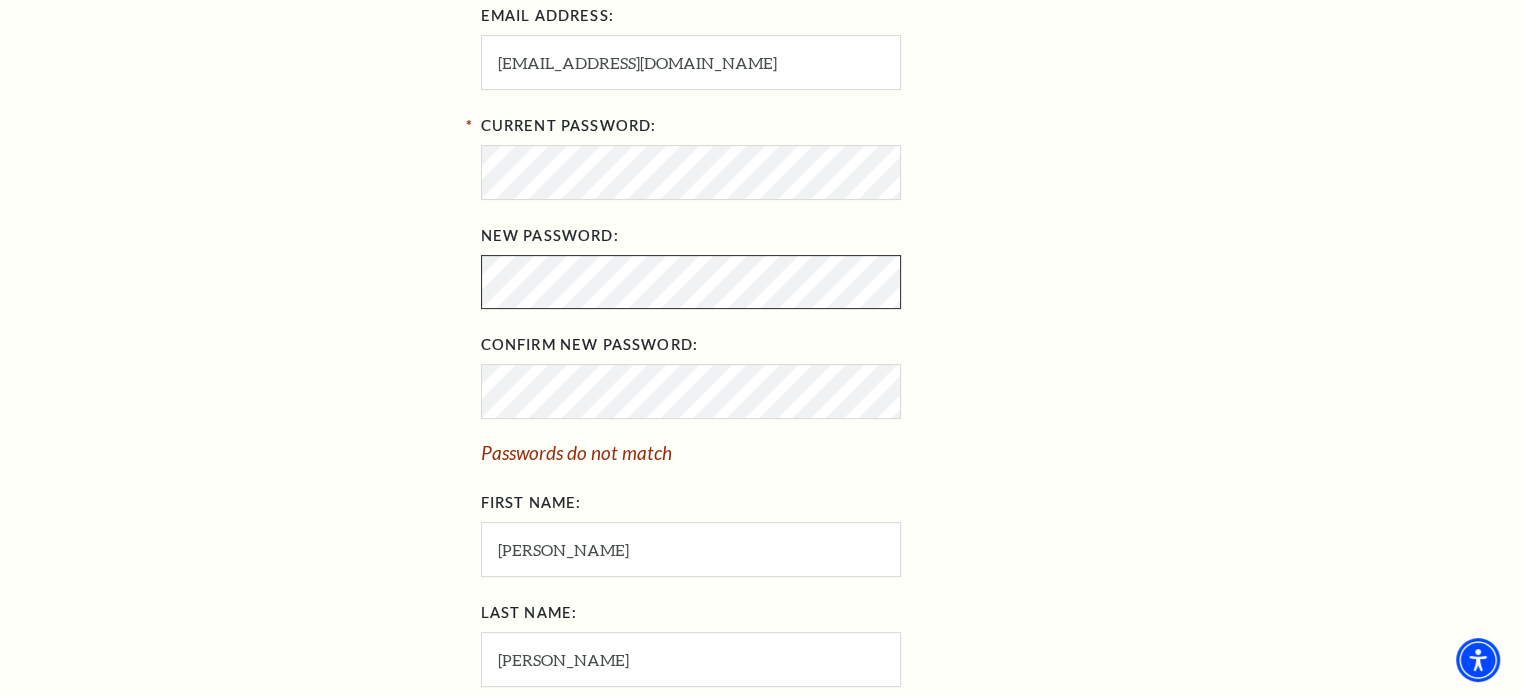click on "My Account Home
My Profile
Upcoming Performances
Past Performances
Loading...
ACCOUNT  /  MY PROFILE
⭠ My Account
My Profile  My Account
[PERSON_NAME]" at bounding box center (761, 373) 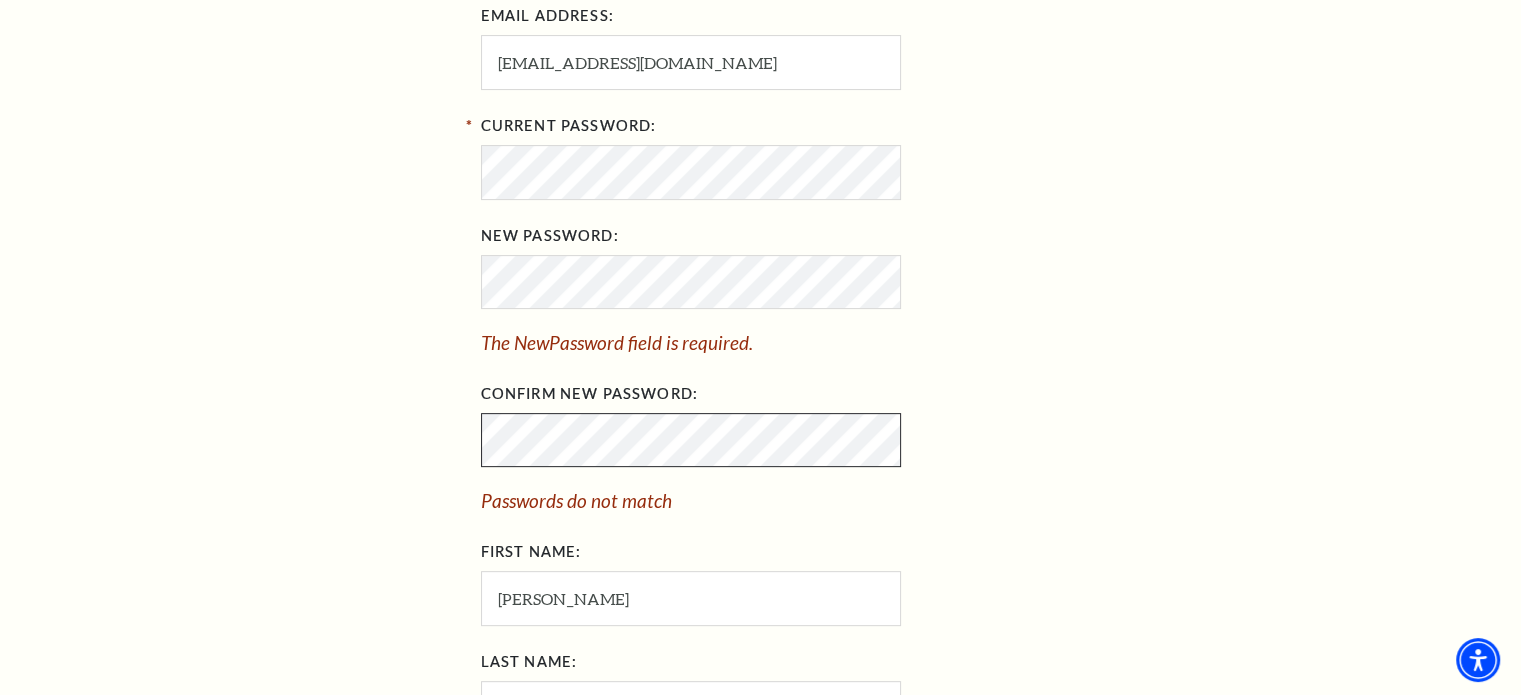 click on "My Account Home
My Profile
Upcoming Performances
Past Performances
Loading...
ACCOUNT  /  MY PROFILE
⭠ My Account
My Profile  My Account
[PERSON_NAME]" at bounding box center [761, 397] 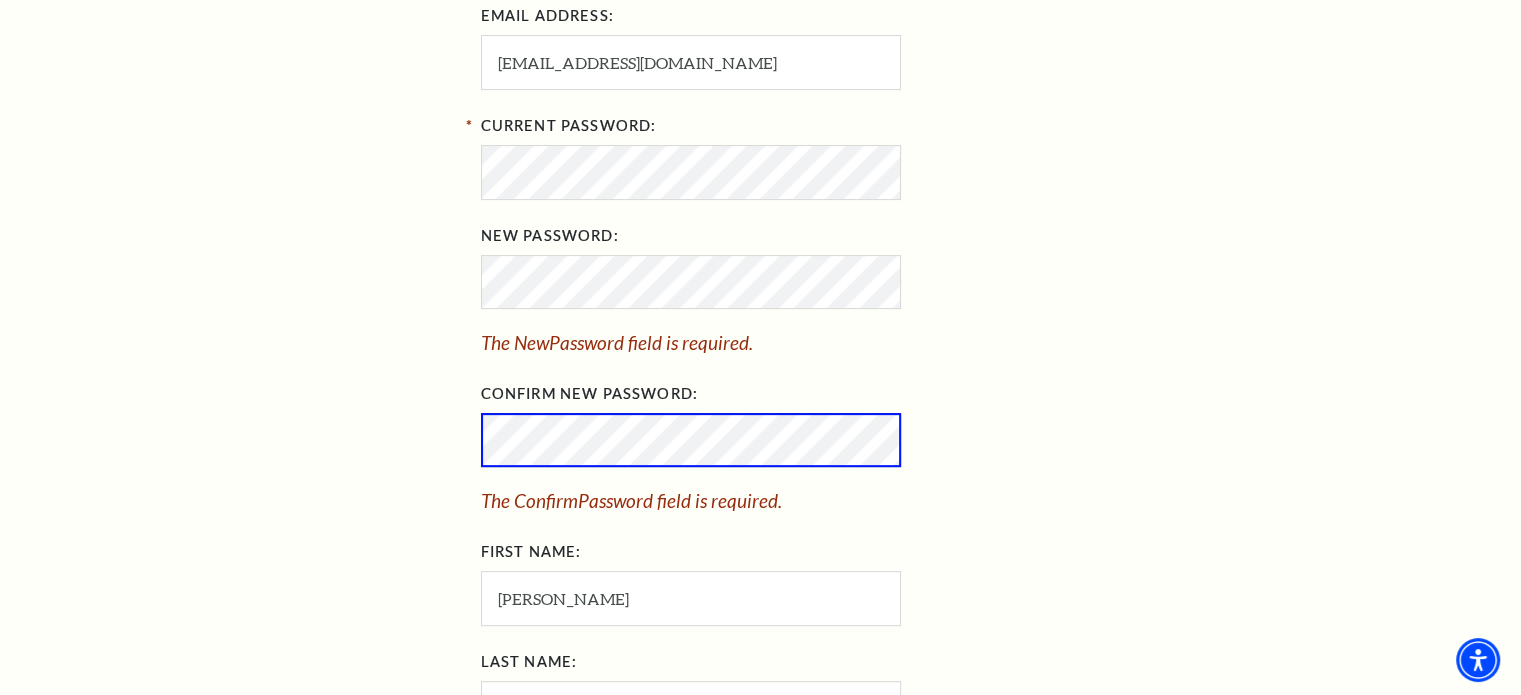 scroll, scrollTop: 587, scrollLeft: 0, axis: vertical 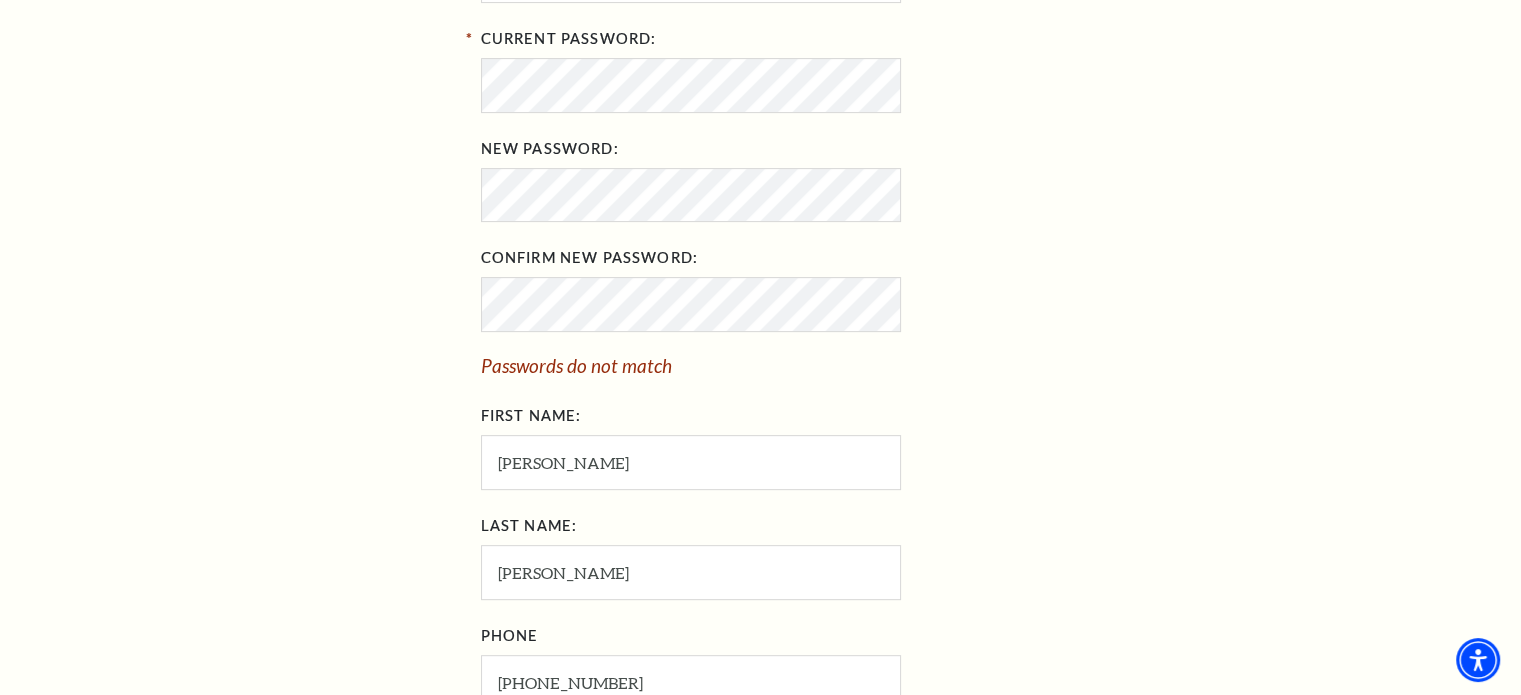 click on "Current Password:
New Password:
Confirm New Password:
Passwords do not match
First Name:
Dean
Last Name:
Lampman
Phone 214-886-3796" at bounding box center (806, 366) 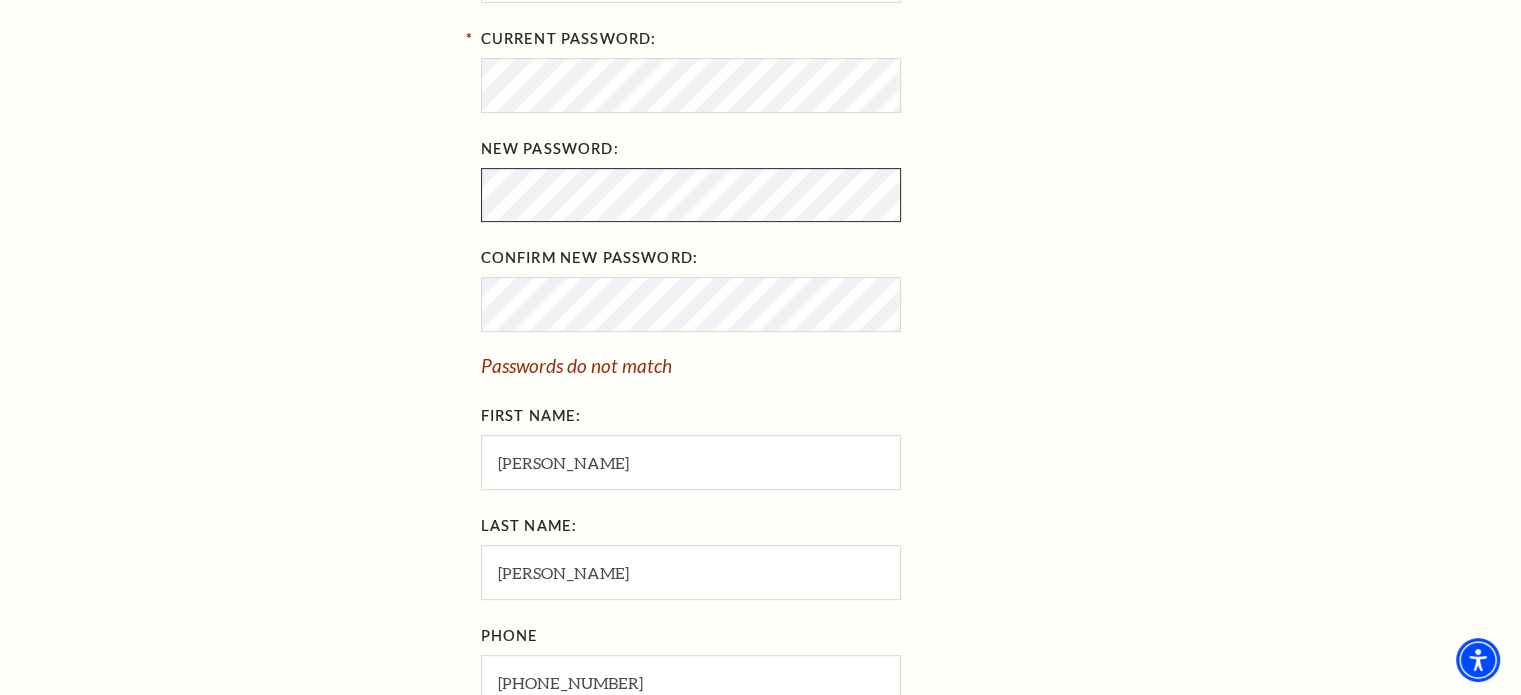 click on "My Account Home
My Profile
Upcoming Performances
Past Performances
Loading...
ACCOUNT  /  MY PROFILE
⭠ My Account
My Profile  My Account
[PERSON_NAME]" at bounding box center [761, 286] 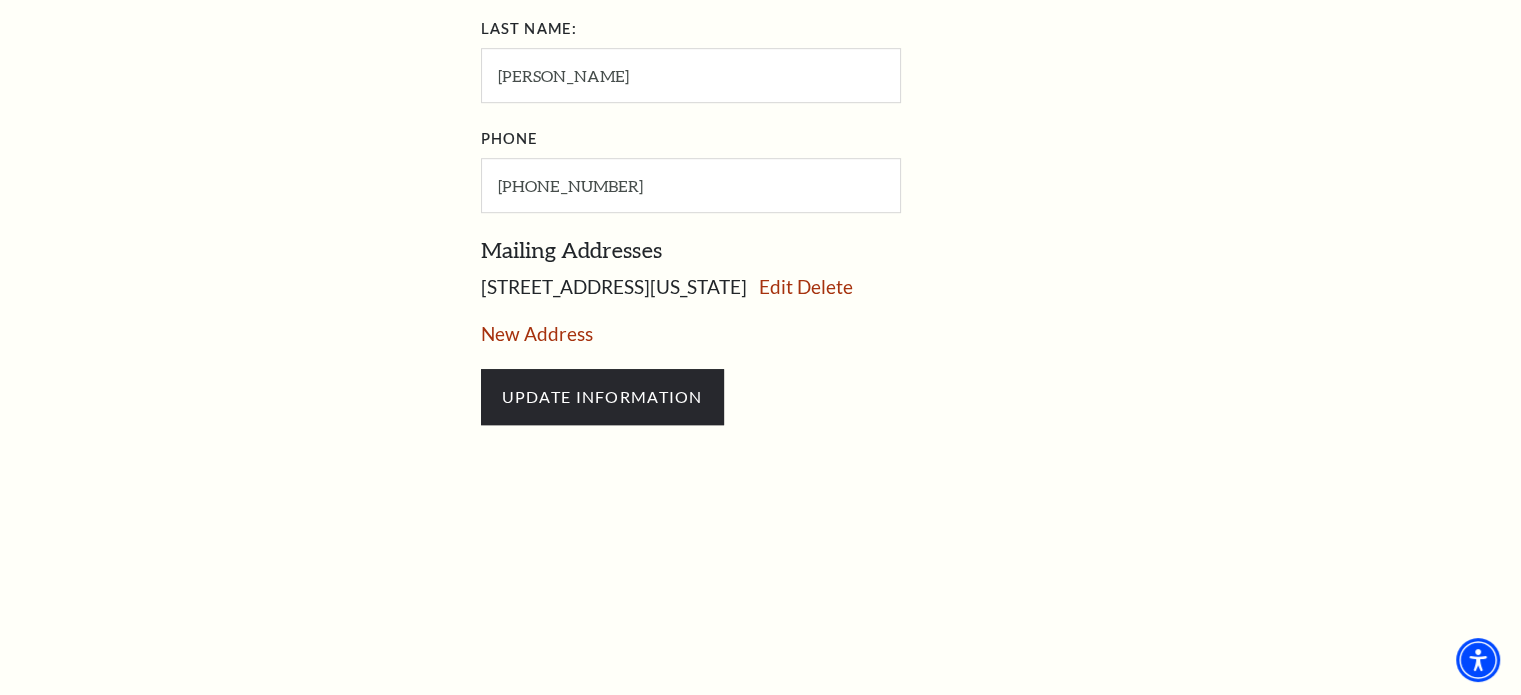 scroll, scrollTop: 1187, scrollLeft: 0, axis: vertical 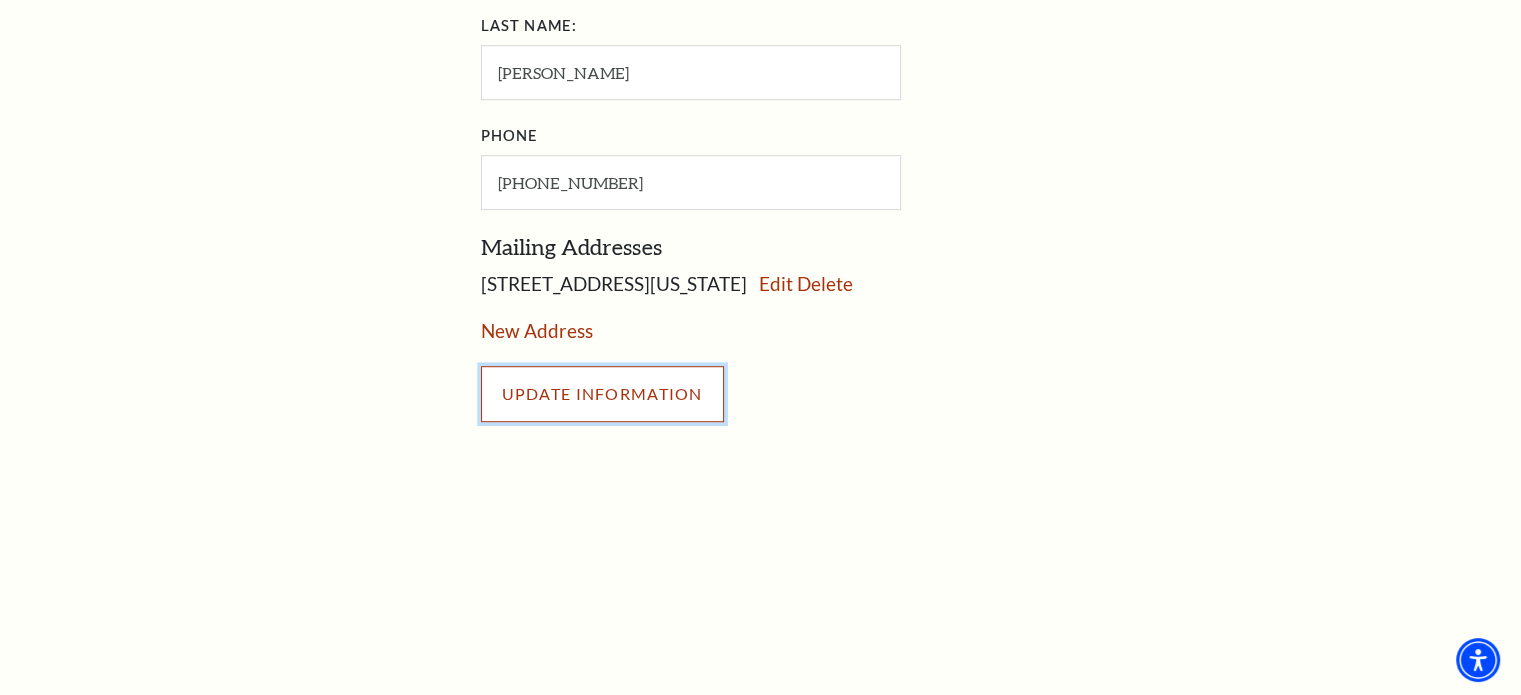 click on "UPDATE INFORMATION" at bounding box center [602, 394] 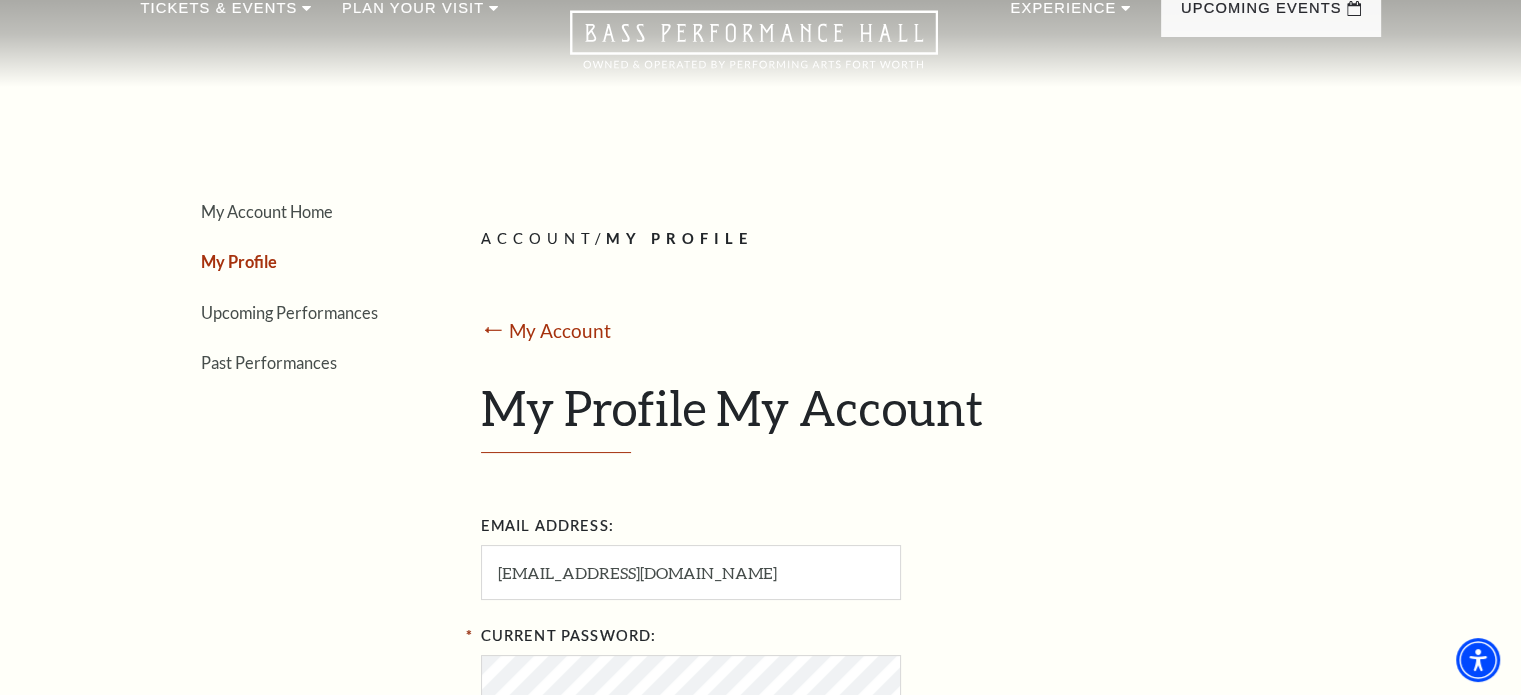 scroll, scrollTop: 87, scrollLeft: 0, axis: vertical 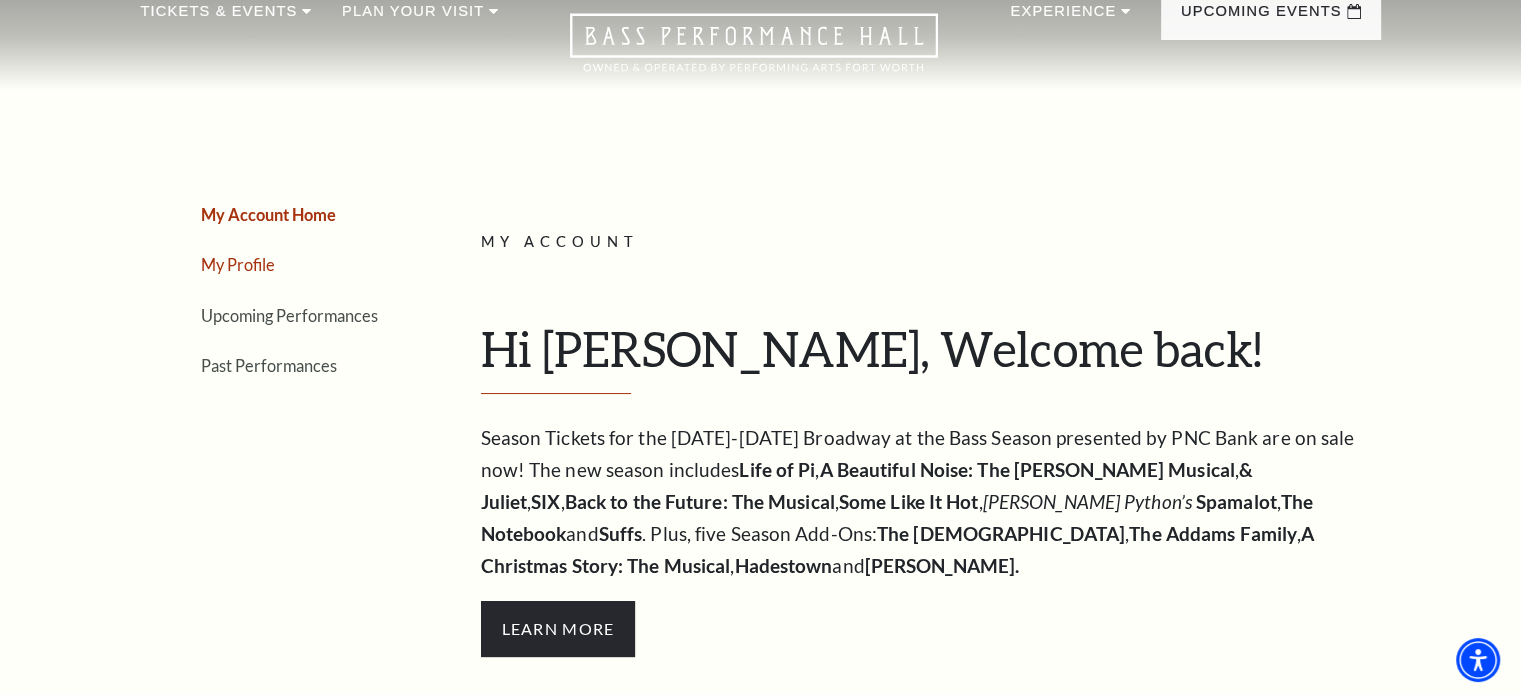 click on "My Profile" at bounding box center [238, 264] 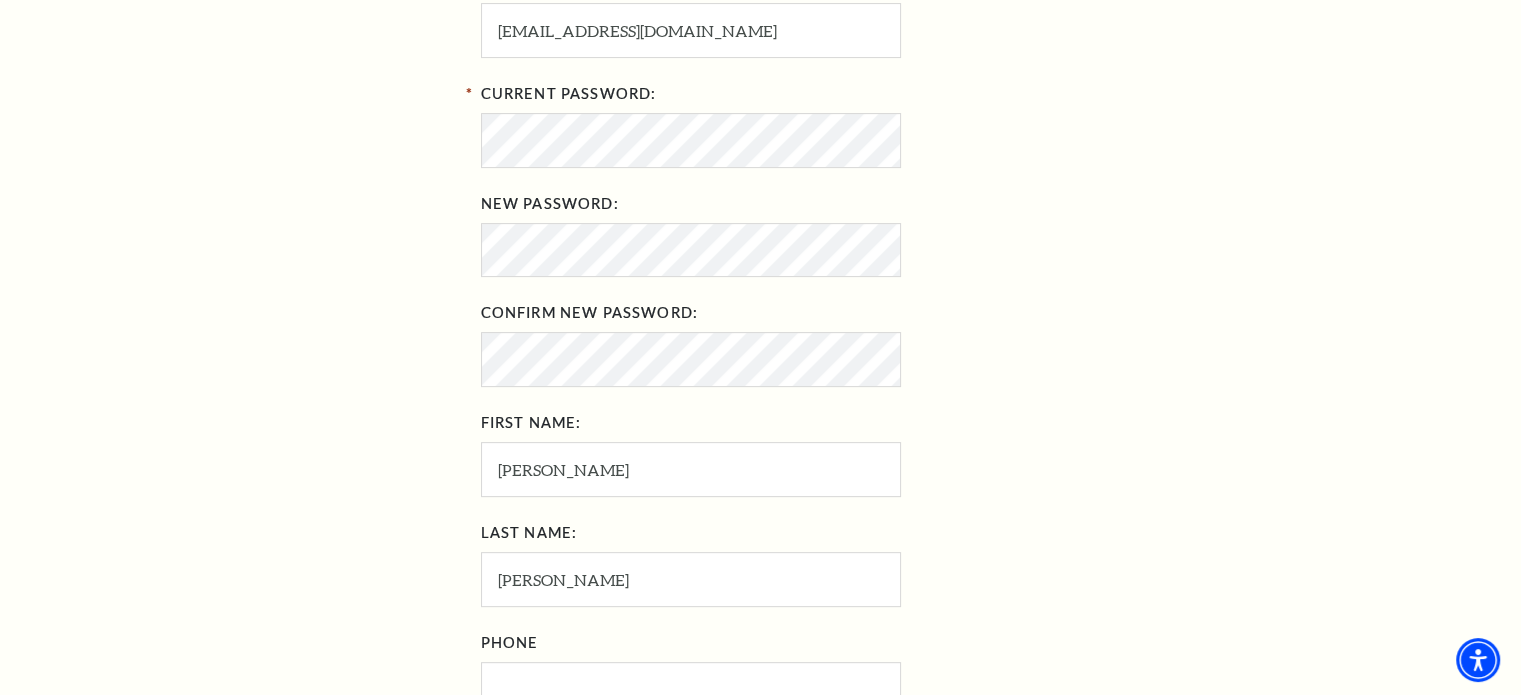 scroll, scrollTop: 787, scrollLeft: 0, axis: vertical 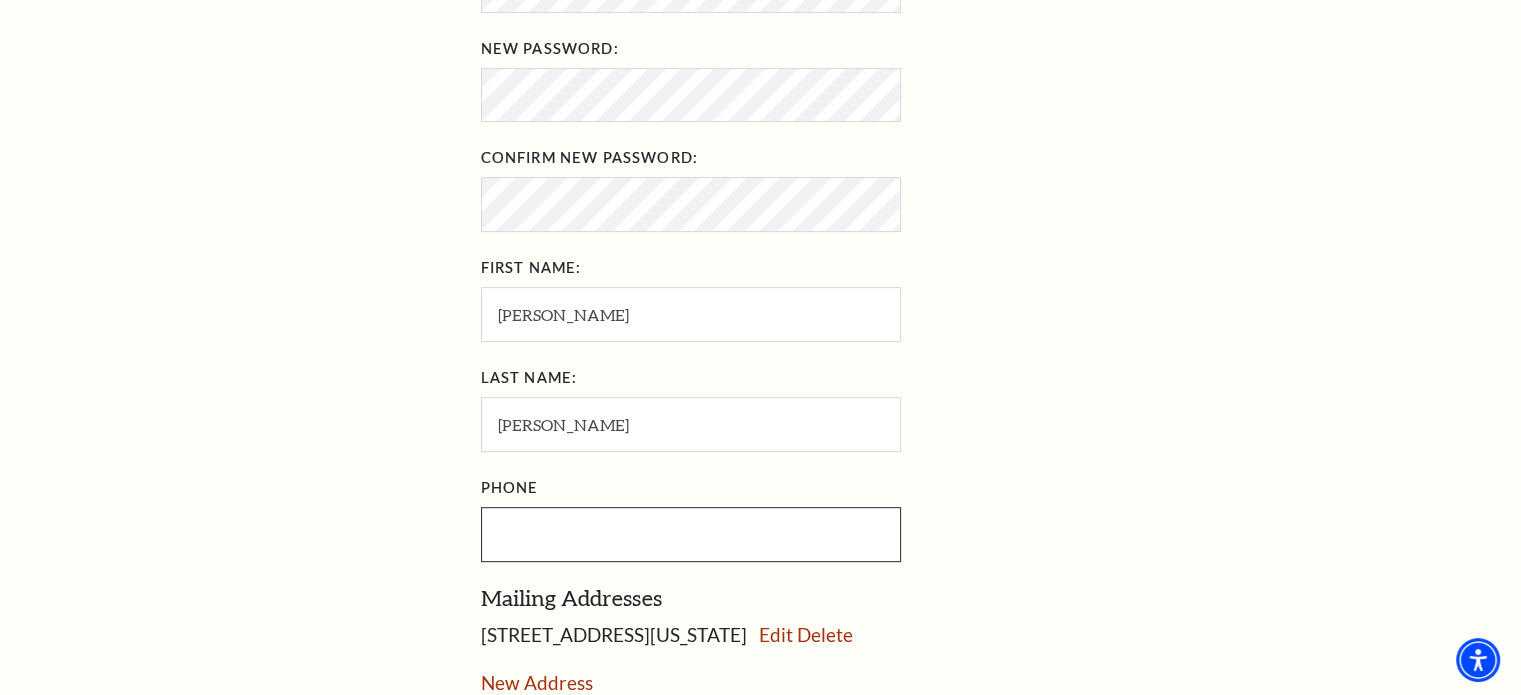 click at bounding box center [691, 534] 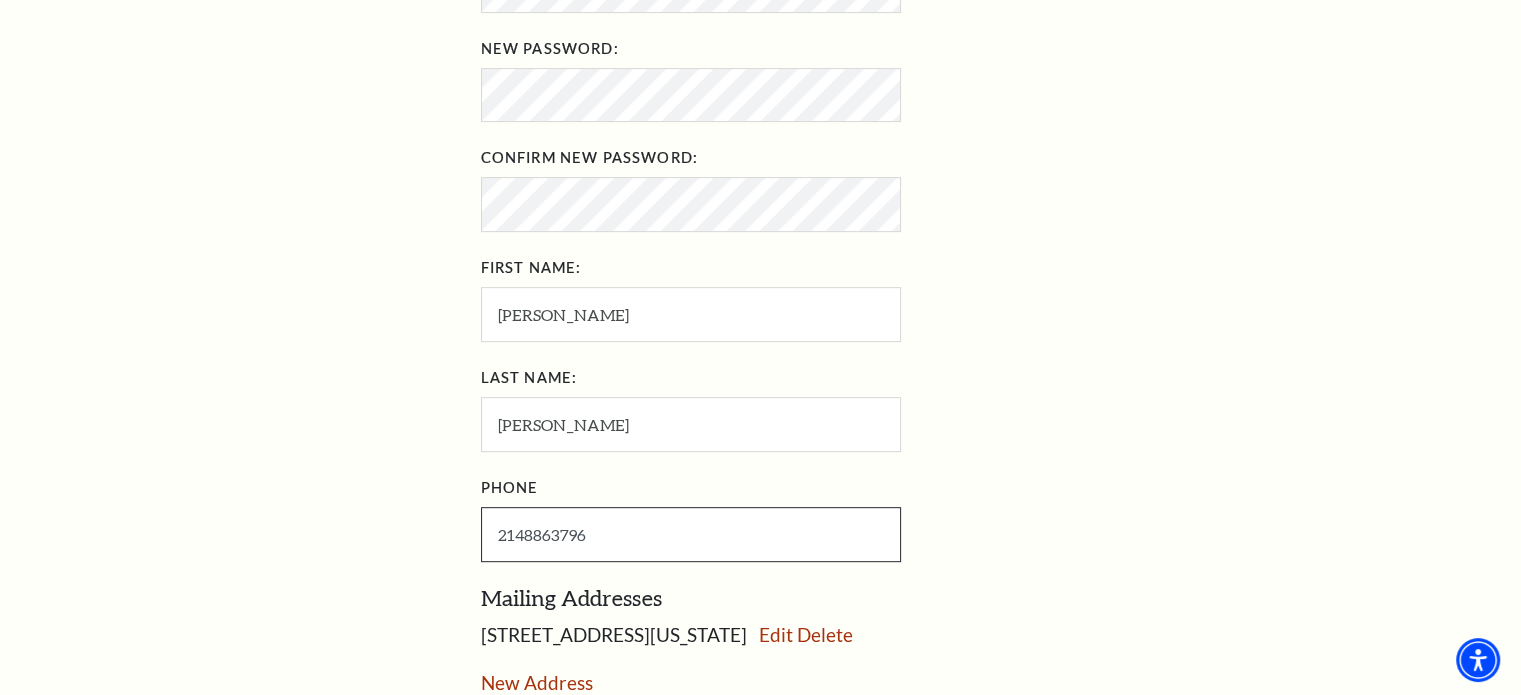 type on "[PHONE_NUMBER]" 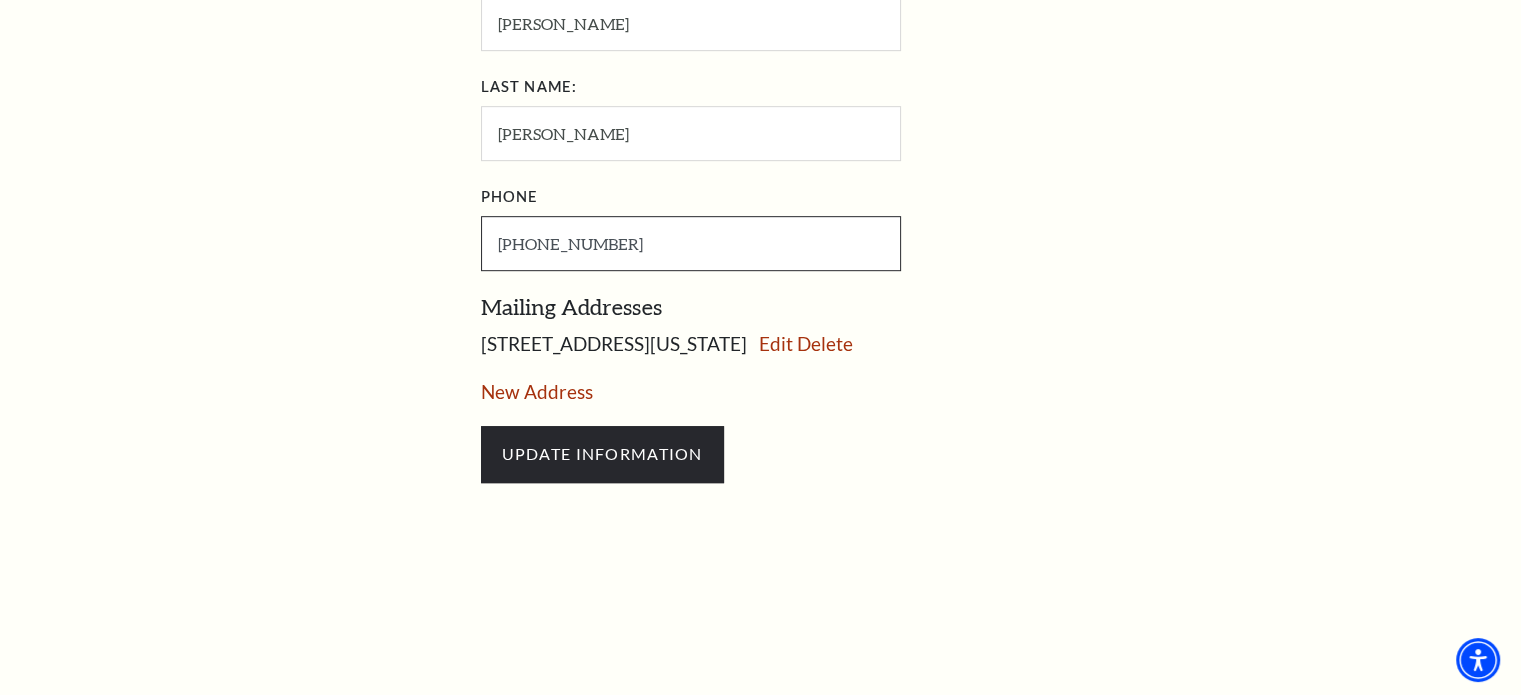 scroll, scrollTop: 1087, scrollLeft: 0, axis: vertical 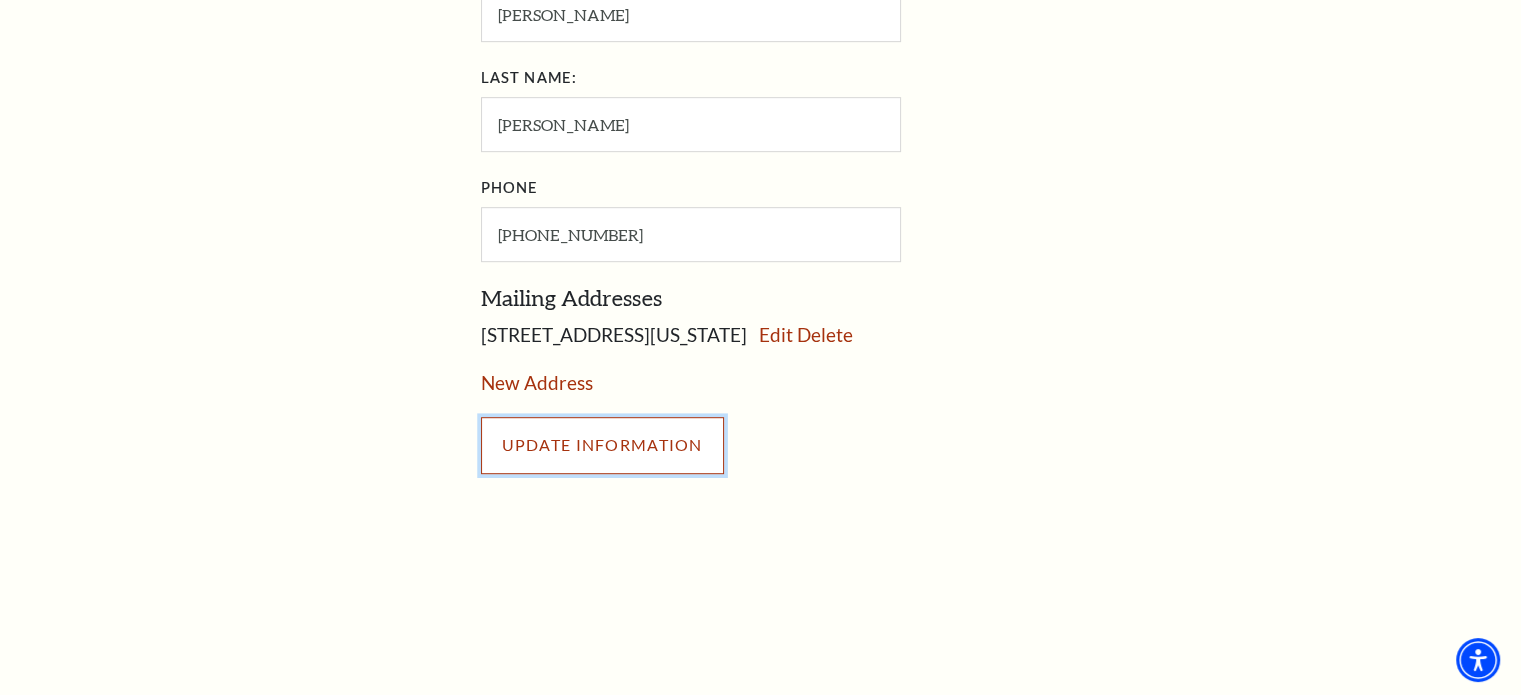 click on "UPDATE INFORMATION" at bounding box center (602, 445) 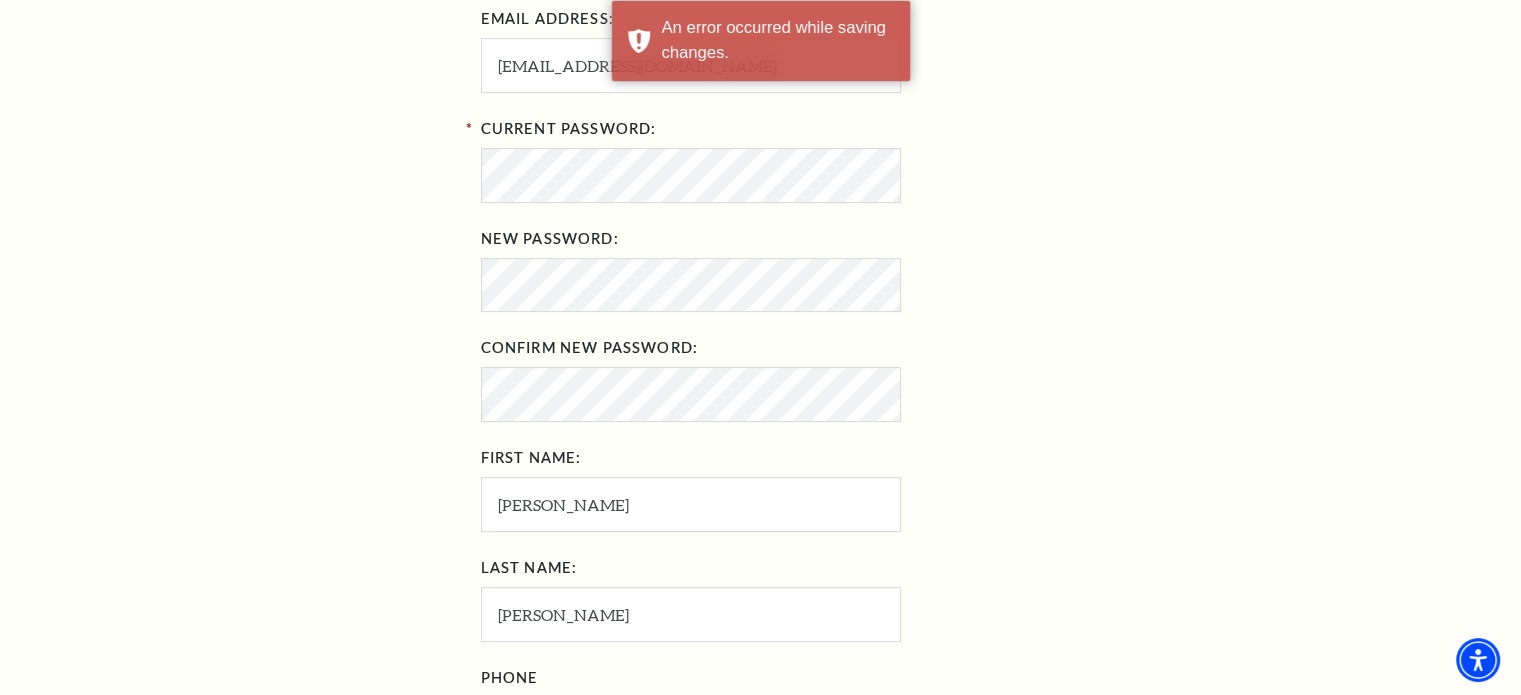 scroll, scrollTop: 587, scrollLeft: 0, axis: vertical 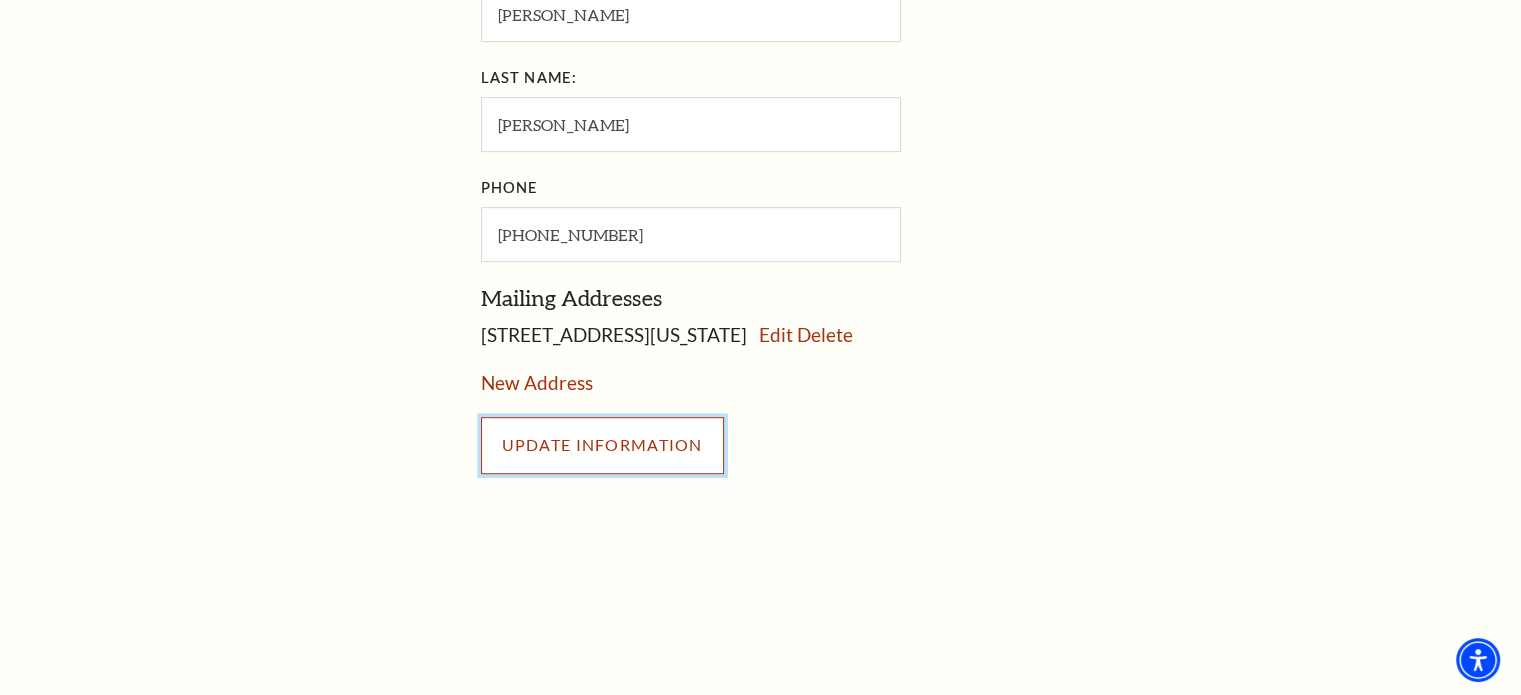 click on "UPDATE INFORMATION" at bounding box center [602, 445] 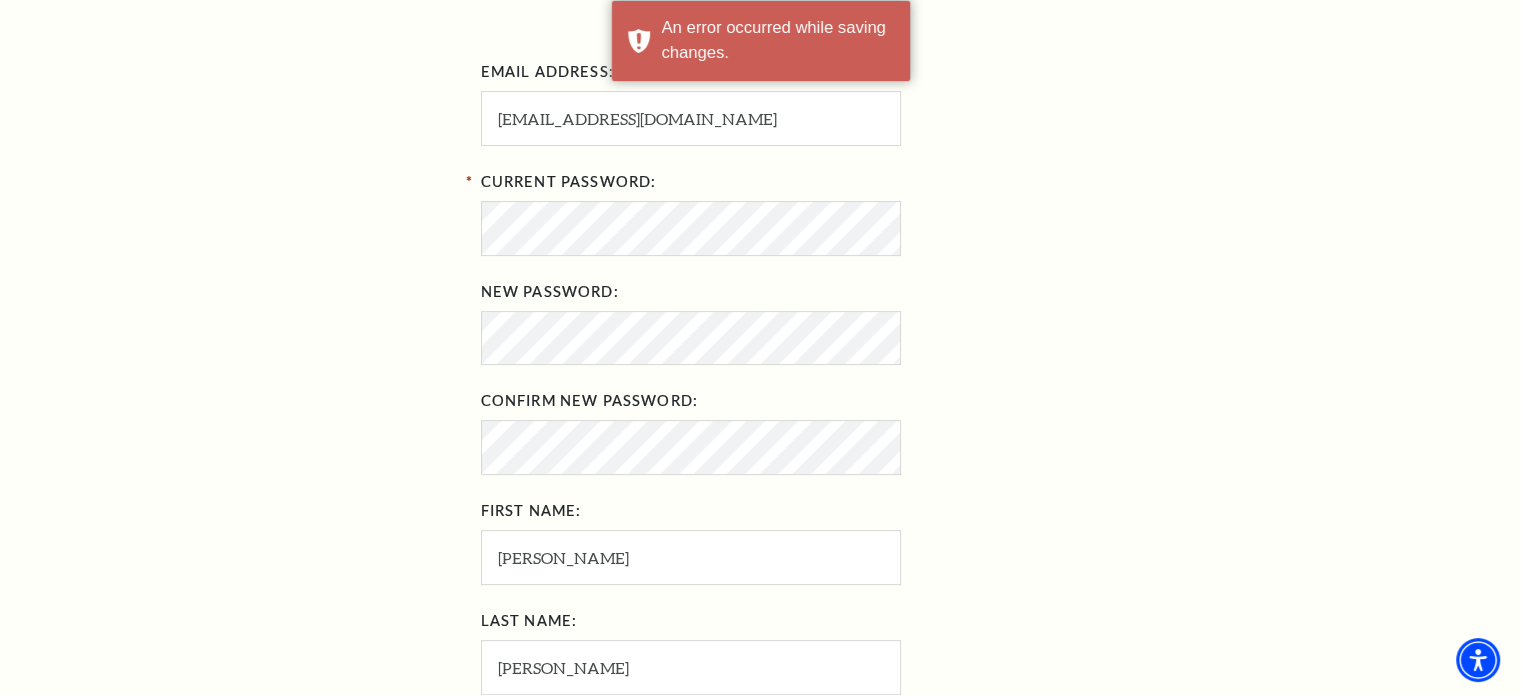 scroll, scrollTop: 387, scrollLeft: 0, axis: vertical 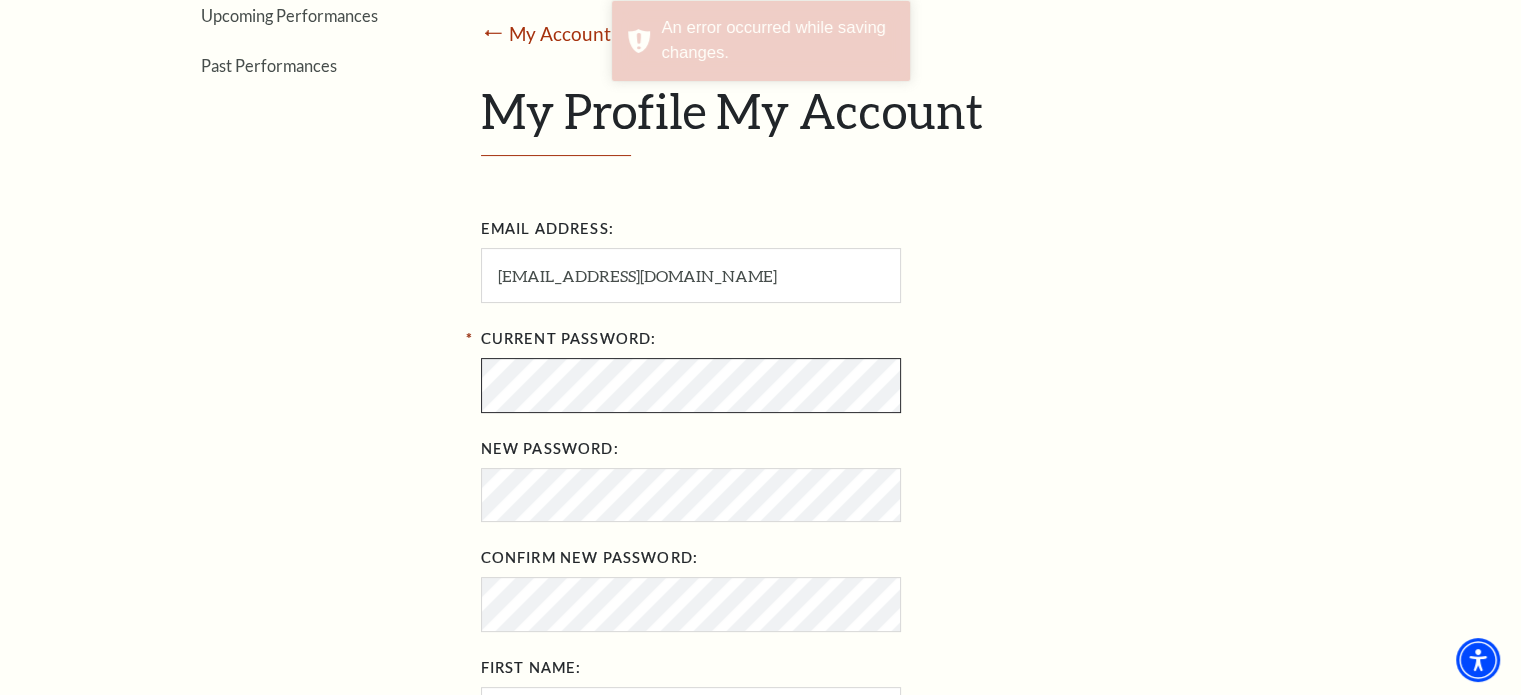 click on "My Account Home
My Profile
Upcoming Performances
Past Performances
Loading...
ACCOUNT  /  MY PROFILE
⭠ My Account
My Profile  My Account
[PERSON_NAME]" at bounding box center [761, 562] 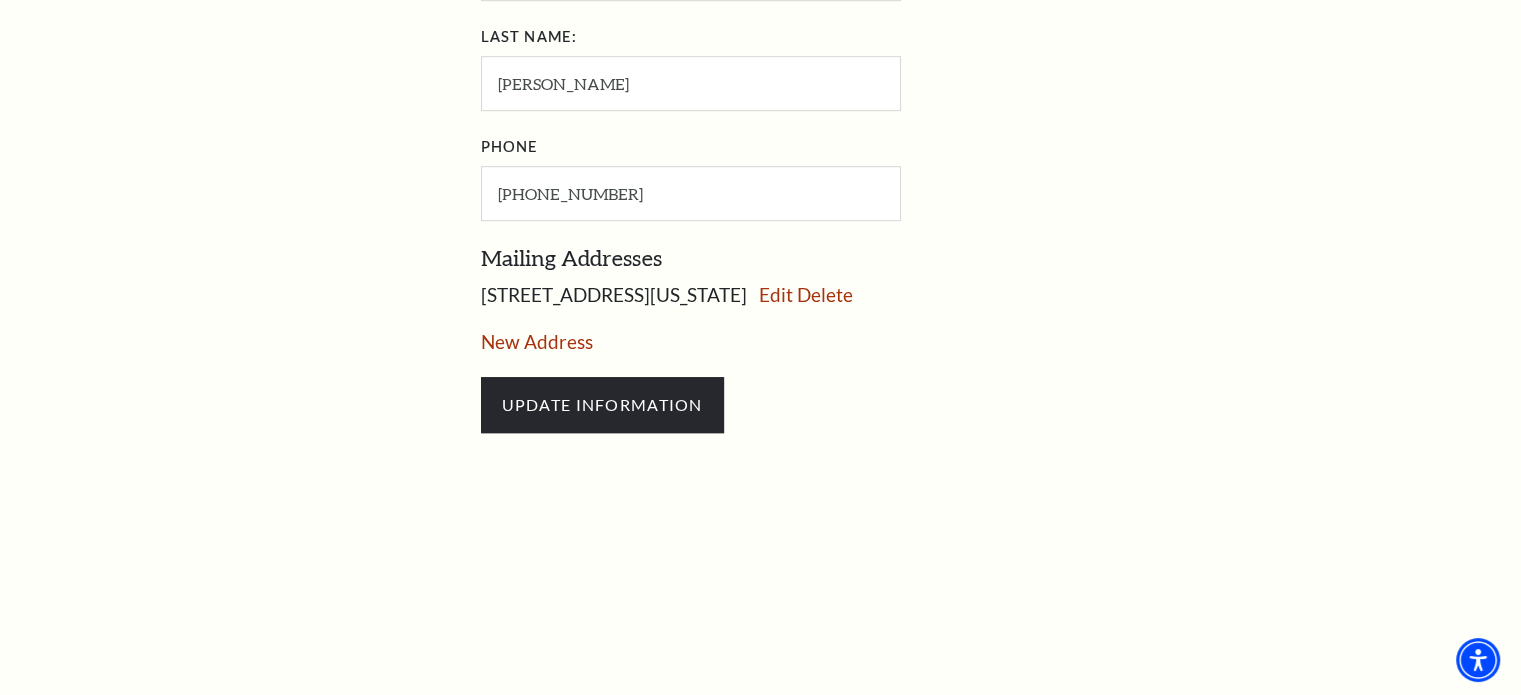 scroll, scrollTop: 1187, scrollLeft: 0, axis: vertical 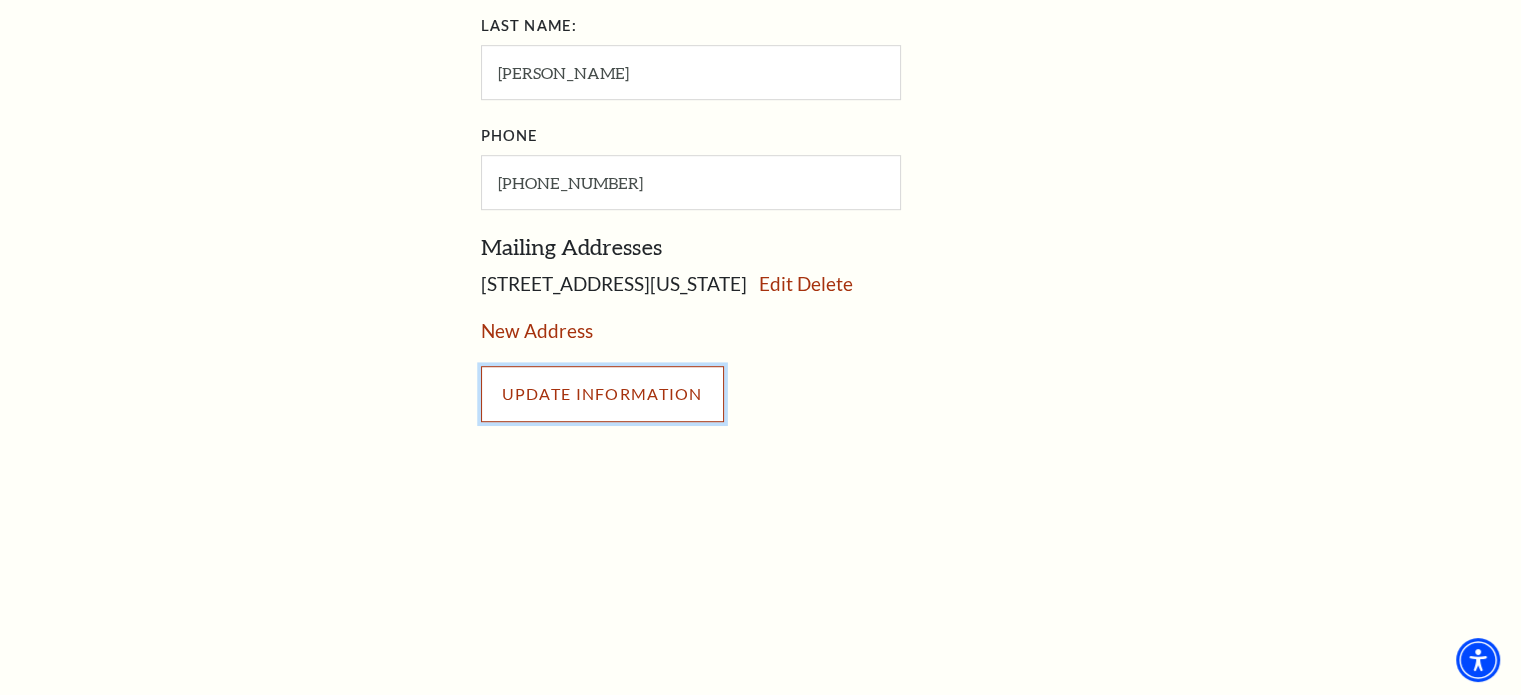 click on "Loading...
ACCOUNT  /  MY PROFILE
⭠ My Account
My Profile  My Account
Email Address:
deanlampman@sbcglobal.net
Current Password:
The CurrentPassword field is required. New Password:" at bounding box center [923, -214] 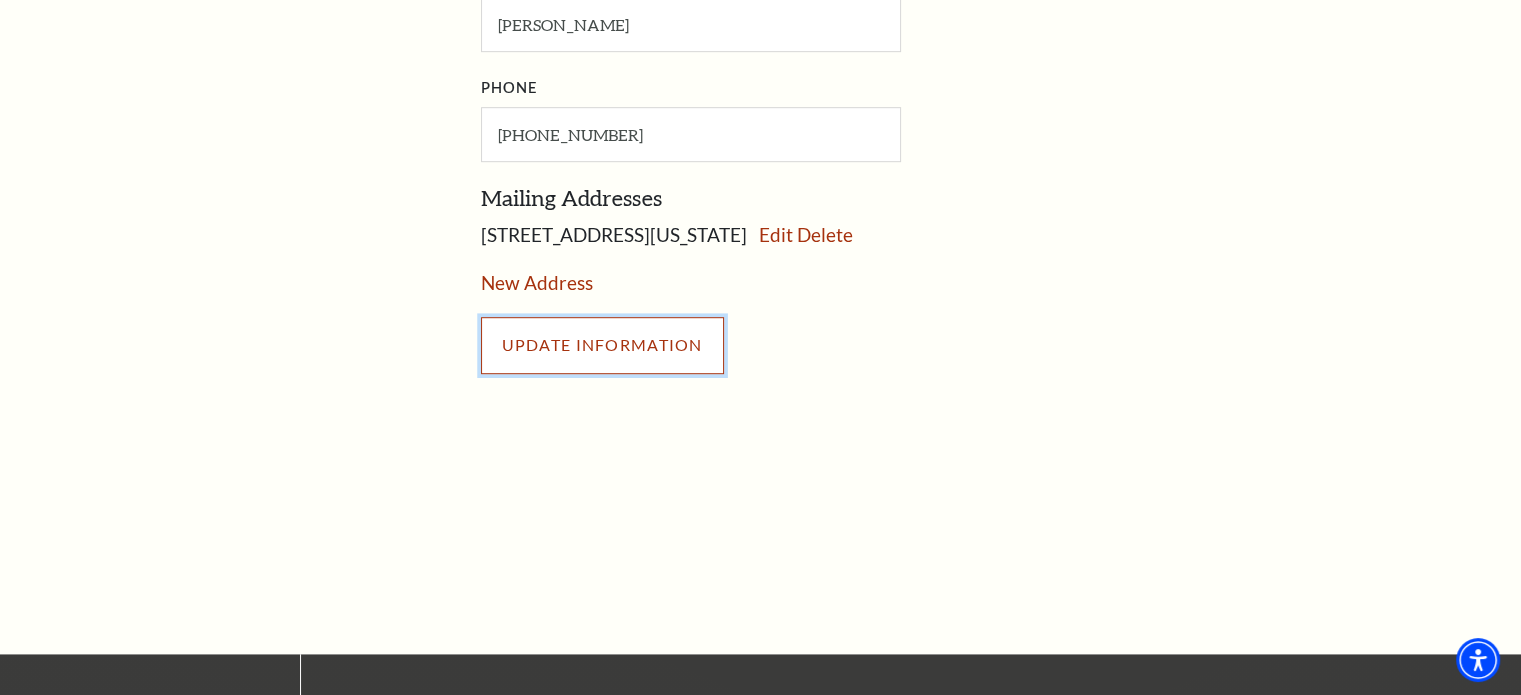 click on "UPDATE INFORMATION" at bounding box center [602, 345] 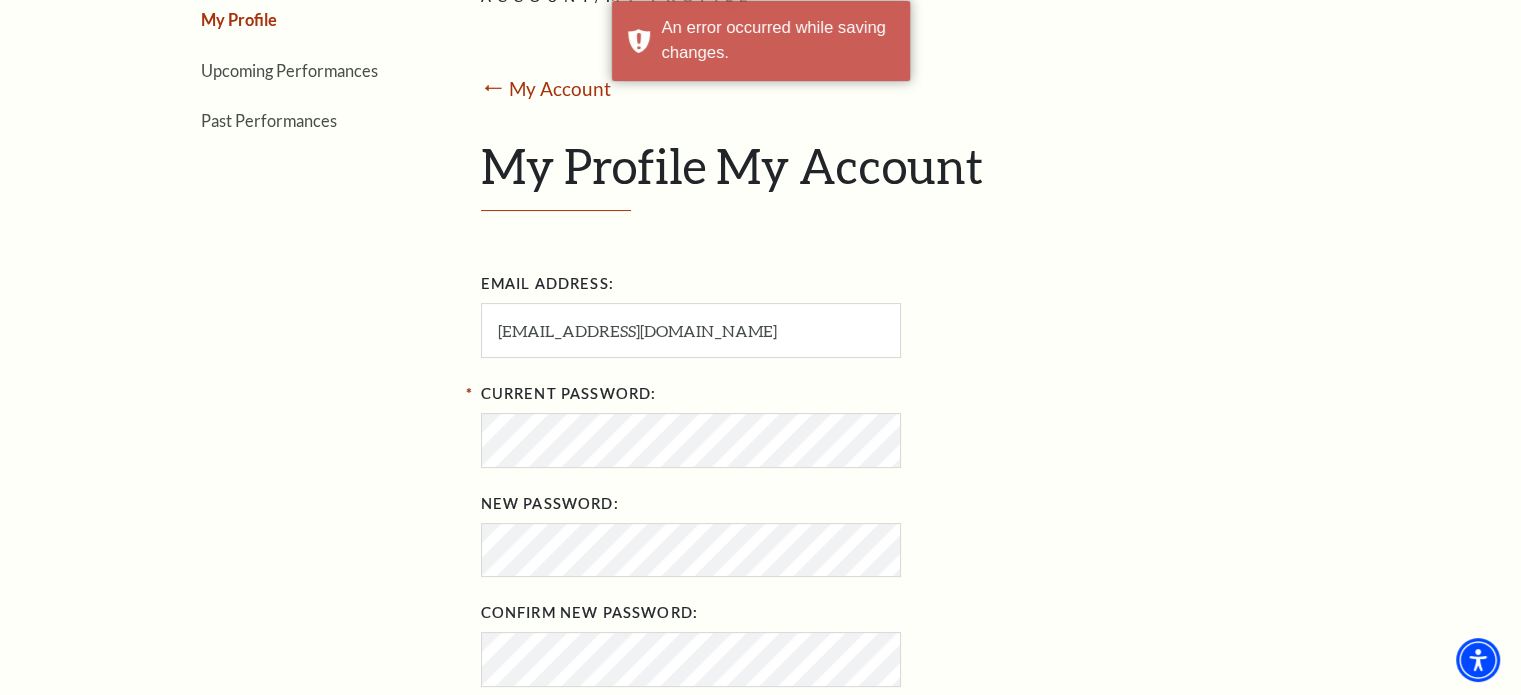 scroll, scrollTop: 287, scrollLeft: 0, axis: vertical 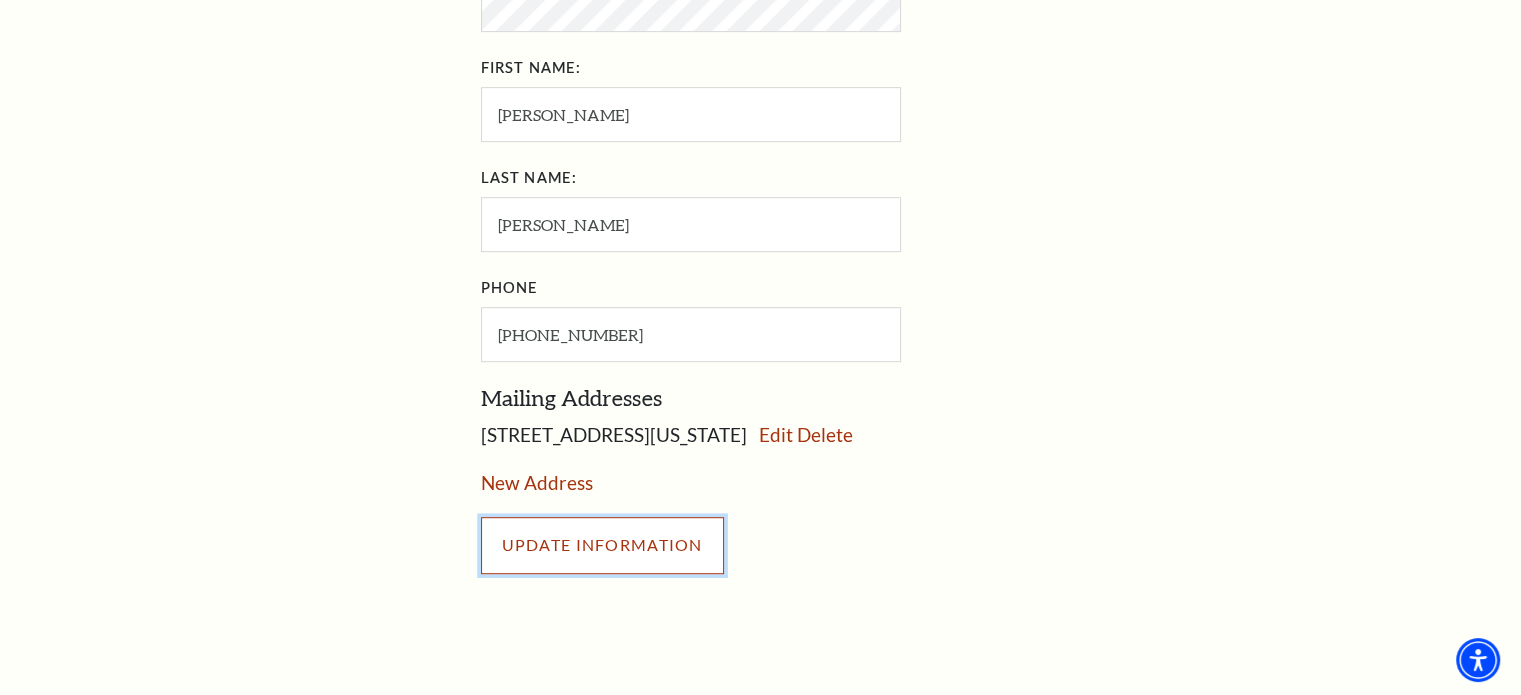 click on "UPDATE INFORMATION" at bounding box center (602, 545) 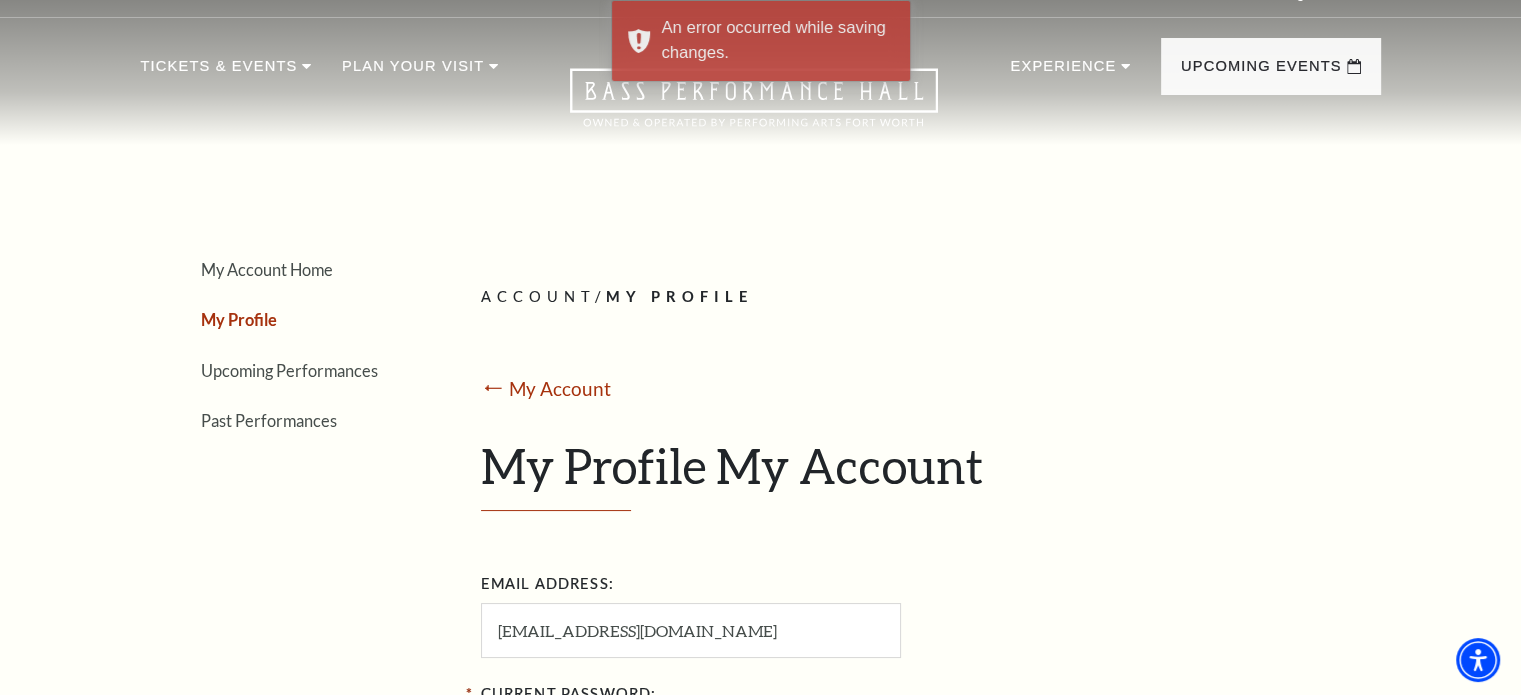 scroll, scrollTop: 0, scrollLeft: 0, axis: both 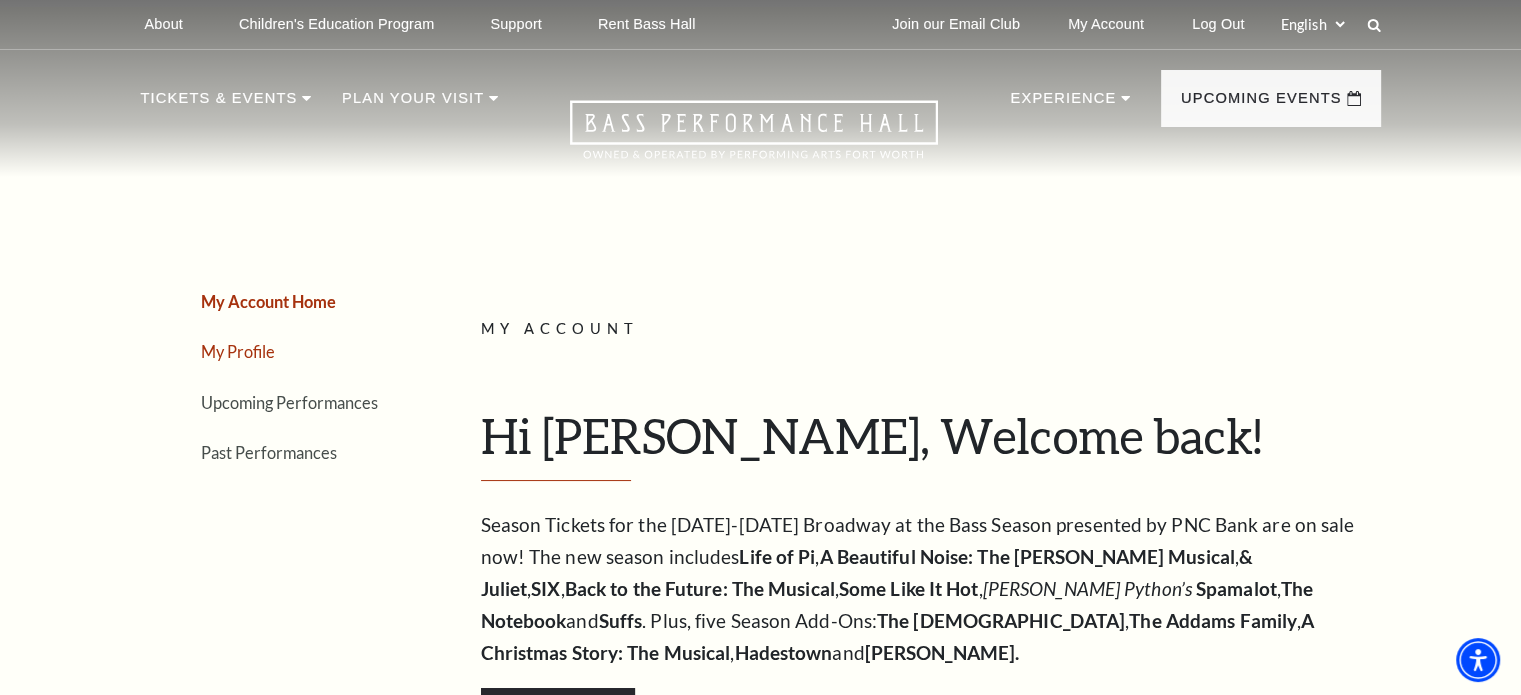 click on "My Profile" at bounding box center [238, 351] 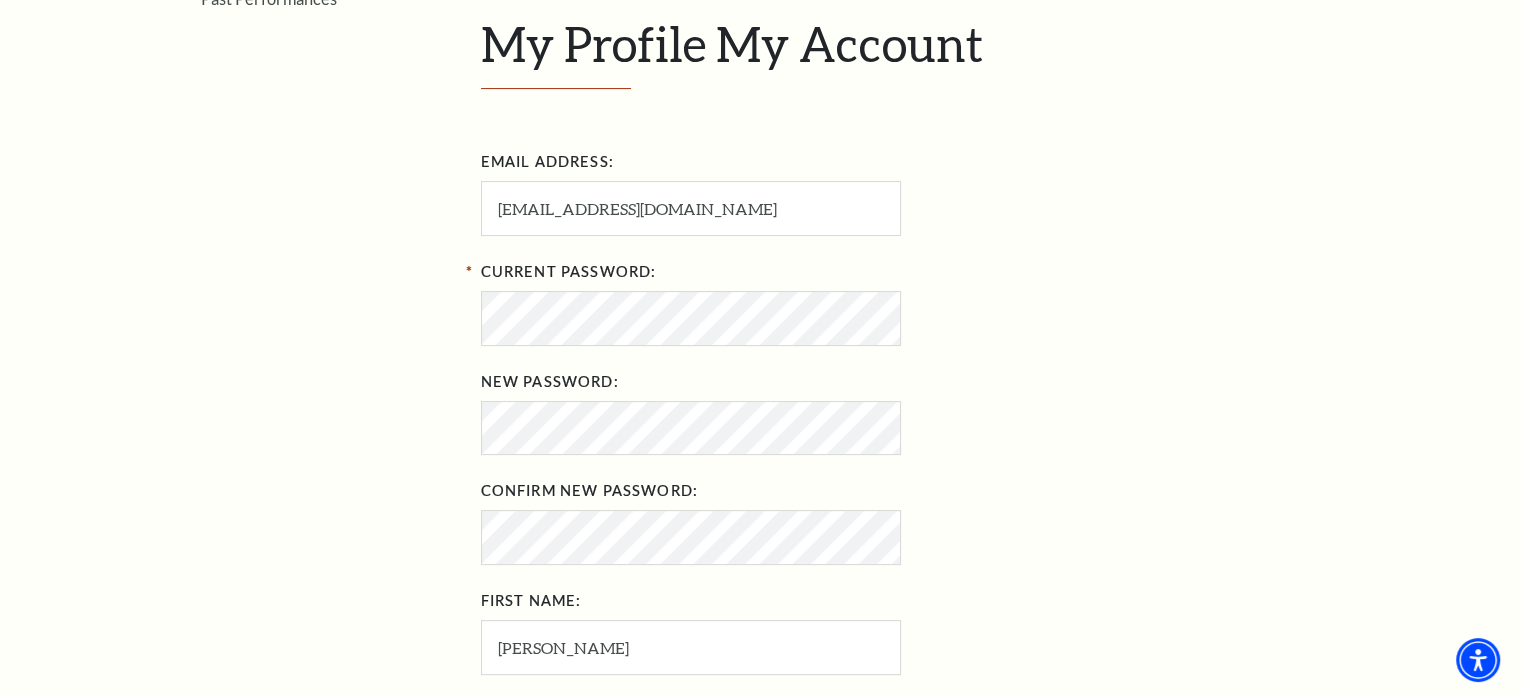 scroll, scrollTop: 500, scrollLeft: 0, axis: vertical 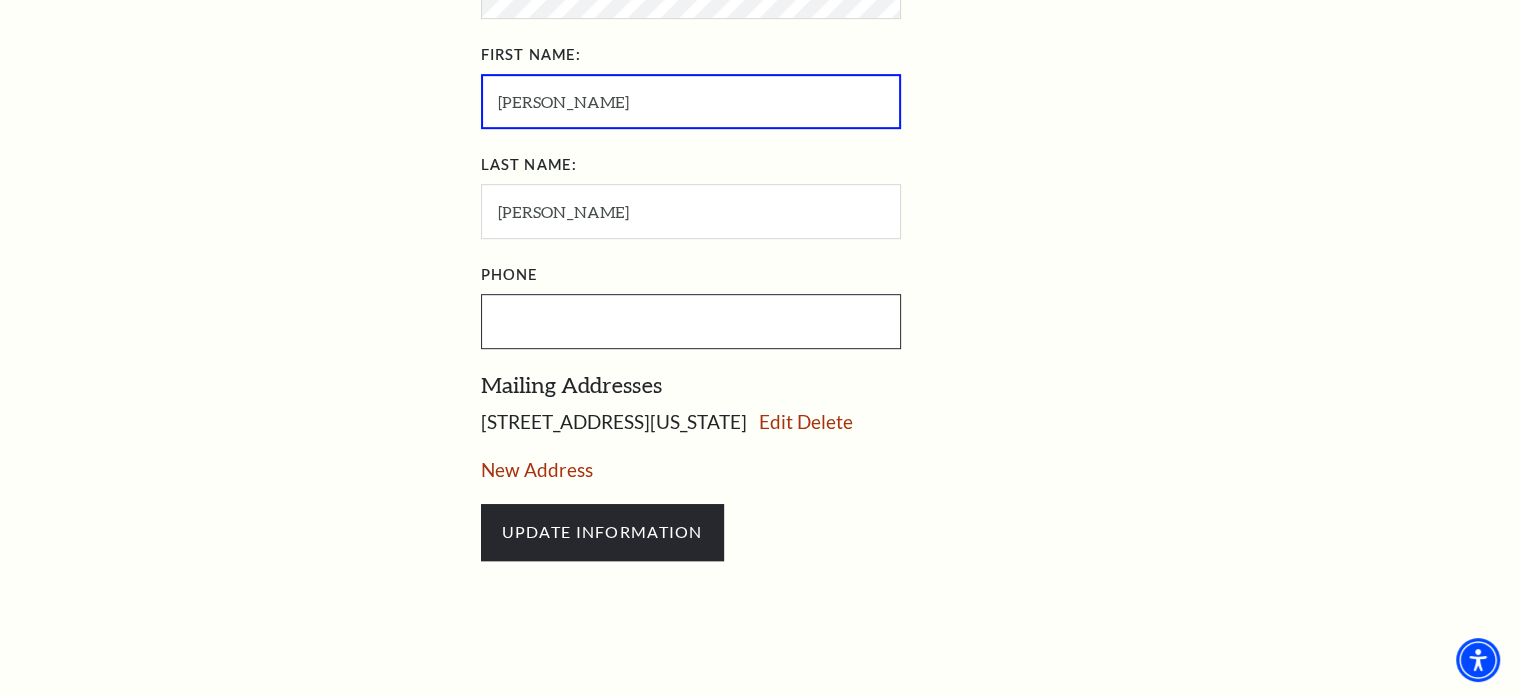click at bounding box center (691, 321) 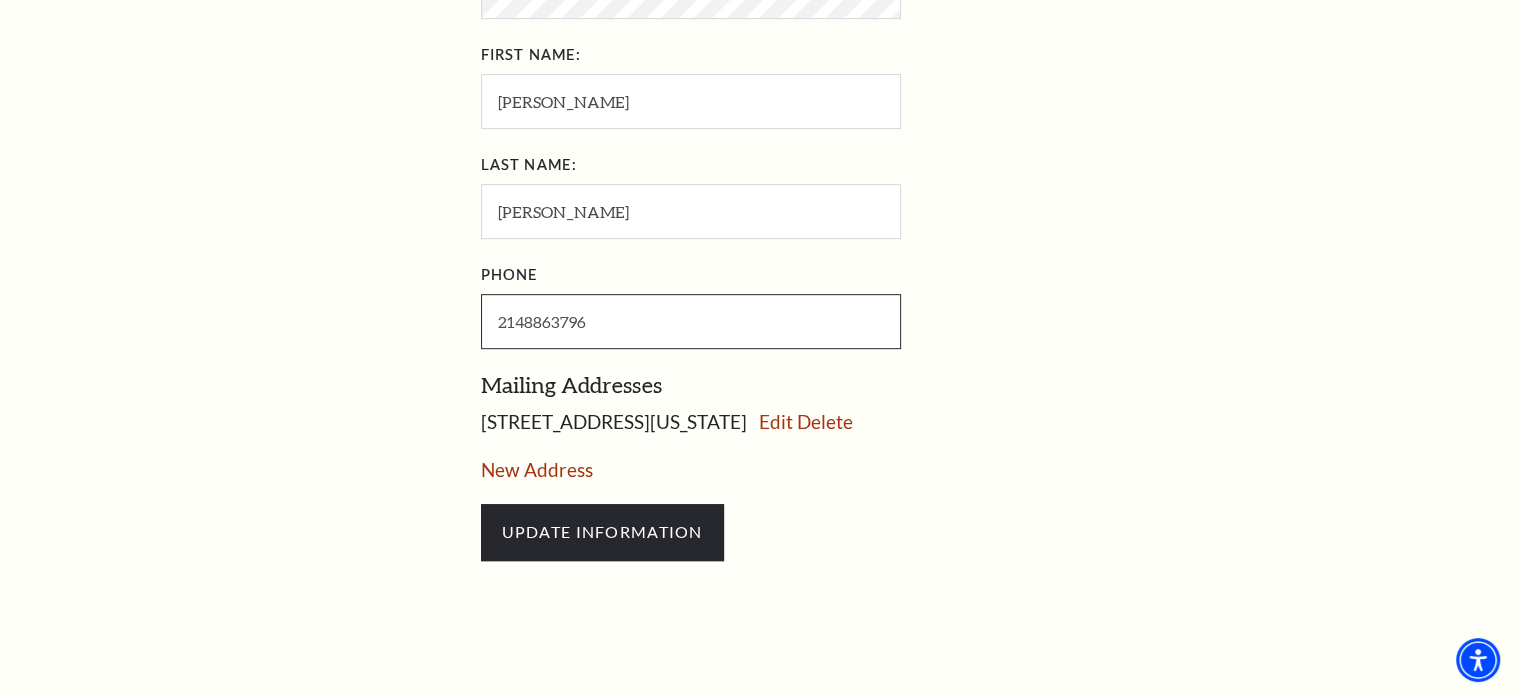 type on "[PHONE_NUMBER]" 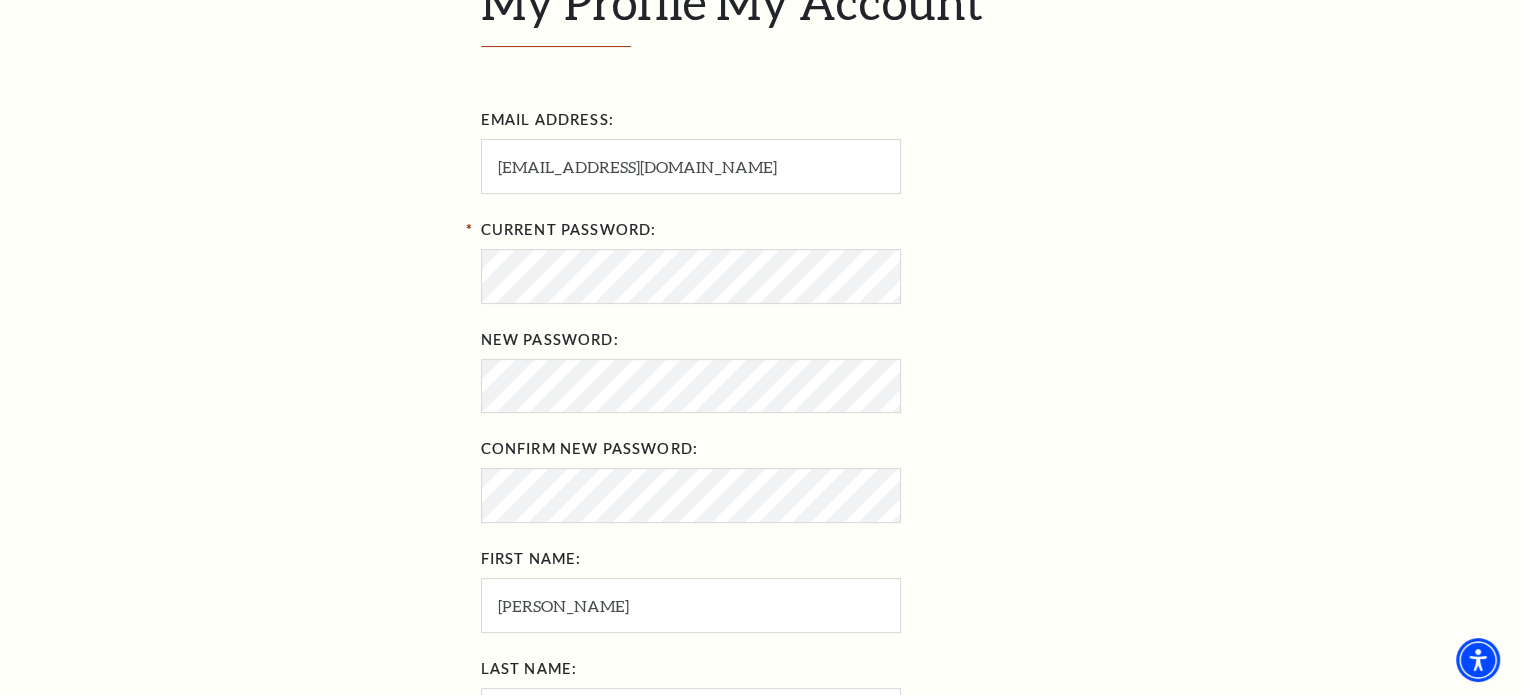 scroll, scrollTop: 500, scrollLeft: 0, axis: vertical 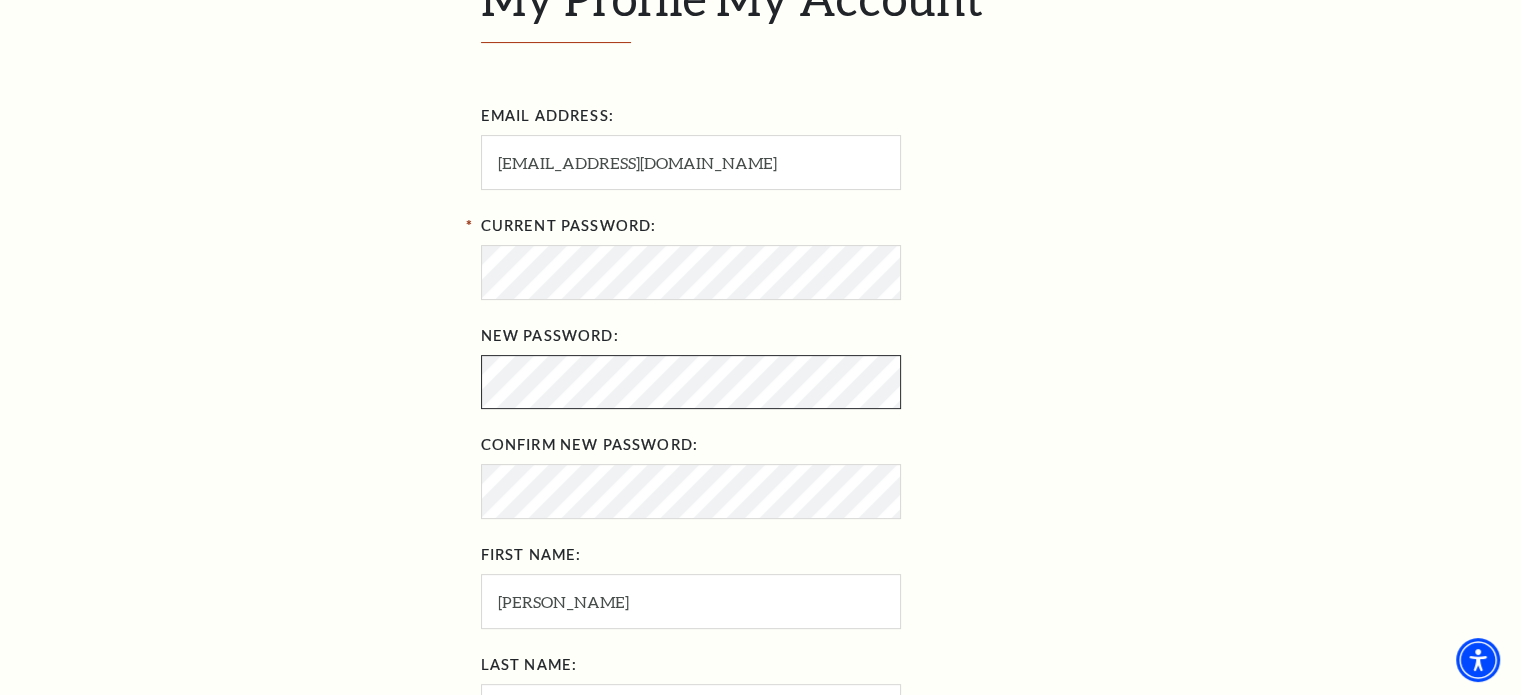 click on "My Account Home
My Profile
Upcoming Performances
Past Performances
Loading...
ACCOUNT  /  MY PROFILE
⭠ My Account
My Profile  My Account
[PERSON_NAME]" at bounding box center [761, 449] 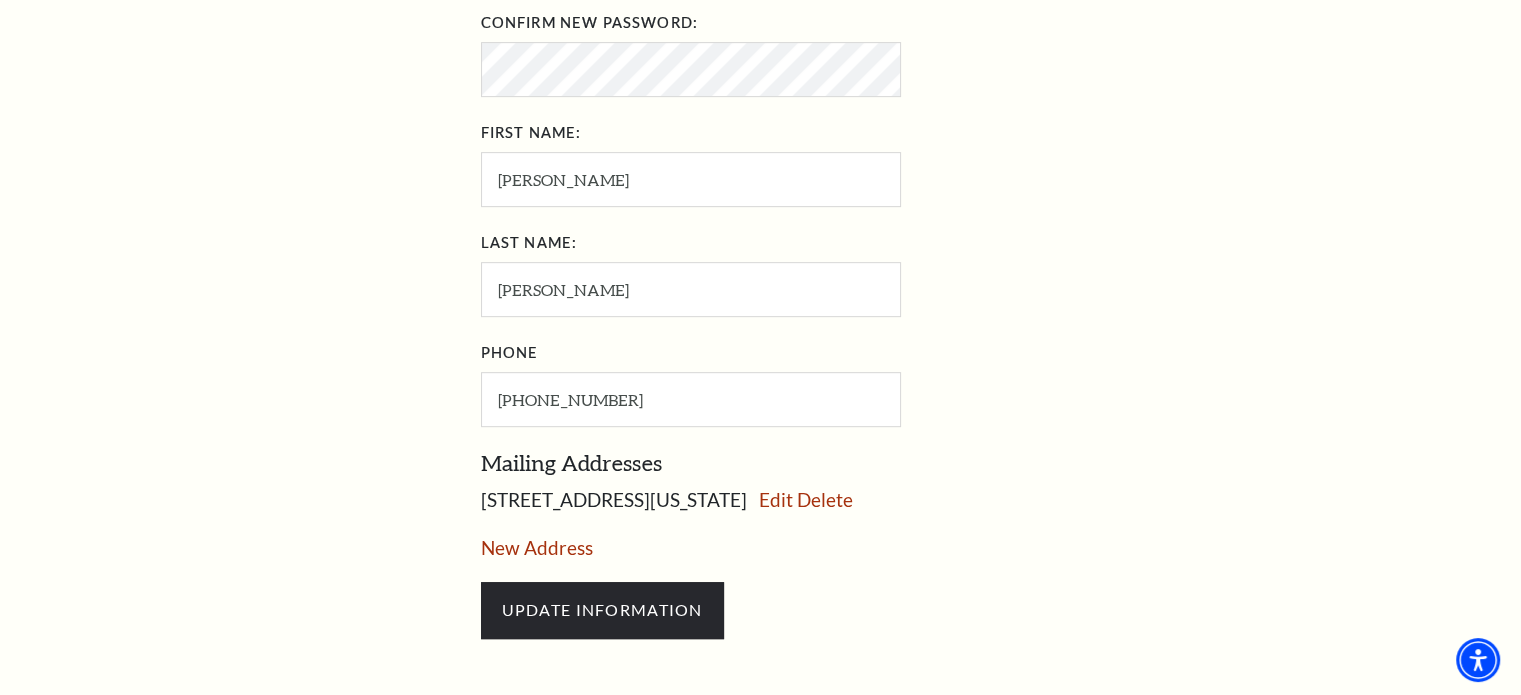 scroll, scrollTop: 1000, scrollLeft: 0, axis: vertical 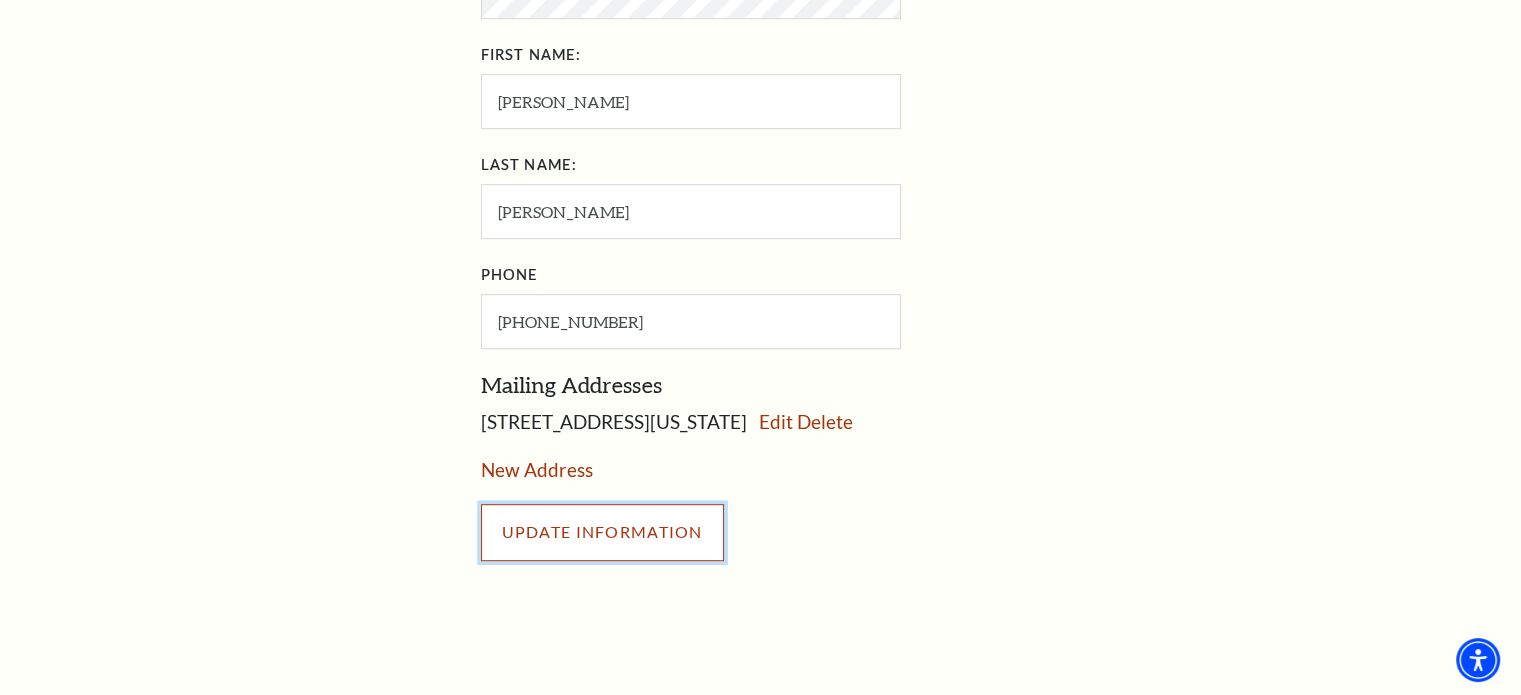click on "UPDATE INFORMATION" at bounding box center (602, 532) 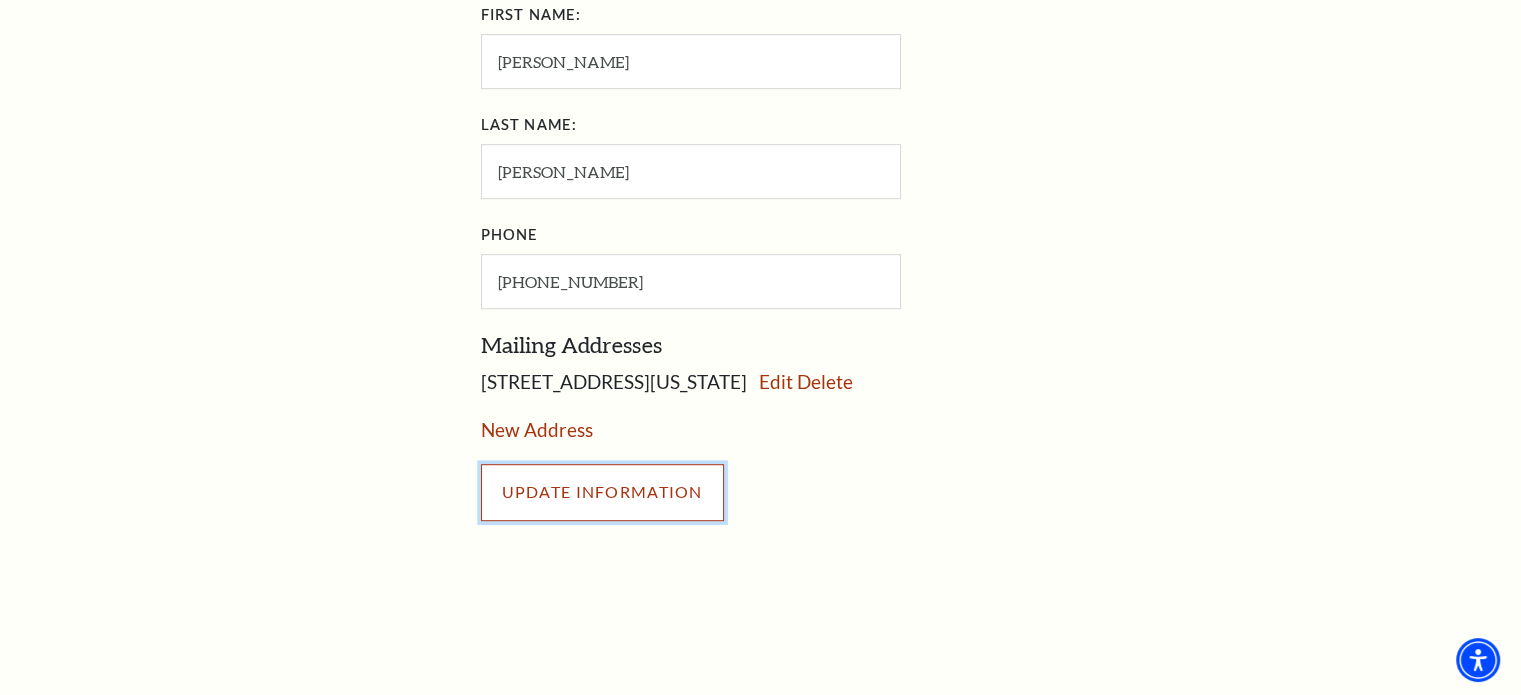 scroll, scrollTop: 1100, scrollLeft: 0, axis: vertical 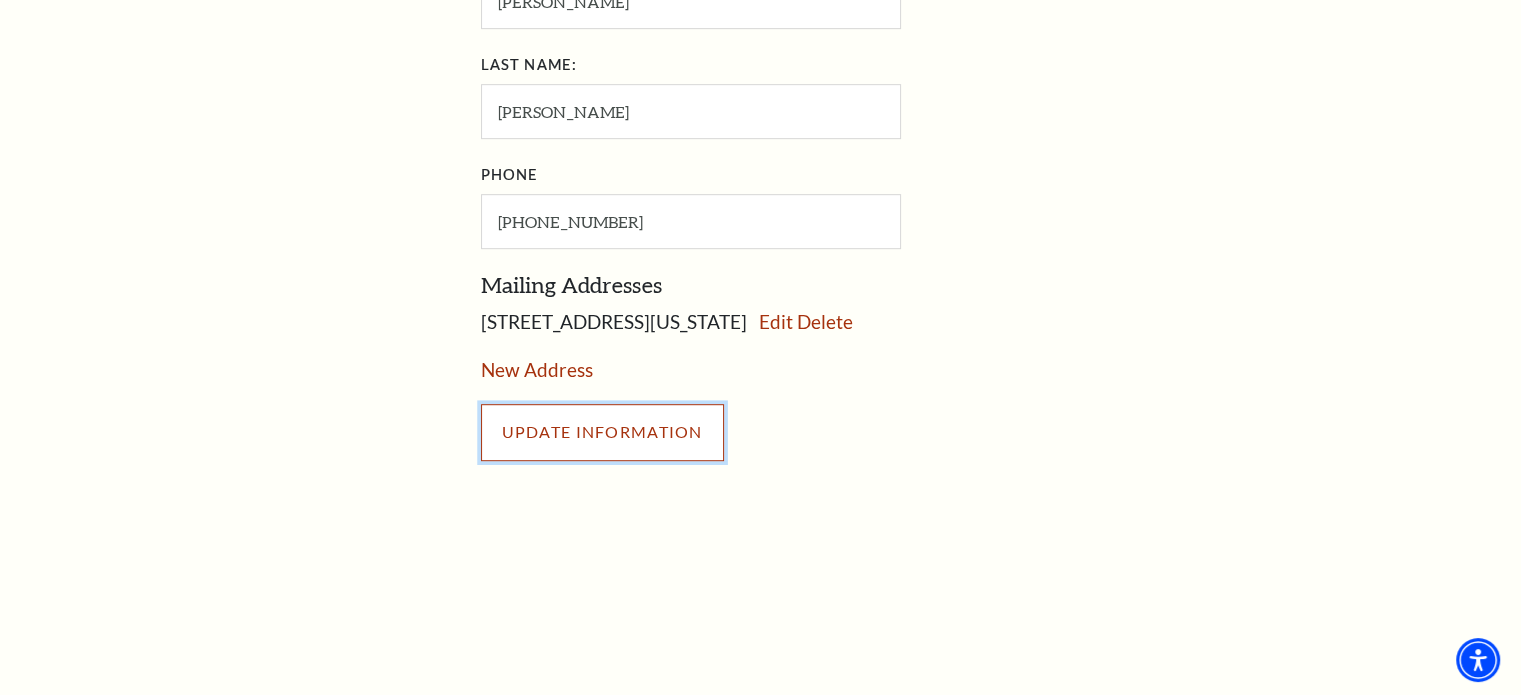 click on "UPDATE INFORMATION" at bounding box center (602, 432) 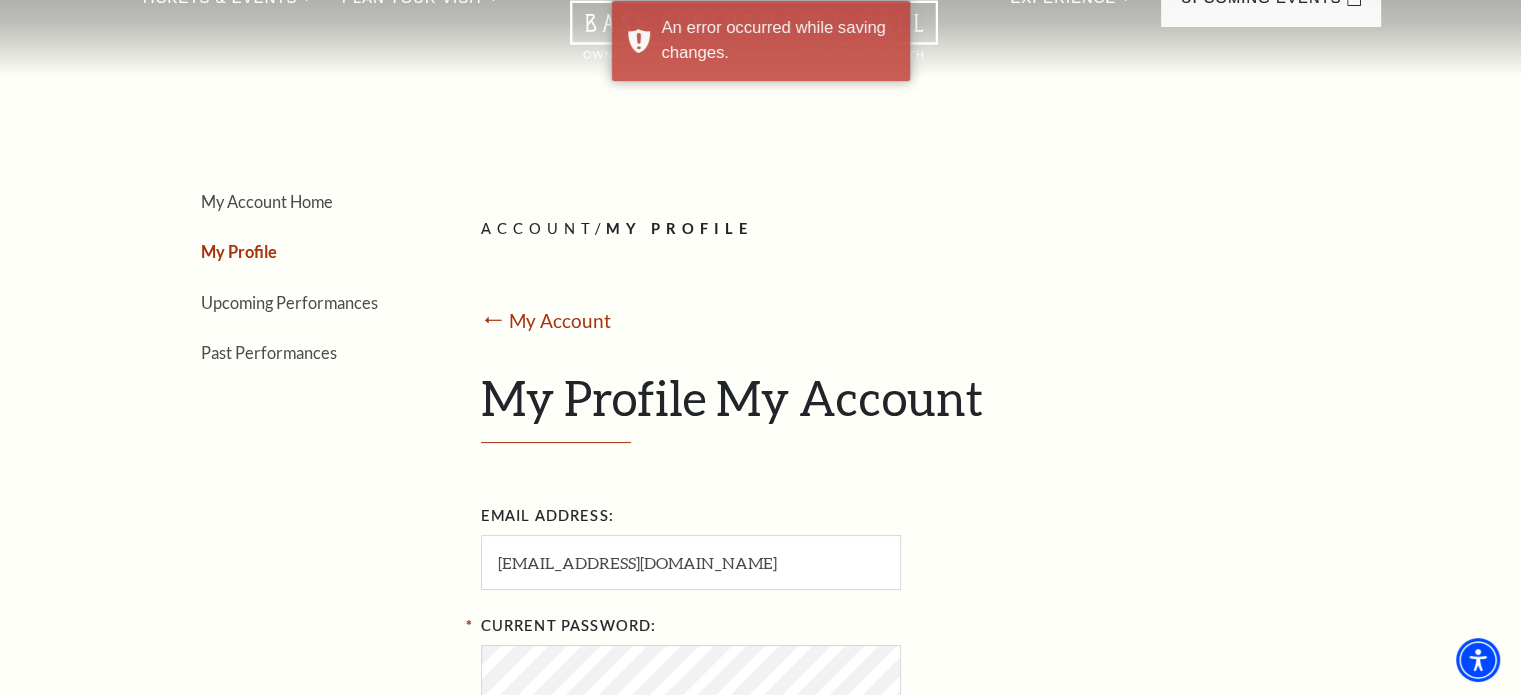 scroll, scrollTop: 0, scrollLeft: 0, axis: both 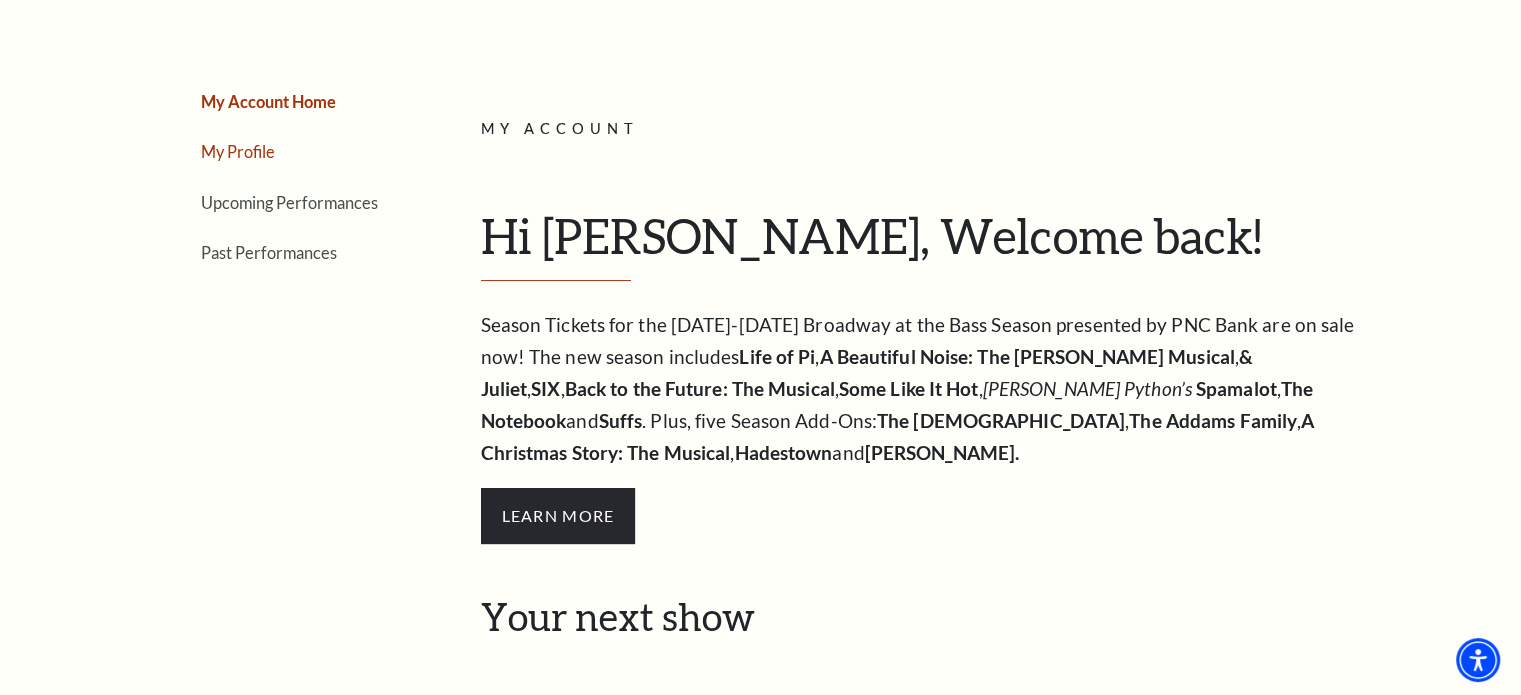 click on "My Profile" at bounding box center [238, 151] 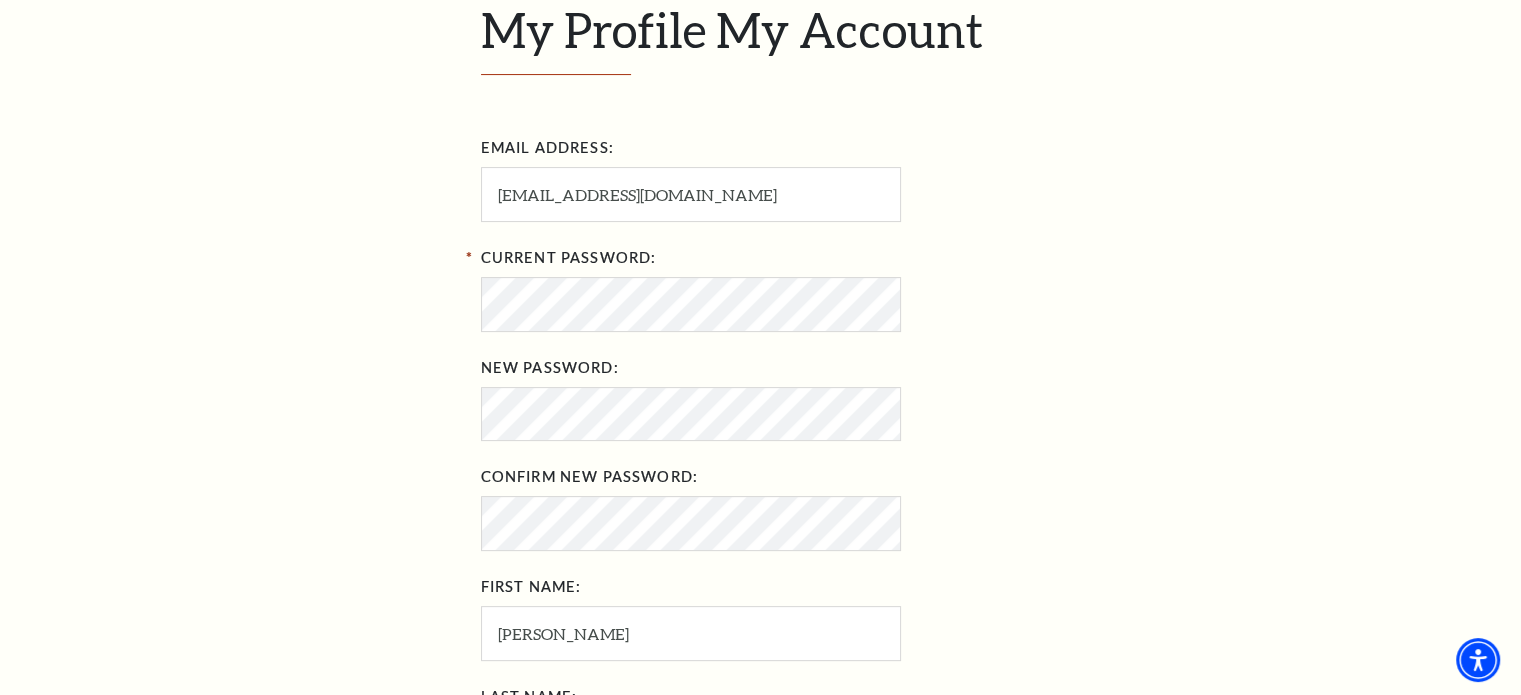 scroll, scrollTop: 500, scrollLeft: 0, axis: vertical 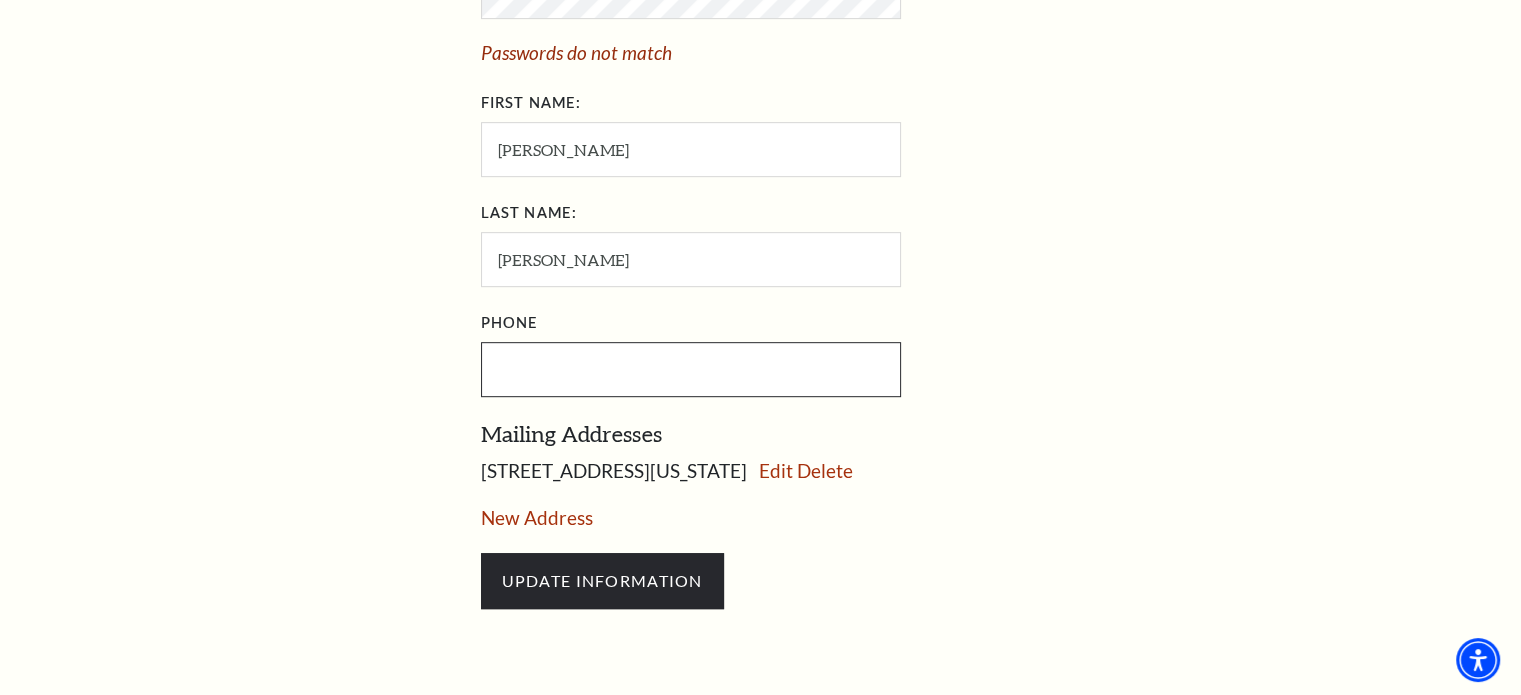 click on "Phone" at bounding box center [806, 352] 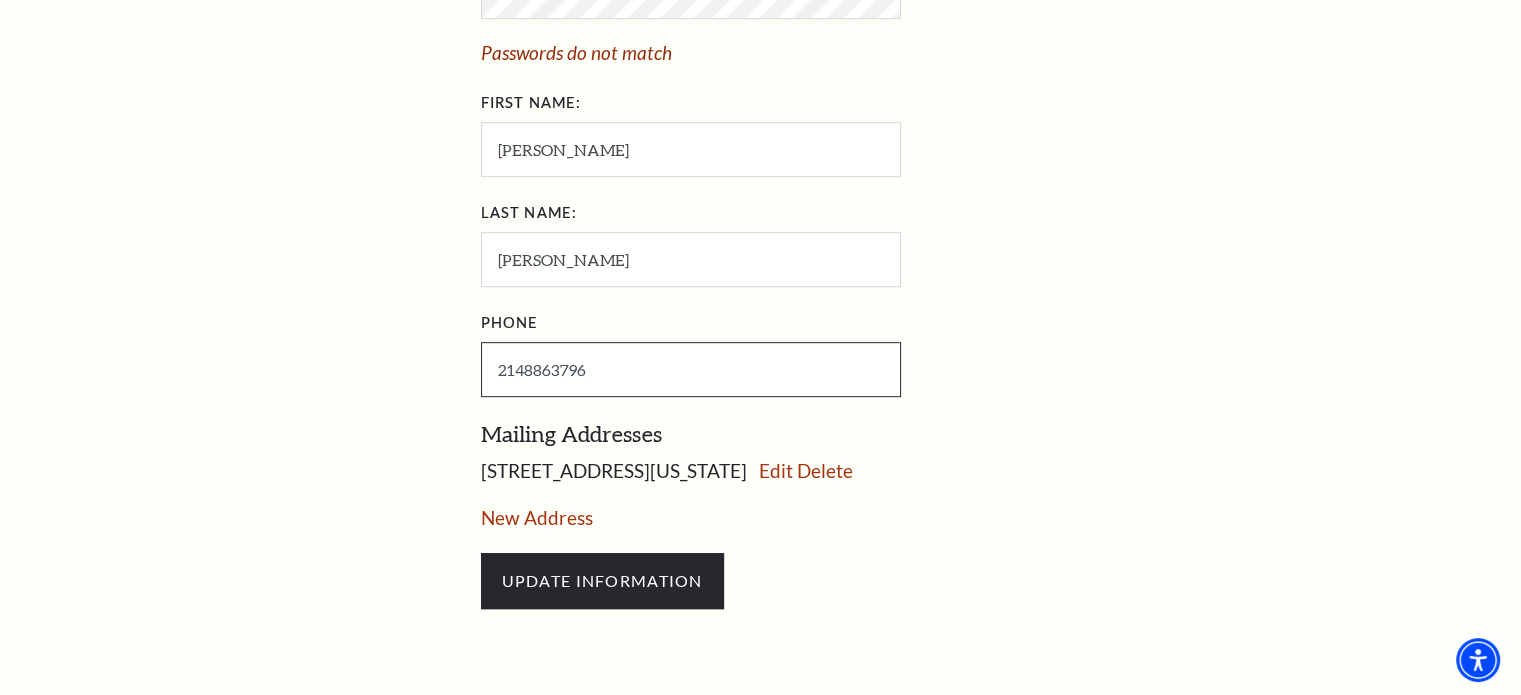 type on "214-886-3796" 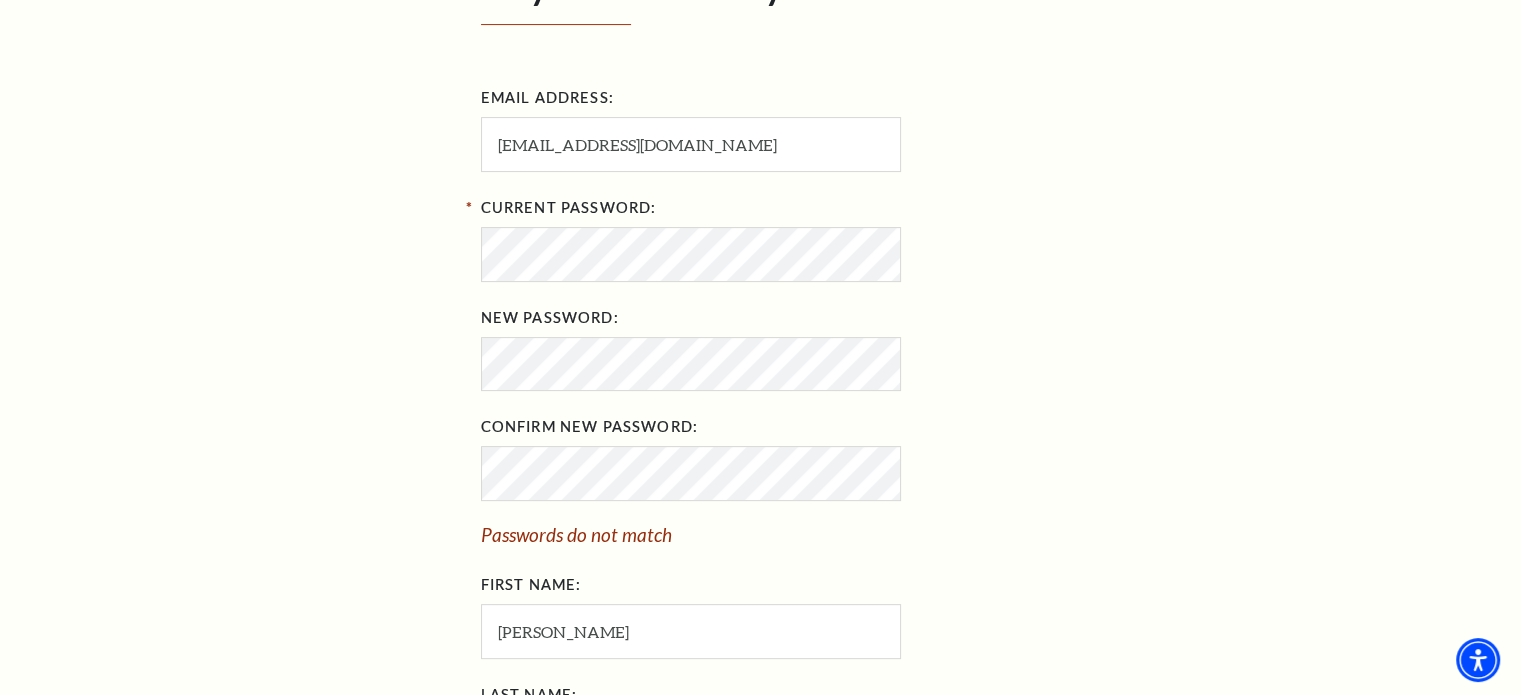 scroll, scrollTop: 700, scrollLeft: 0, axis: vertical 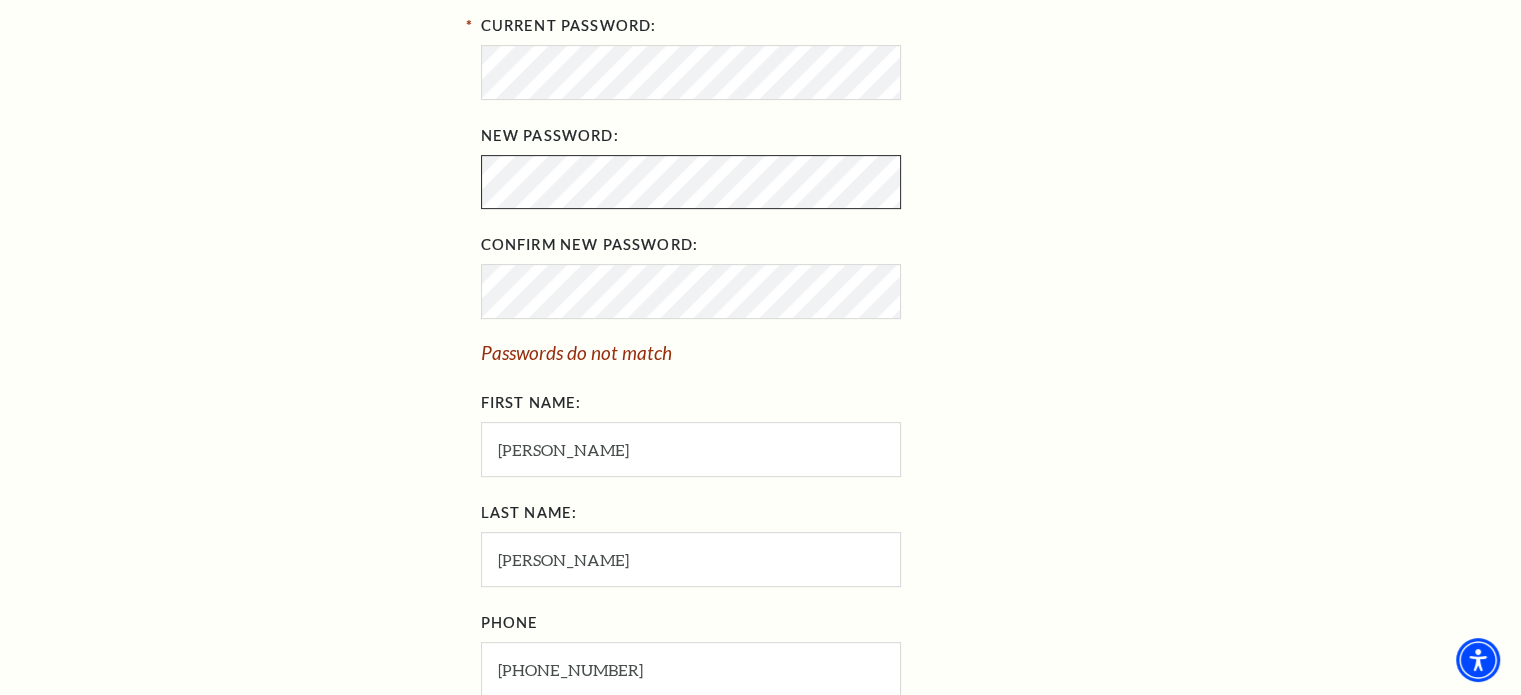 click on "My Account Home
My Profile
Upcoming Performances
Past Performances
Loading...
ACCOUNT  /  MY PROFILE
⭠ My Account
My Profile  My Account
Dean" at bounding box center [761, 273] 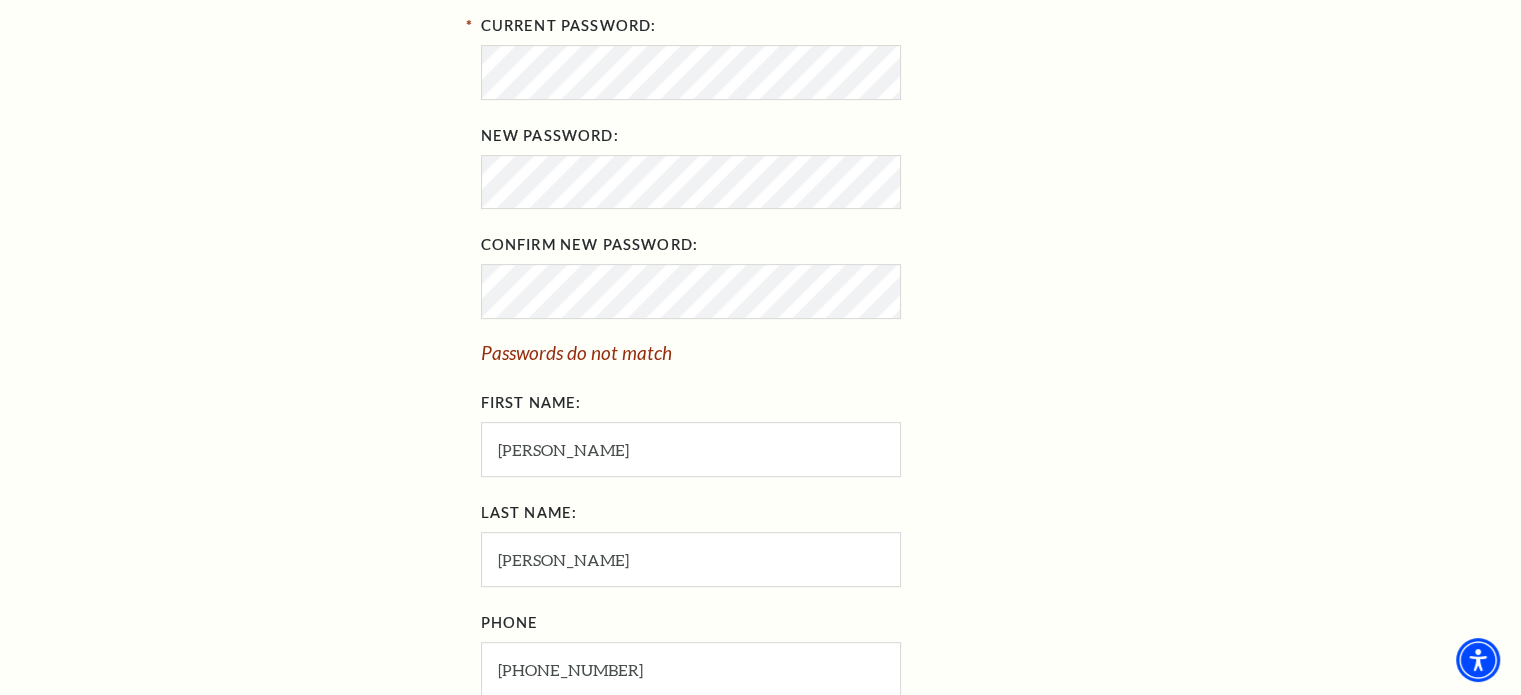 click on "My Account Home
My Profile
Upcoming Performances
Past Performances
Loading...
ACCOUNT  /  MY PROFILE
⭠ My Account
My Profile  My Account
[PERSON_NAME]" at bounding box center (761, 273) 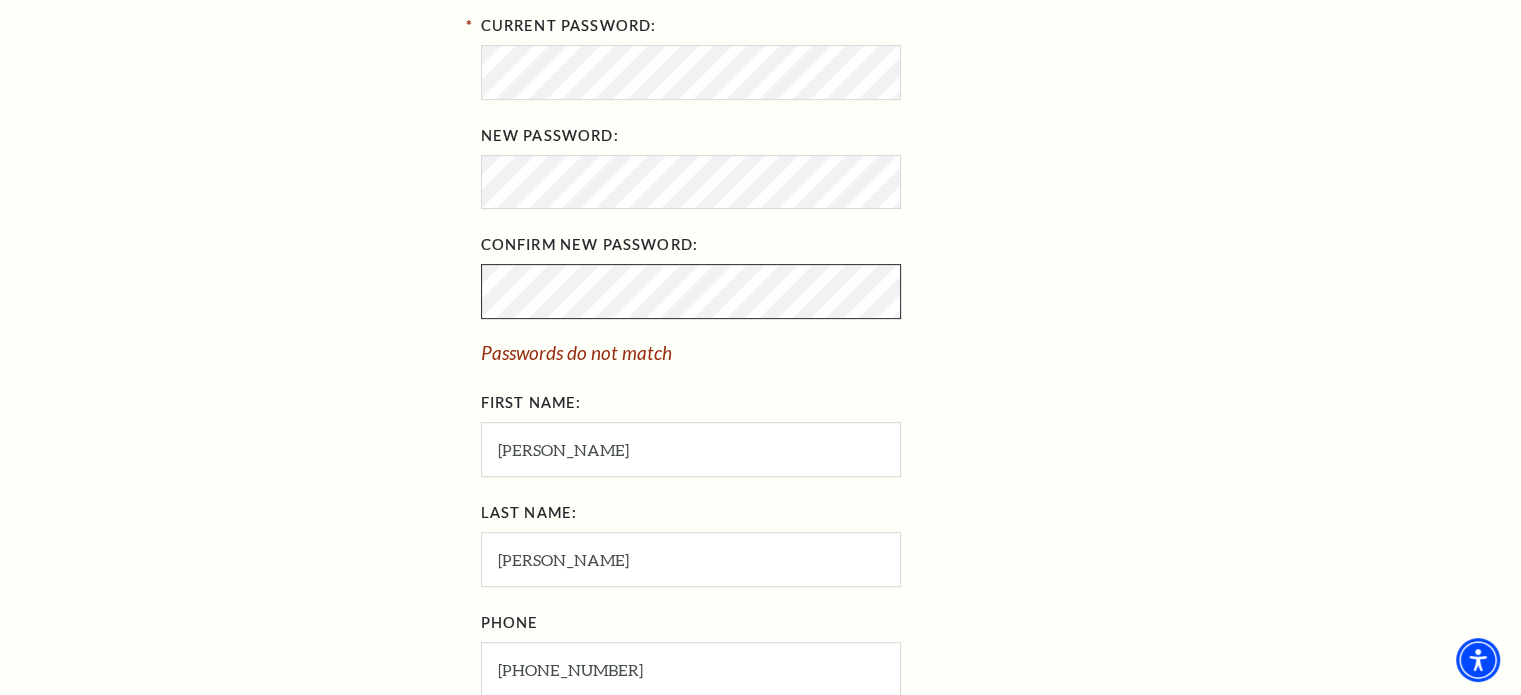 click on "My Account Home
My Profile
Upcoming Performances
Past Performances
Loading...
ACCOUNT  /  MY PROFILE
⭠ My Account
My Profile  My Account
[PERSON_NAME]" at bounding box center [761, 273] 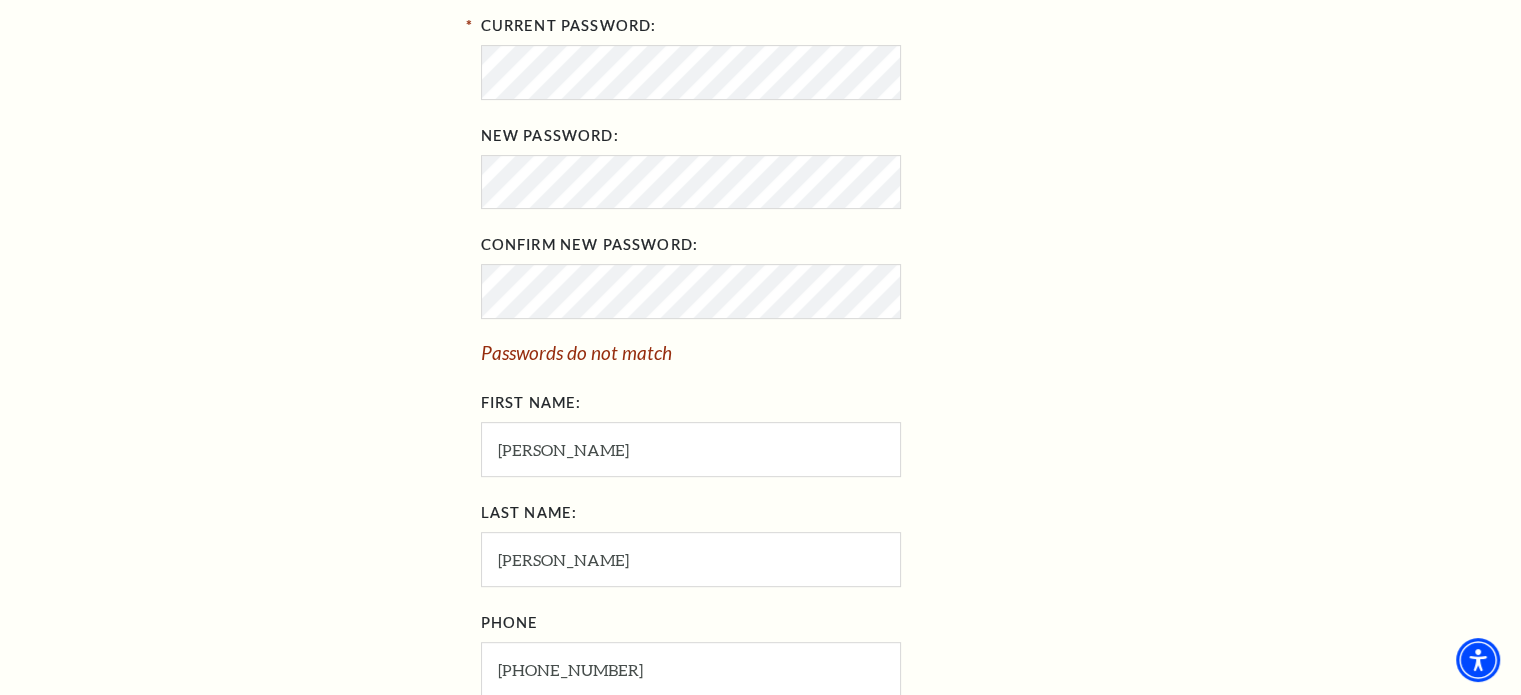 click on "Passwords do not match" at bounding box center (806, 353) 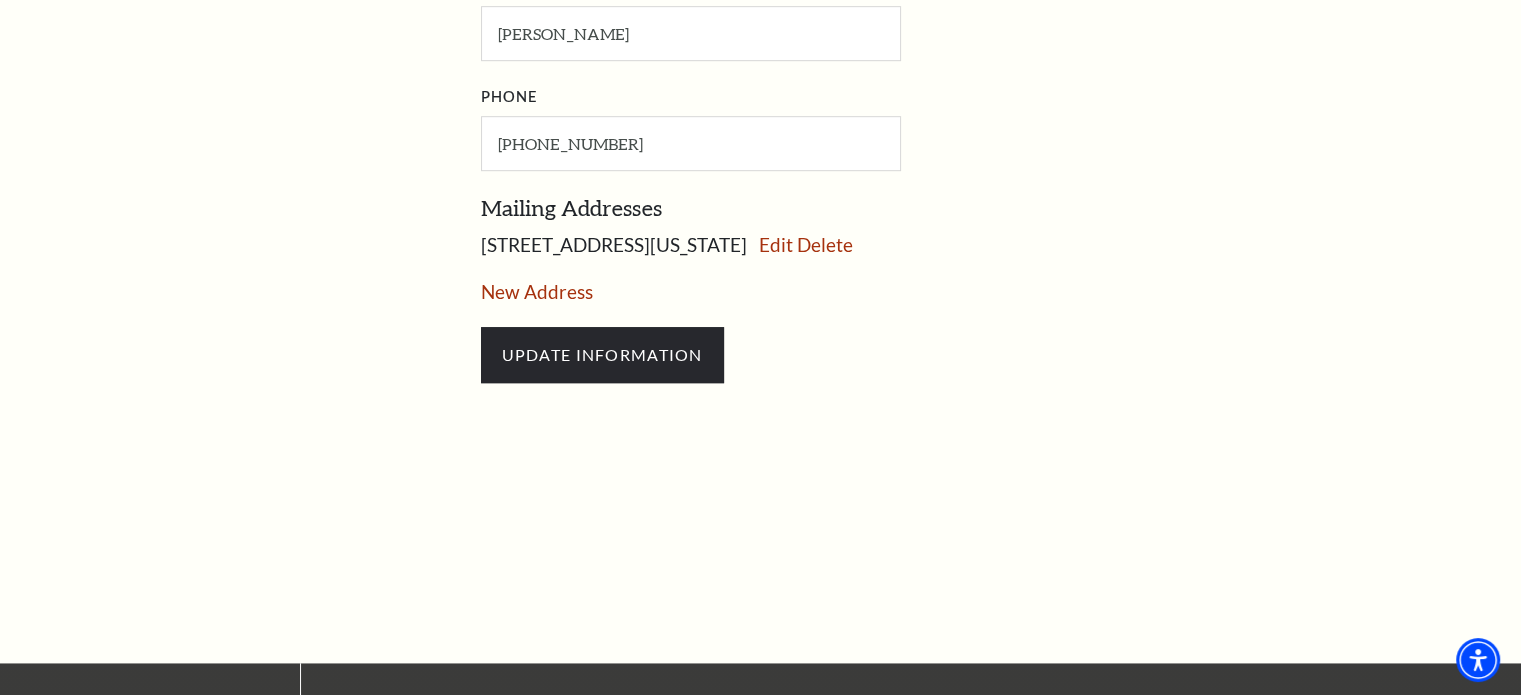scroll, scrollTop: 1400, scrollLeft: 0, axis: vertical 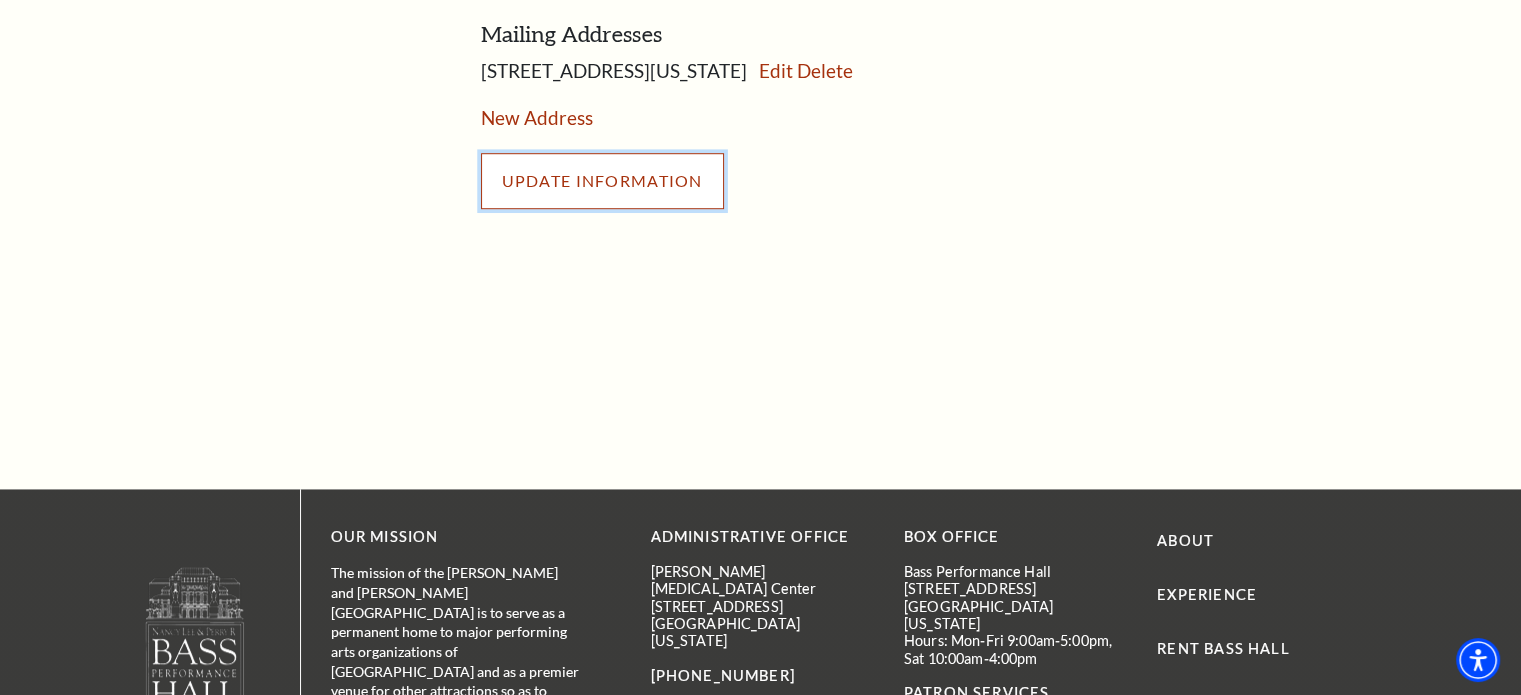 click on "UPDATE INFORMATION" at bounding box center [602, 181] 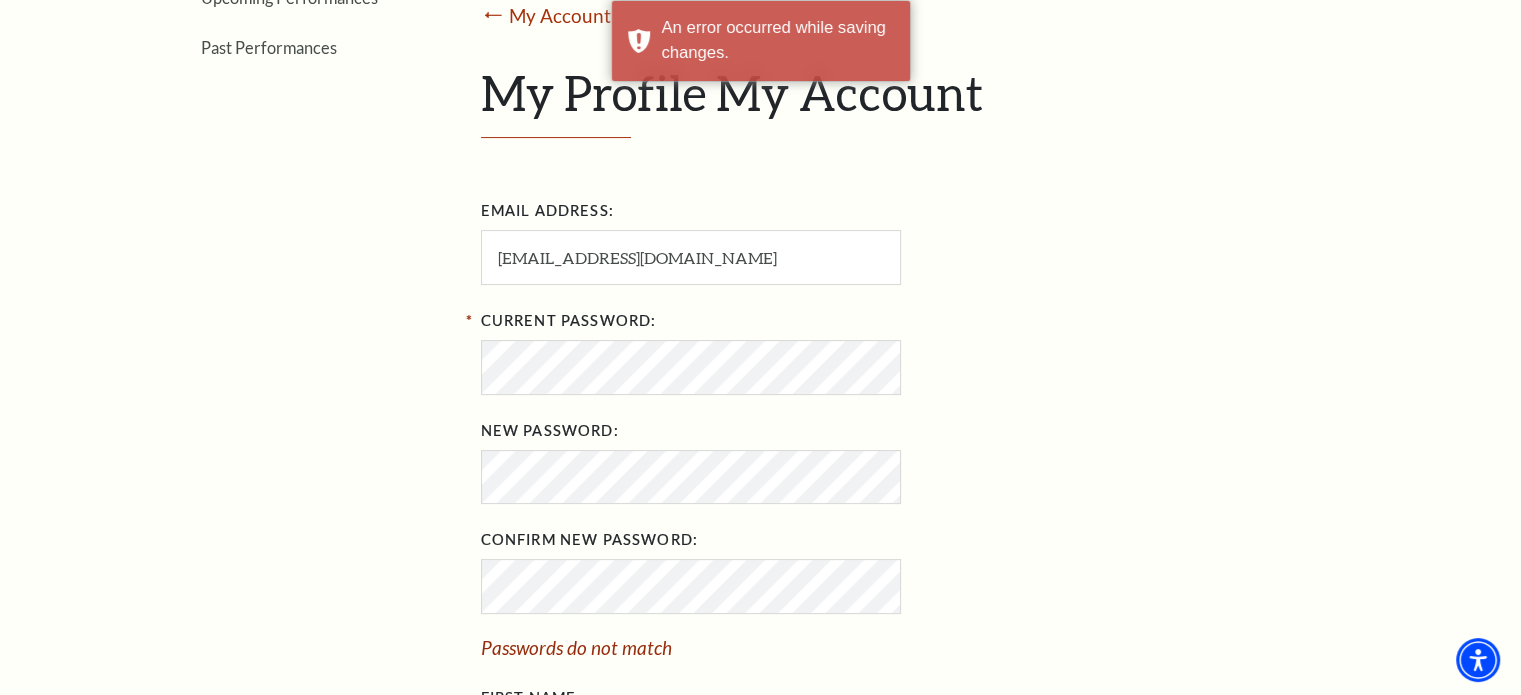 scroll, scrollTop: 400, scrollLeft: 0, axis: vertical 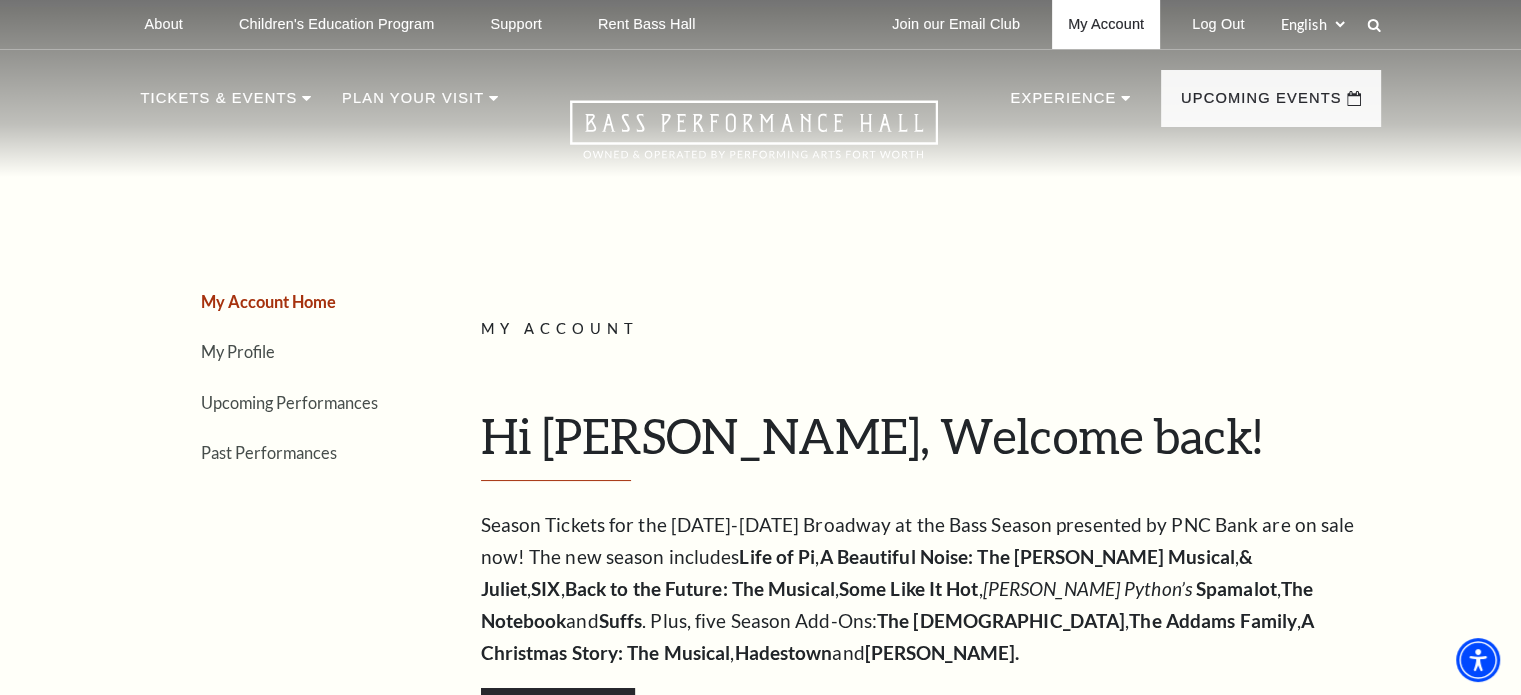 click on "My Account" at bounding box center (1106, 24) 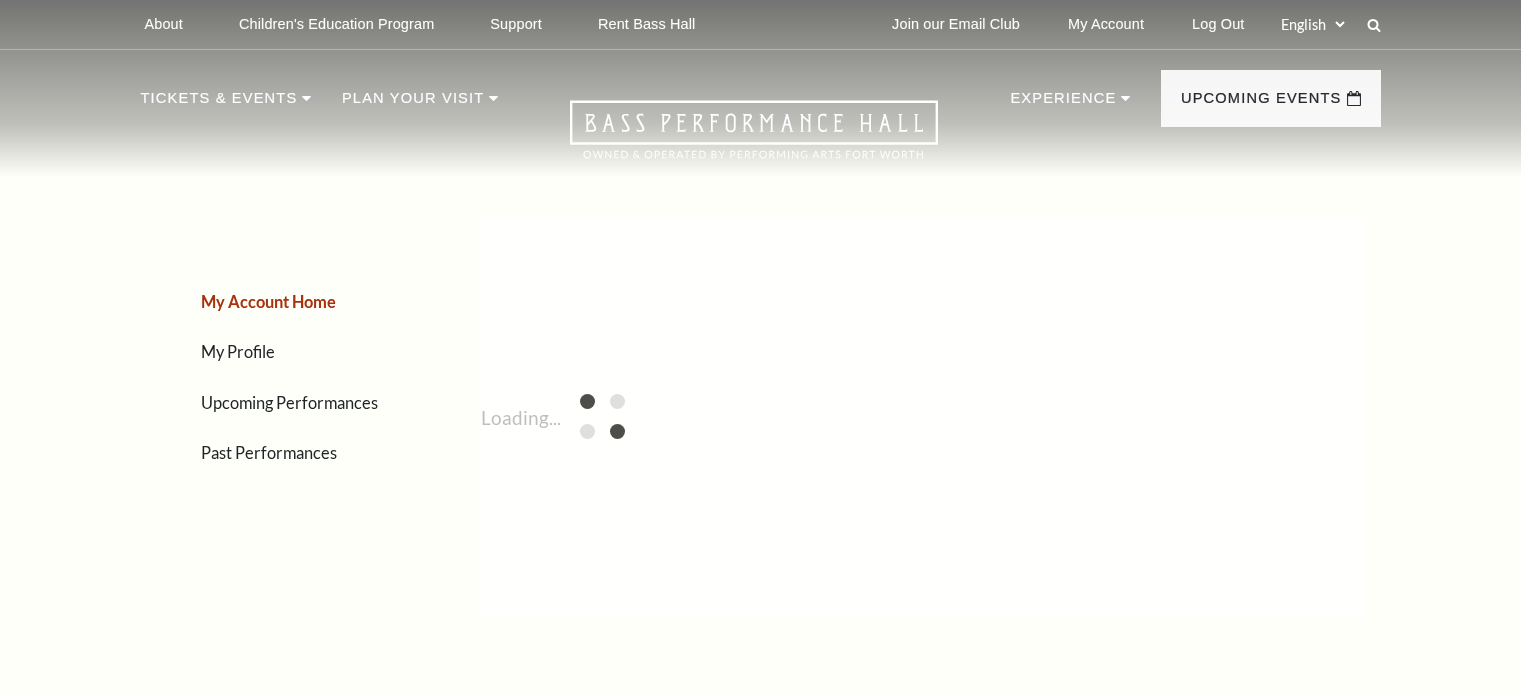scroll, scrollTop: 0, scrollLeft: 0, axis: both 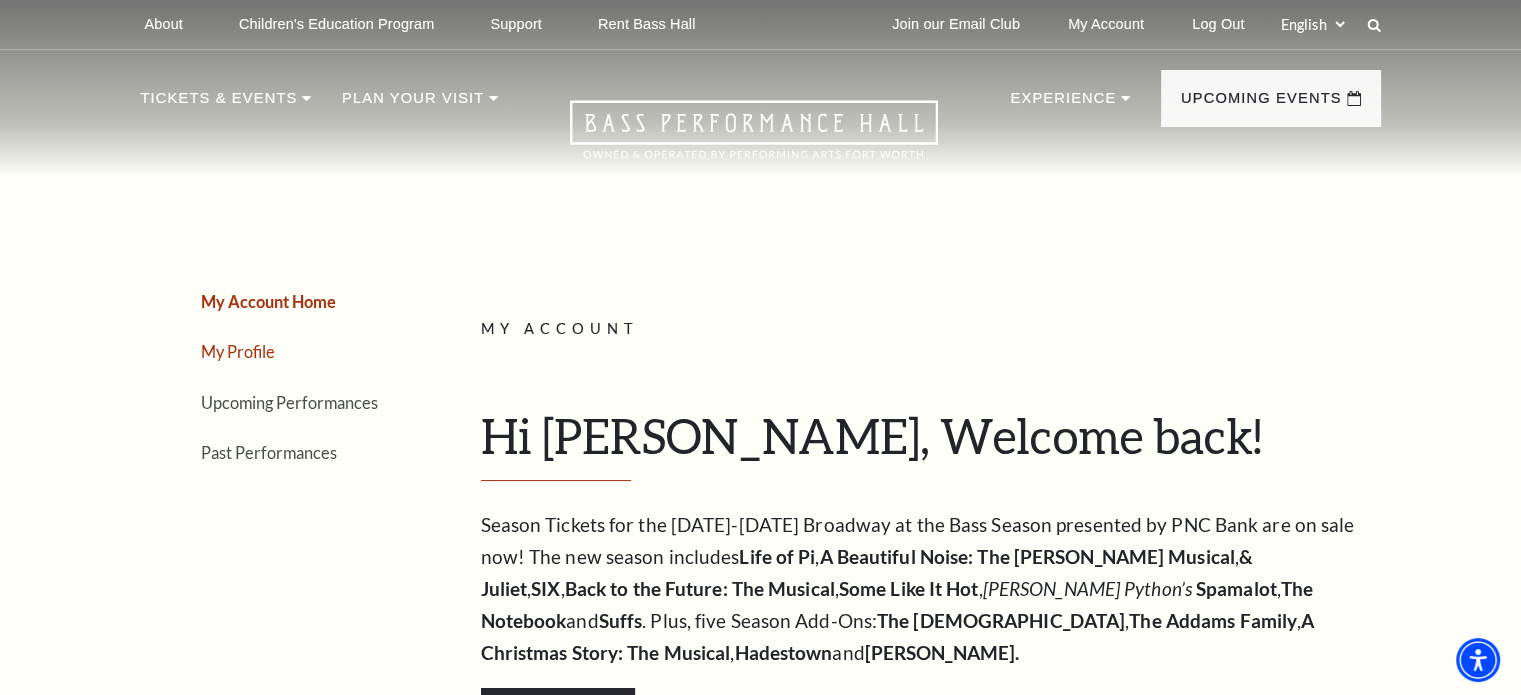 click on "My Profile" at bounding box center [238, 351] 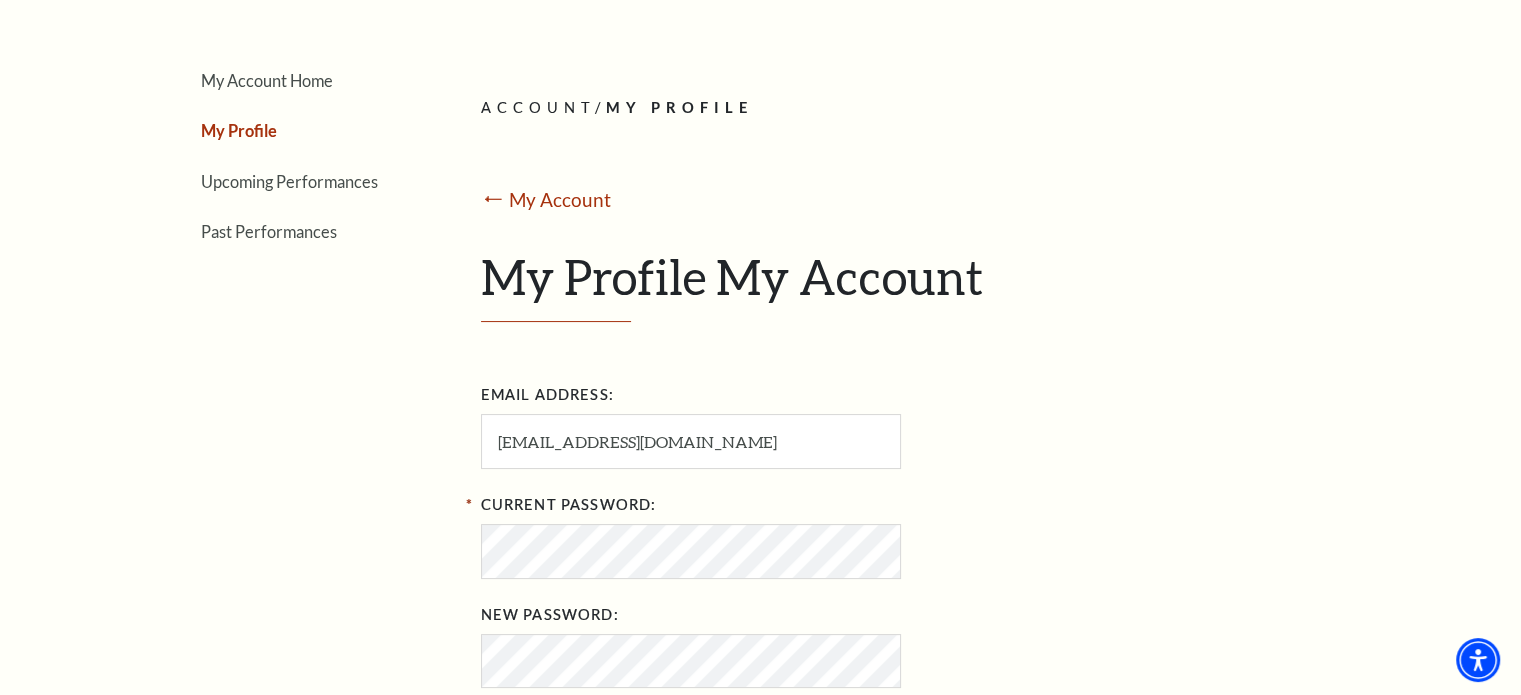 scroll, scrollTop: 300, scrollLeft: 0, axis: vertical 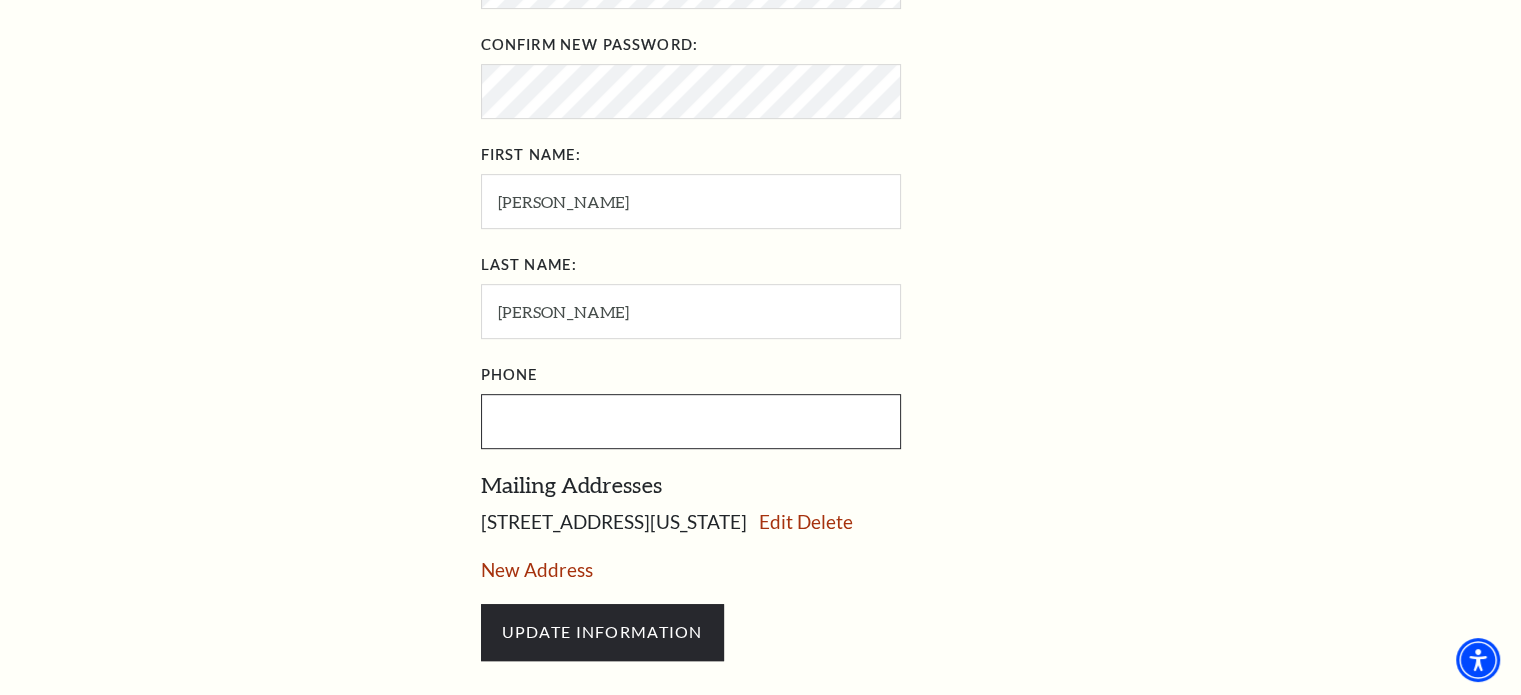click on "Phone" at bounding box center [806, 404] 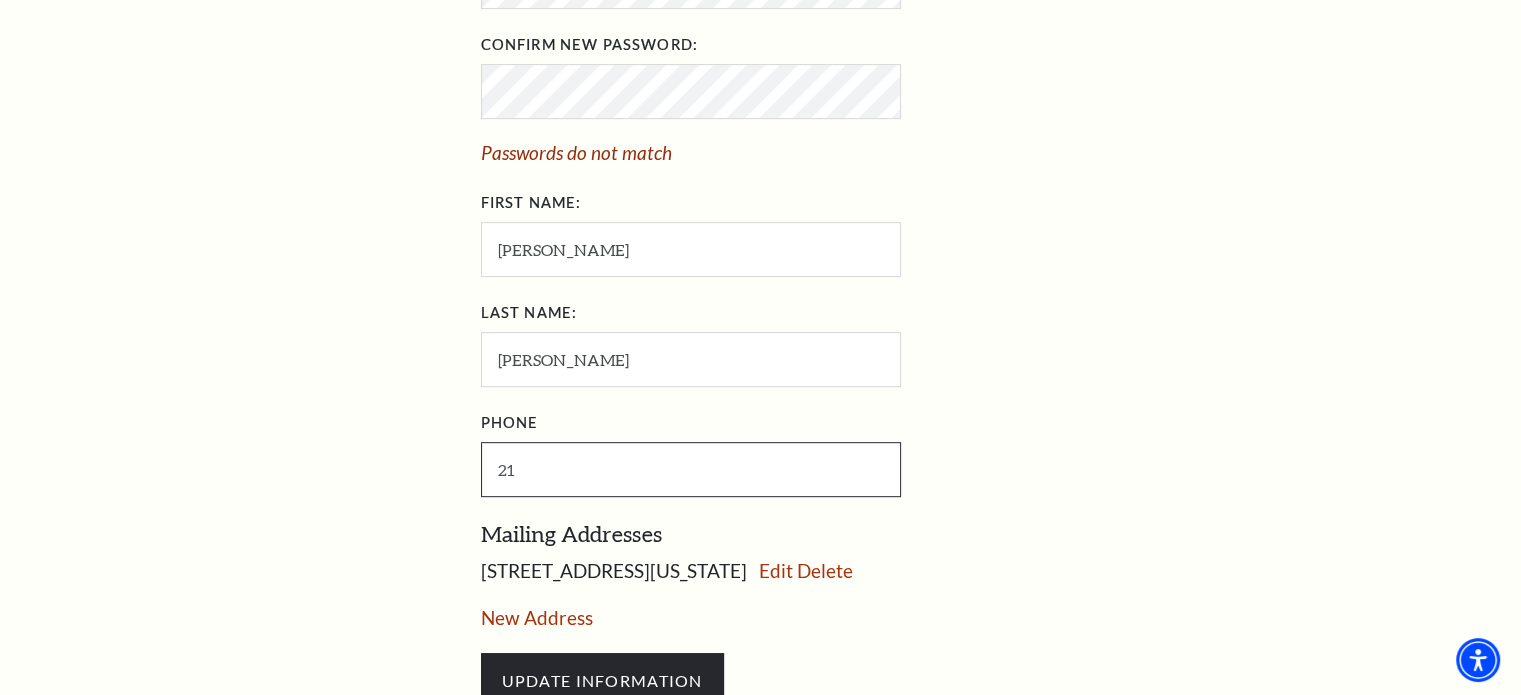 type on "2" 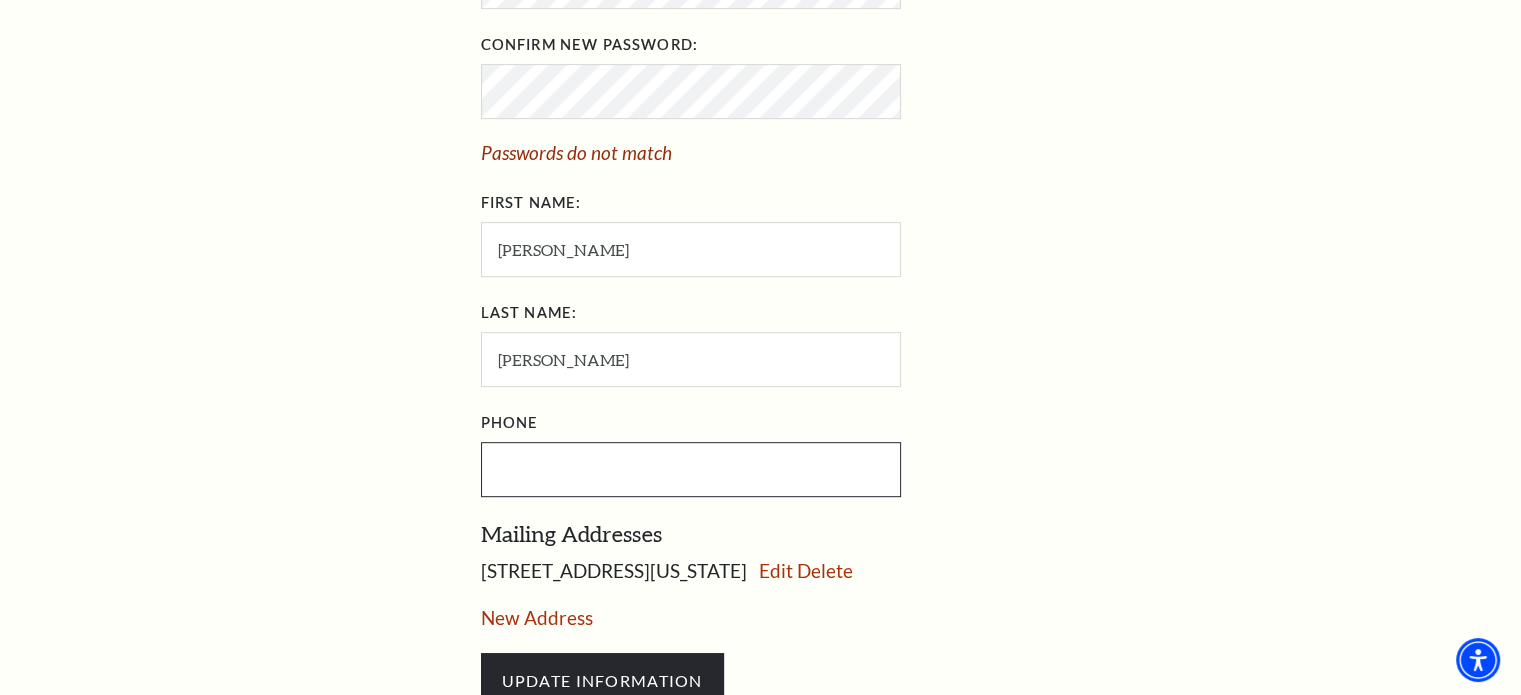 type 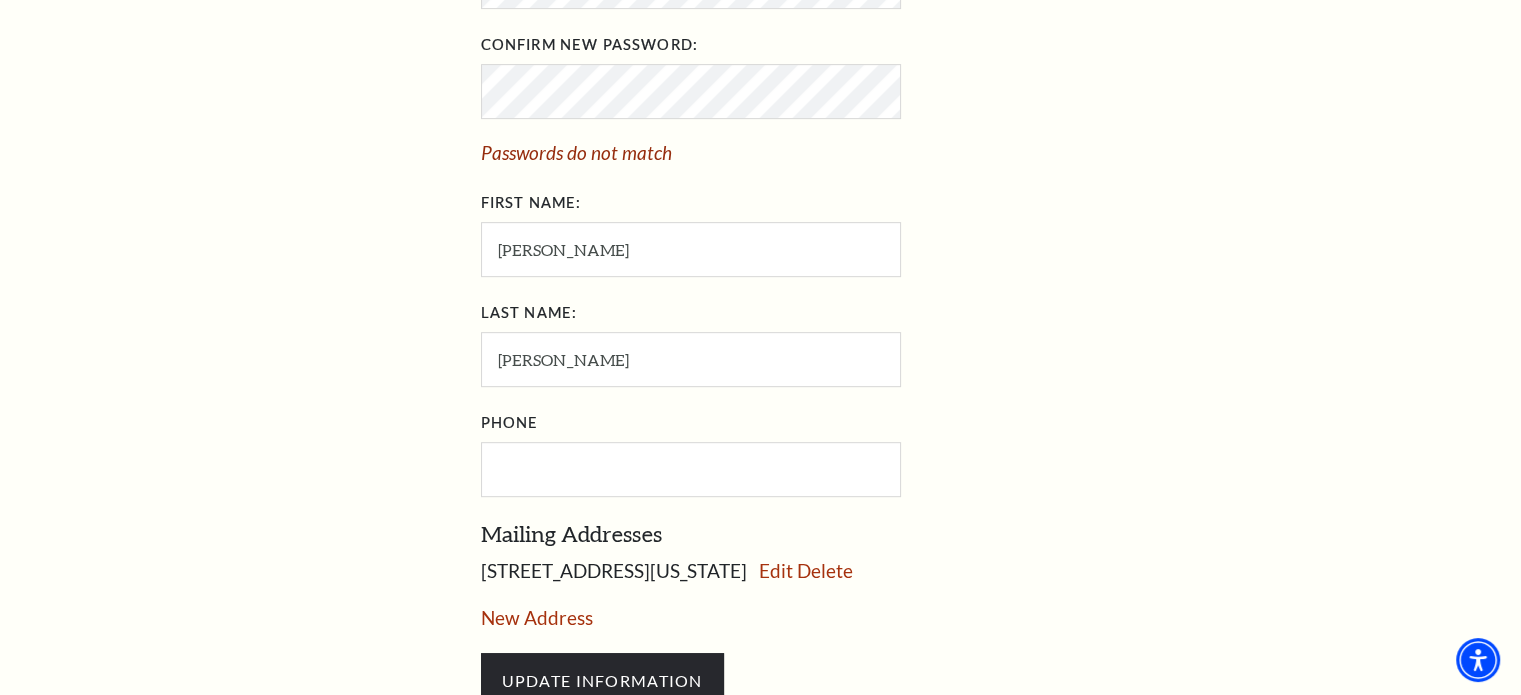 click on "My Account Home
My Profile
Upcoming Performances
Past Performances
Loading...
ACCOUNT  /  MY PROFILE
⭠ My Account
My Profile  My Account
[PERSON_NAME]" at bounding box center [761, 73] 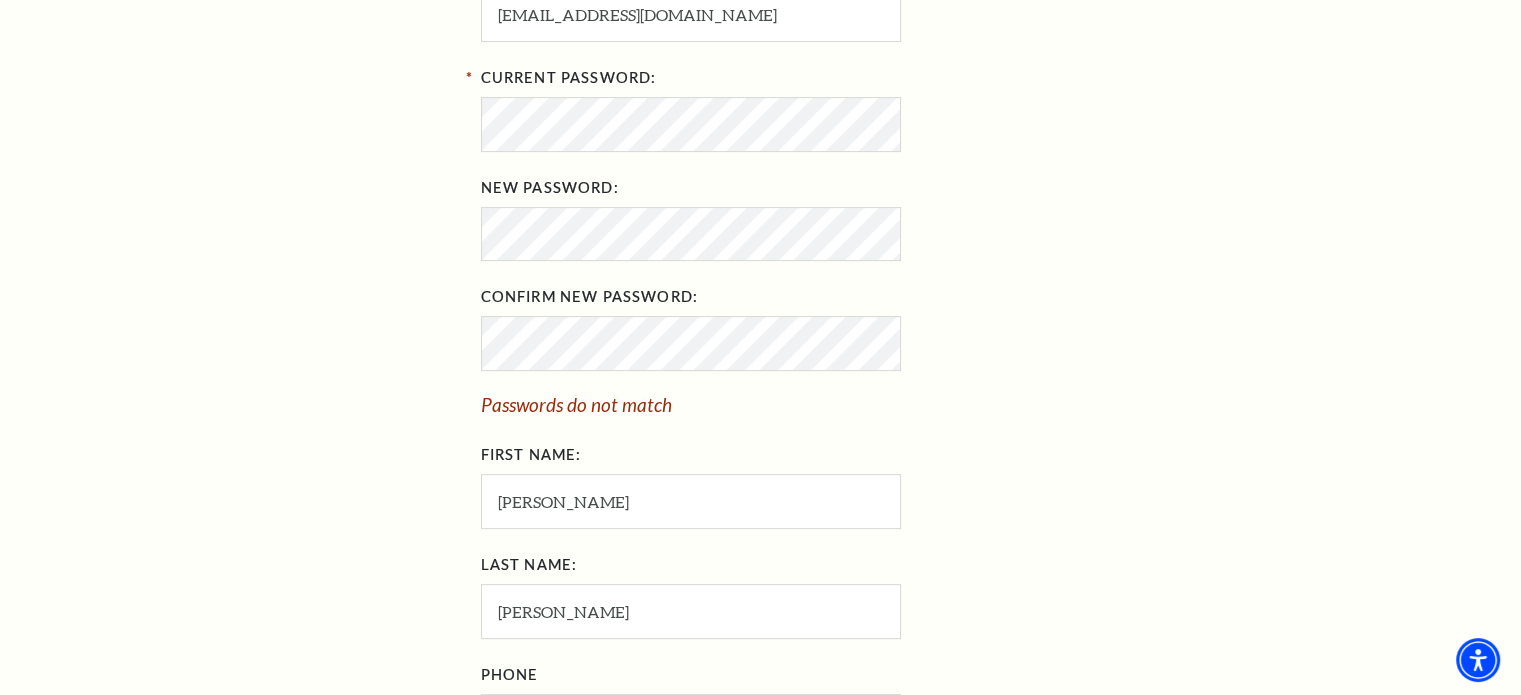scroll, scrollTop: 600, scrollLeft: 0, axis: vertical 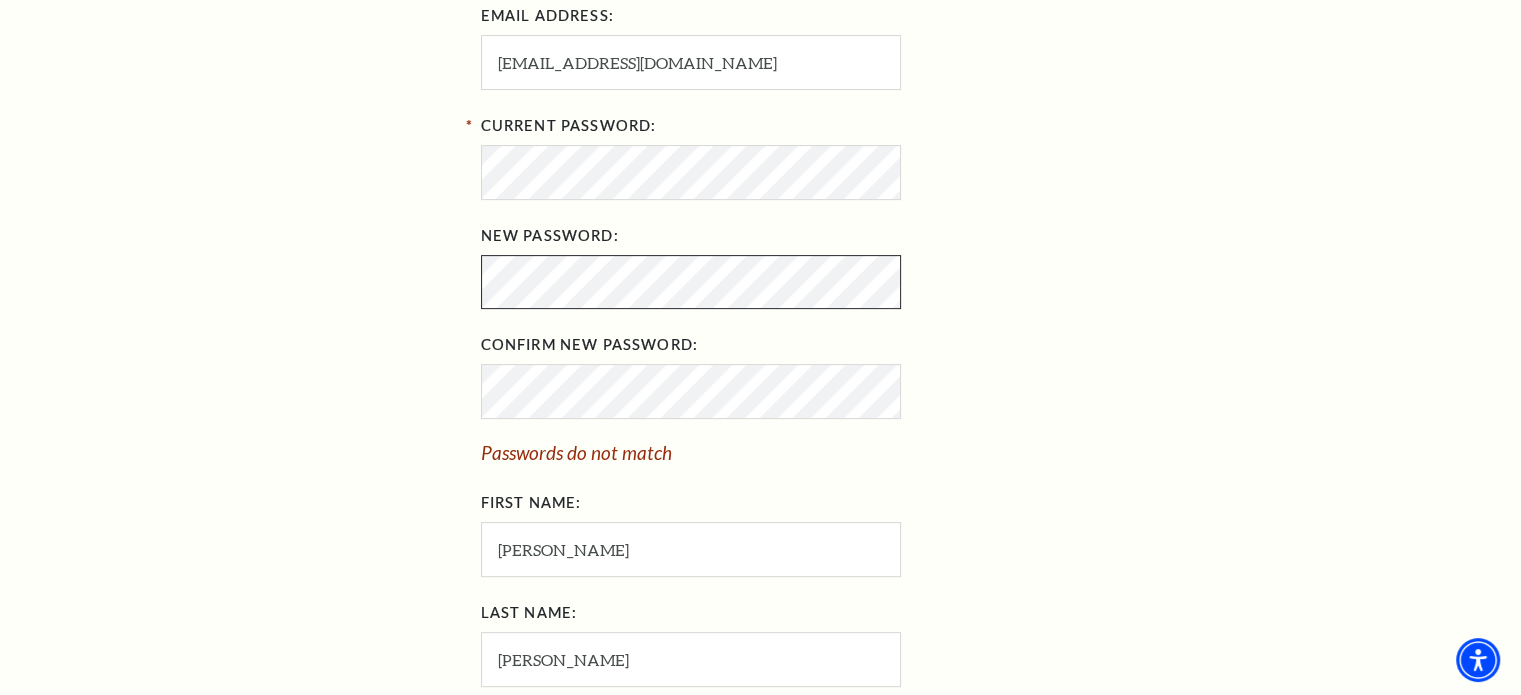 click on "My Account Home
My Profile
Upcoming Performances
Past Performances
Loading...
ACCOUNT  /  MY PROFILE
⭠ My Account
My Profile  My Account
[PERSON_NAME]" at bounding box center [761, 373] 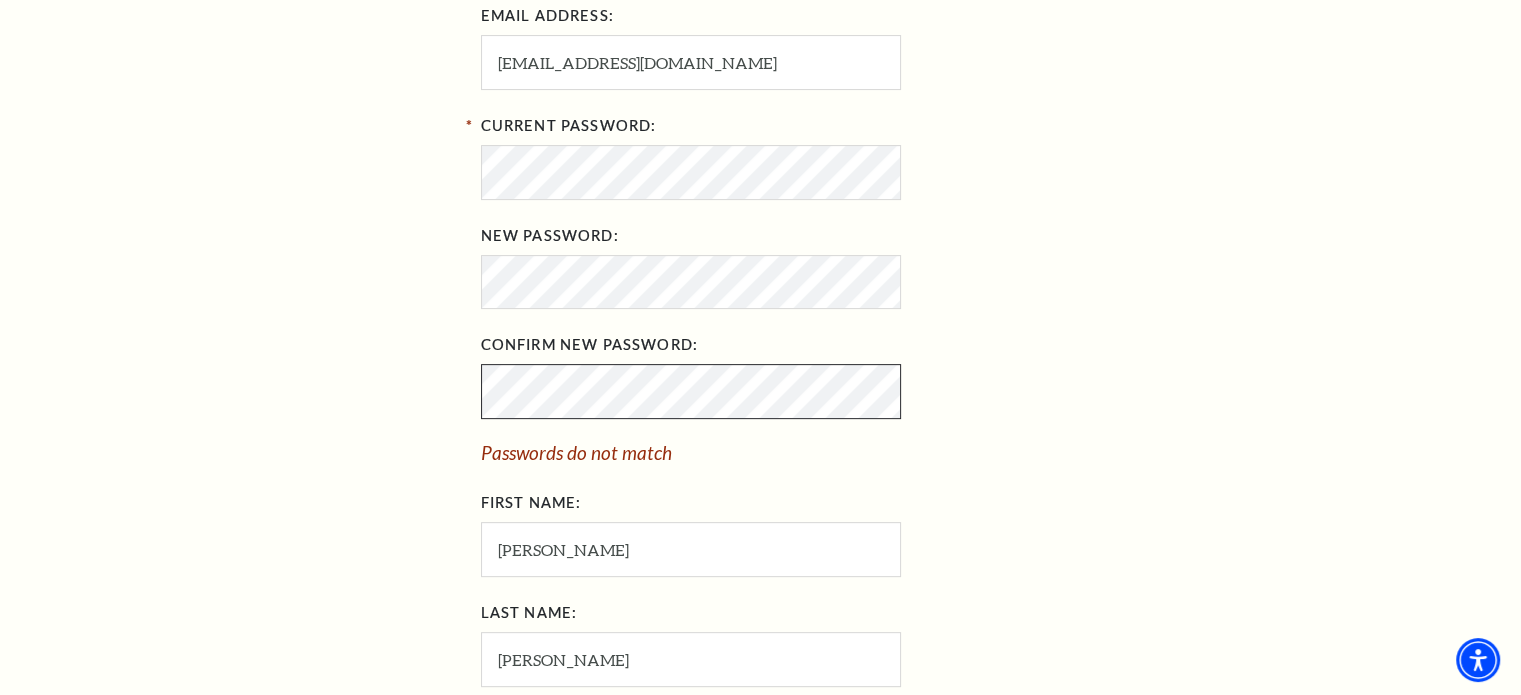 click on "My Account Home
My Profile
Upcoming Performances
Past Performances
Loading...
ACCOUNT  /  MY PROFILE
⭠ My Account
My Profile  My Account
[PERSON_NAME]" at bounding box center (761, 373) 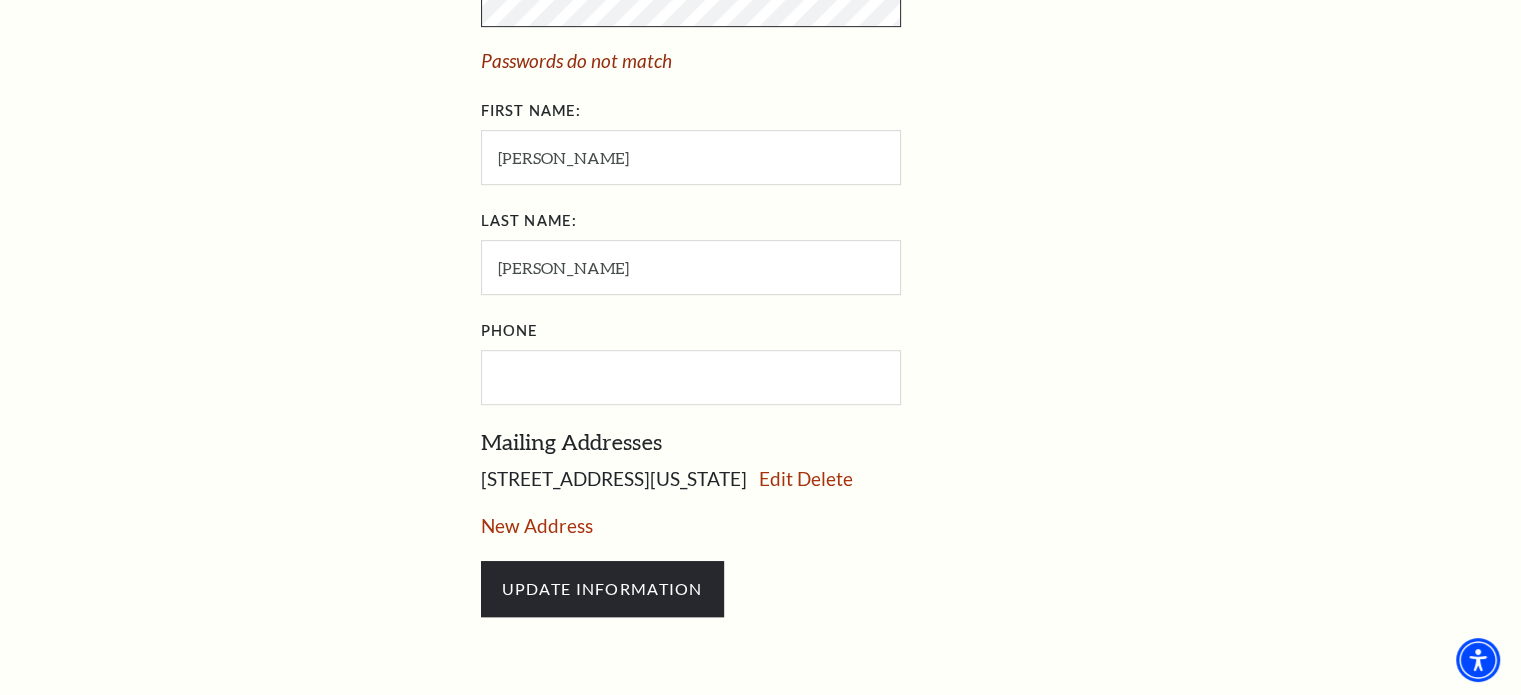 scroll, scrollTop: 1100, scrollLeft: 0, axis: vertical 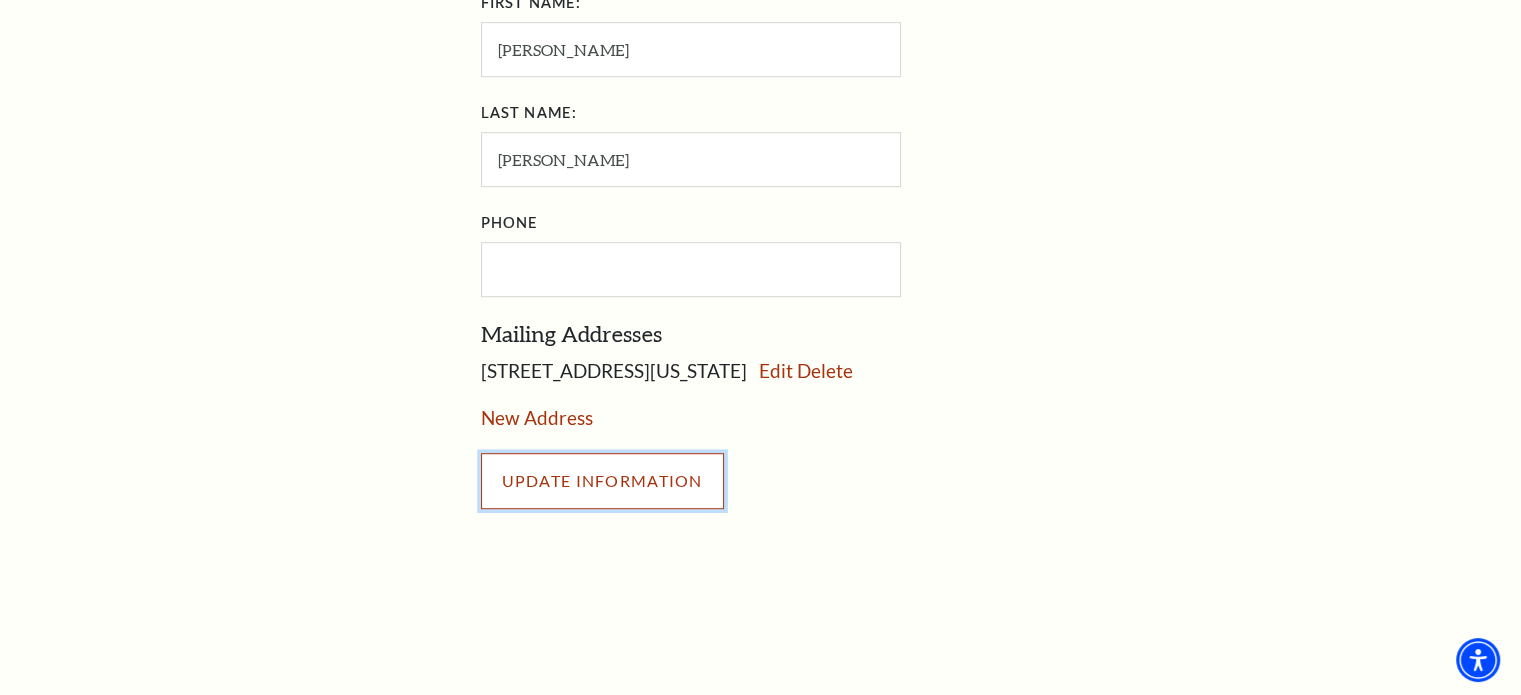 click on "UPDATE INFORMATION" at bounding box center (602, 481) 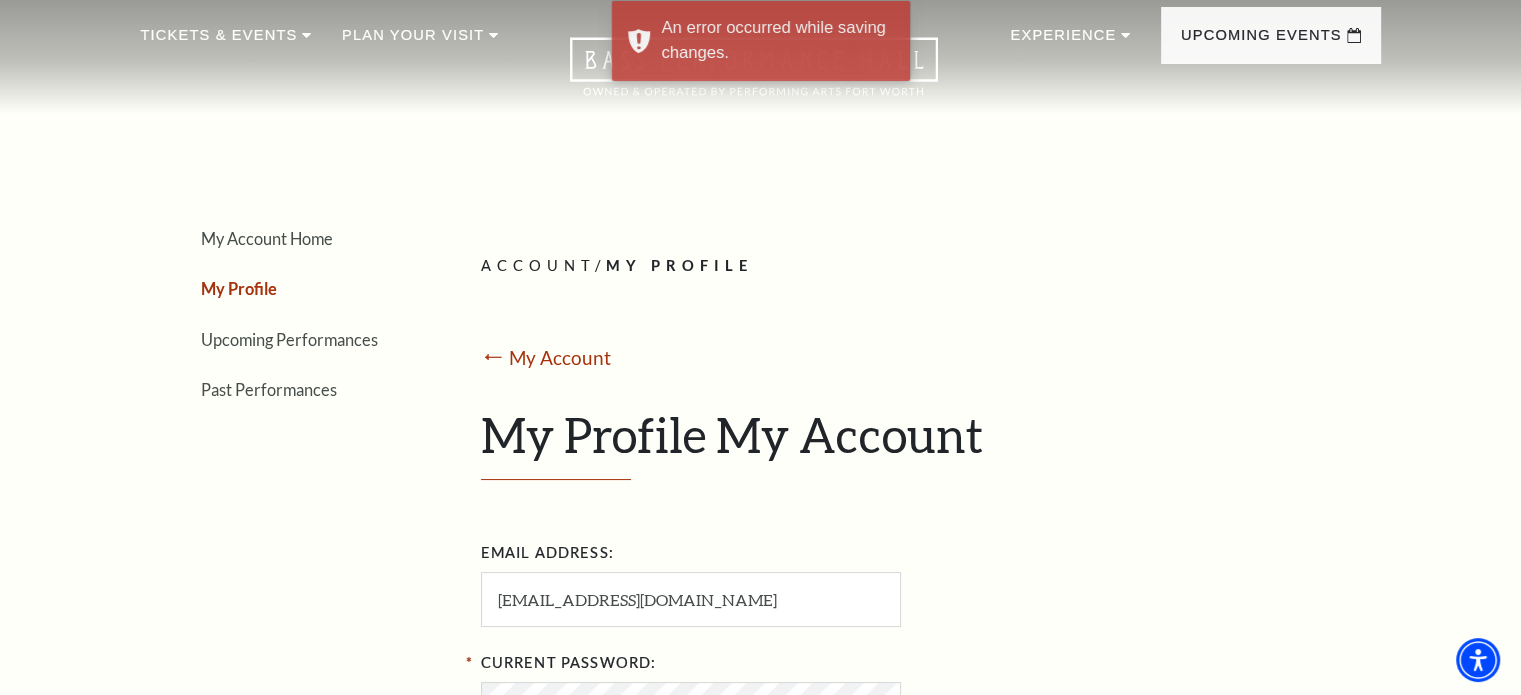 scroll, scrollTop: 0, scrollLeft: 0, axis: both 